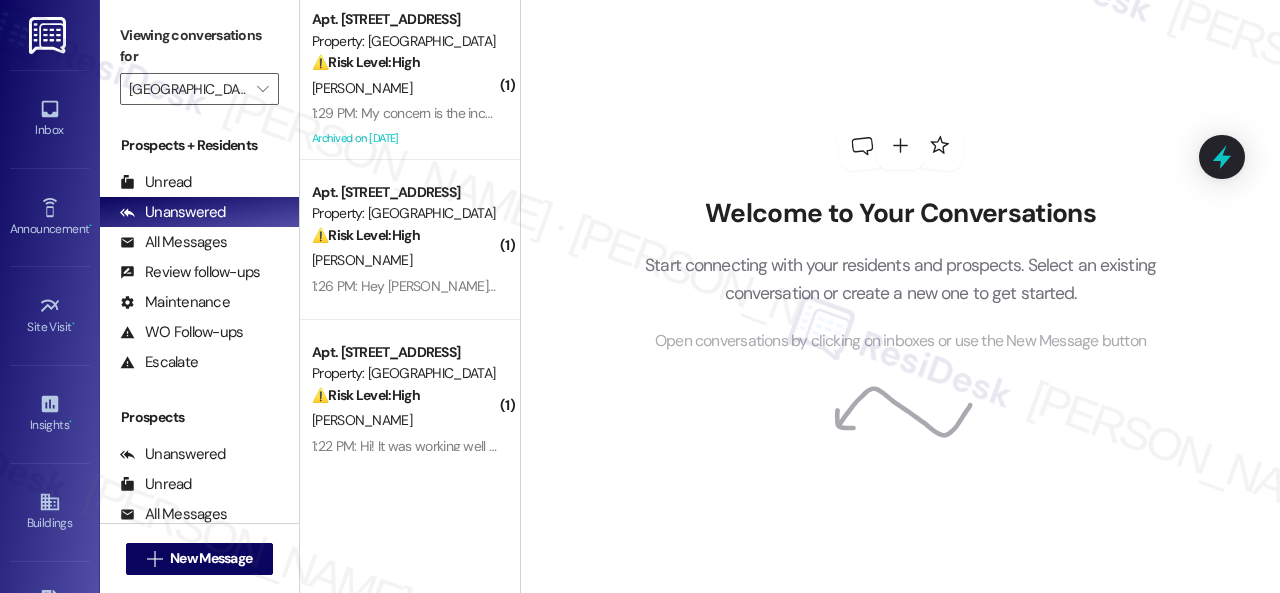 scroll, scrollTop: 0, scrollLeft: 0, axis: both 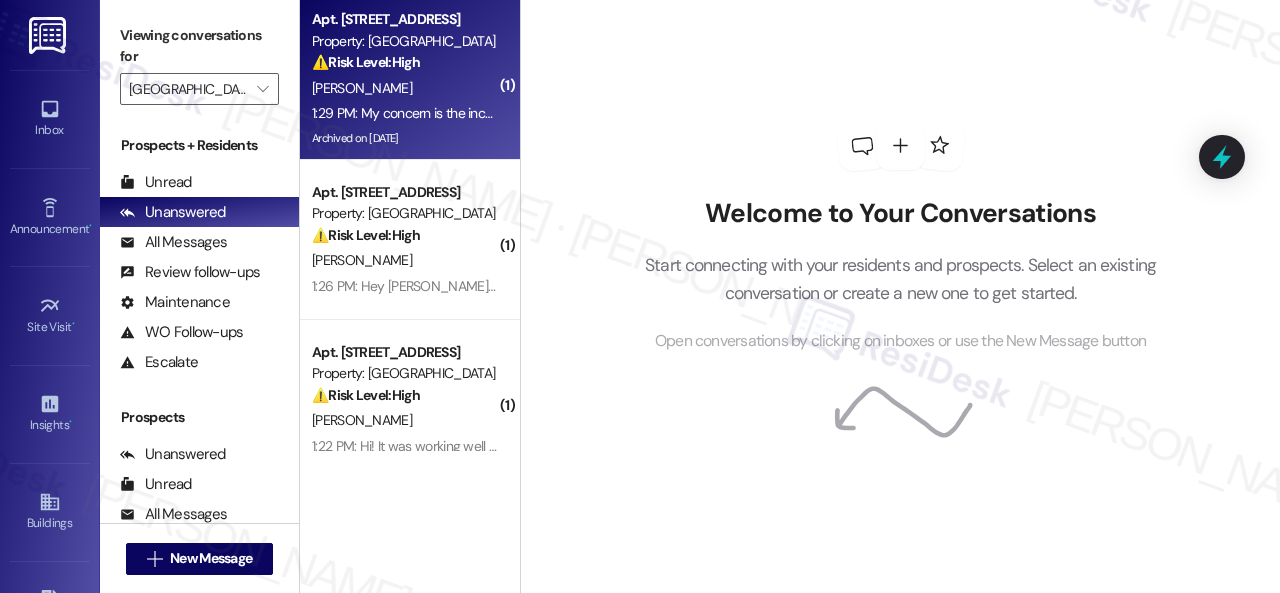 click on "F. Mcdowell" at bounding box center [404, 88] 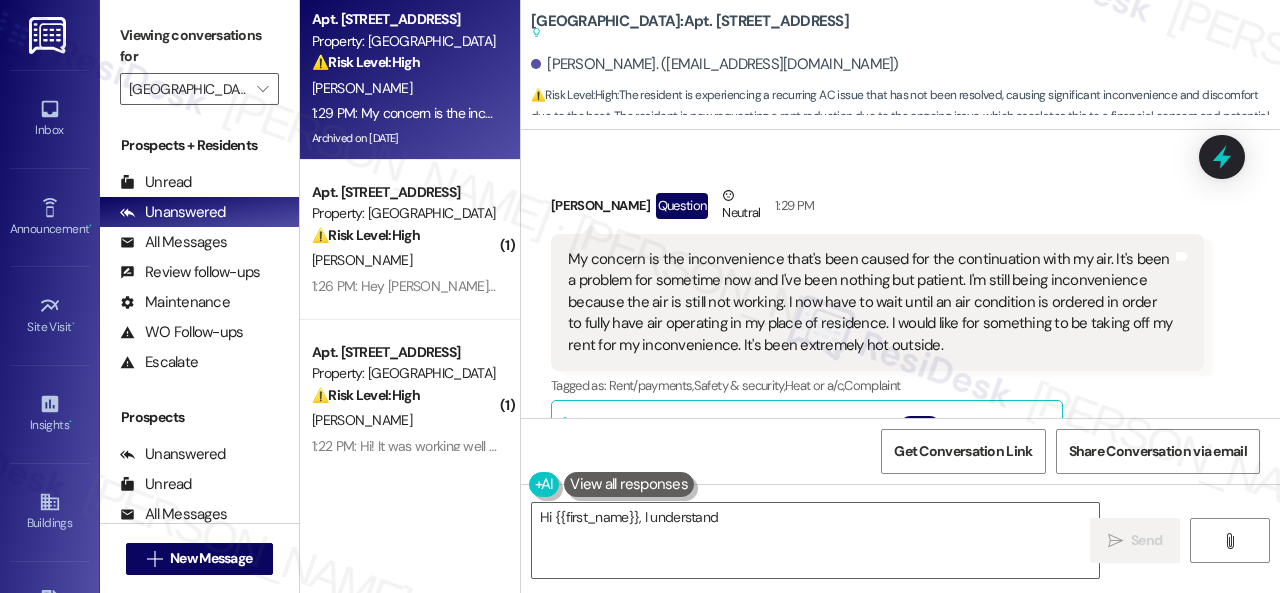 scroll, scrollTop: 30704, scrollLeft: 0, axis: vertical 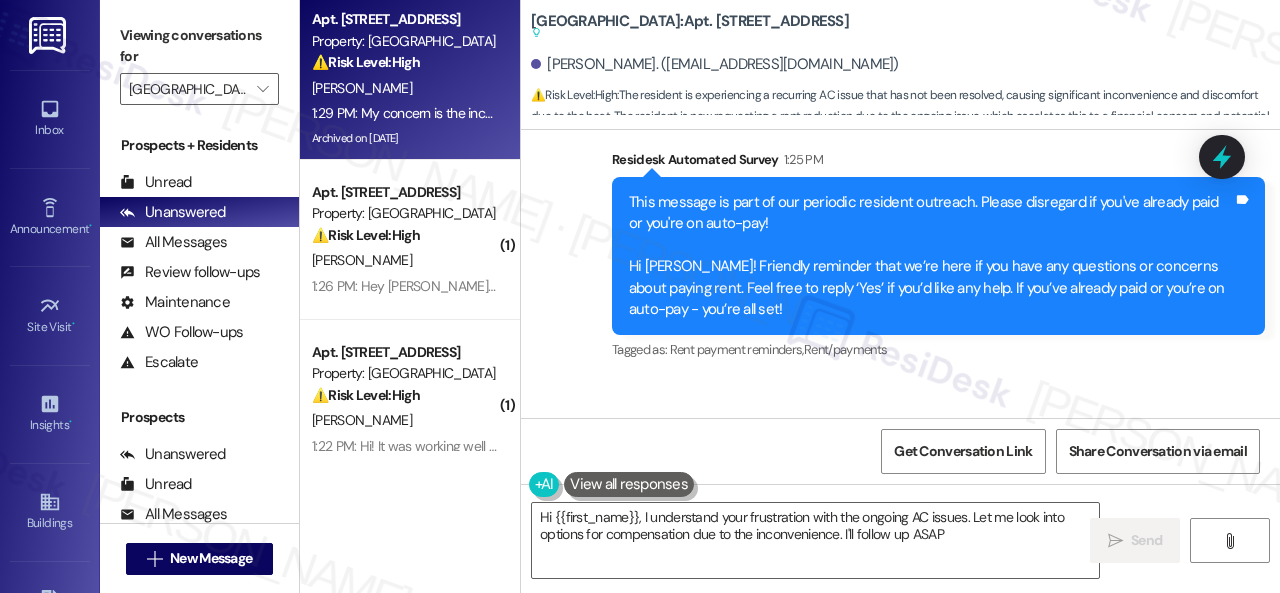 type on "Hi {{first_name}}, I understand your frustration with the ongoing AC issues. Let me look into options for compensation due to the inconvenience. I'll follow up ASAP!" 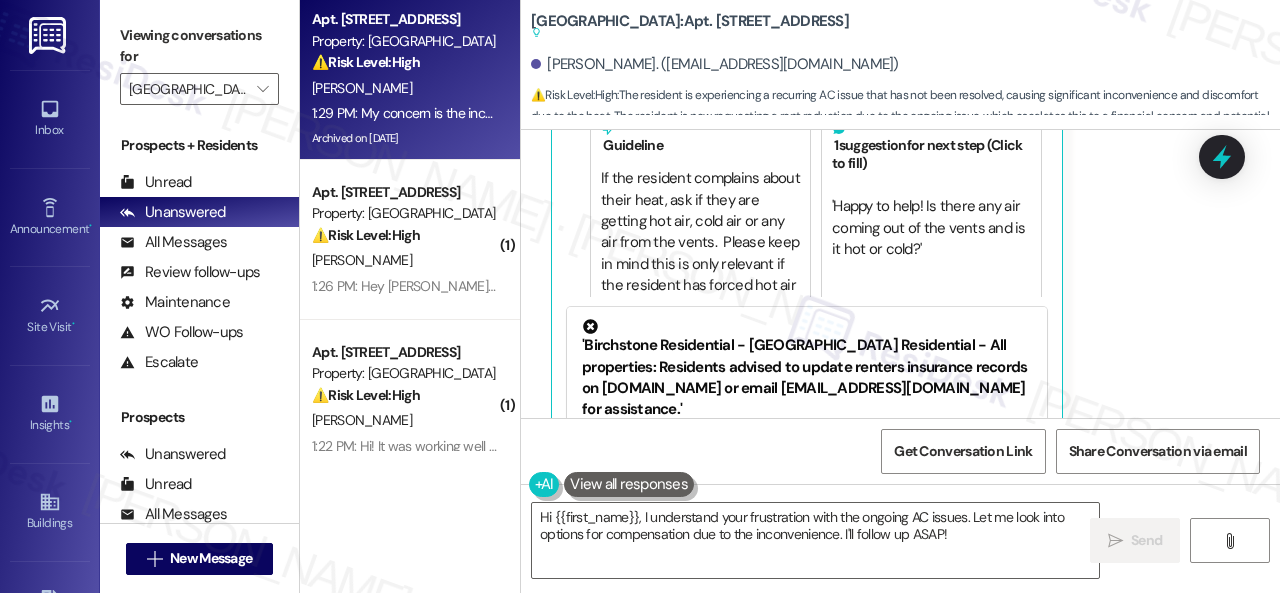 scroll, scrollTop: 31304, scrollLeft: 0, axis: vertical 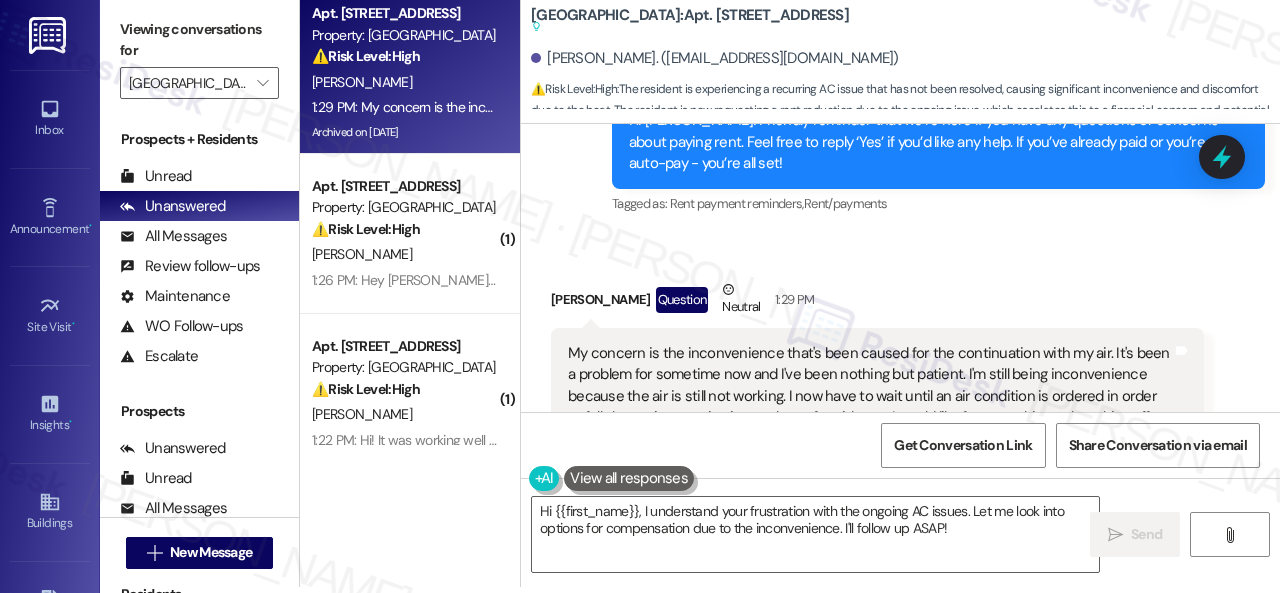 click on "Received via SMS Felicia Mcdowell Question   Neutral 1:29 PM My concern is the inconvenience that's been caused for the continuation with my air. It's been a problem for sometime now and I've been nothing but patient. I'm still being inconvenience because the air is still not working. I now have to wait until an air condition is ordered in order to fully have air operating in my place of residence. I would like for something to be taking off my rent for my inconvenience. It's been extremely hot outside. Tags and notes Tagged as:   Rent/payments ,  Click to highlight conversations about Rent/payments Safety & security ,  Click to highlight conversations about Safety & security Heat or a/c ,  Click to highlight conversations about Heat or a/c Complaint Click to highlight conversations about Complaint  Related guidelines Hide Suggestions ResiDesk guideline: Follow-up for Heat or a/c   Guideline   1  suggestion  for next step (Click to fill) ' ' Click to use this message in your reply Created  a year ago  ( 68  (" at bounding box center (900, 638) 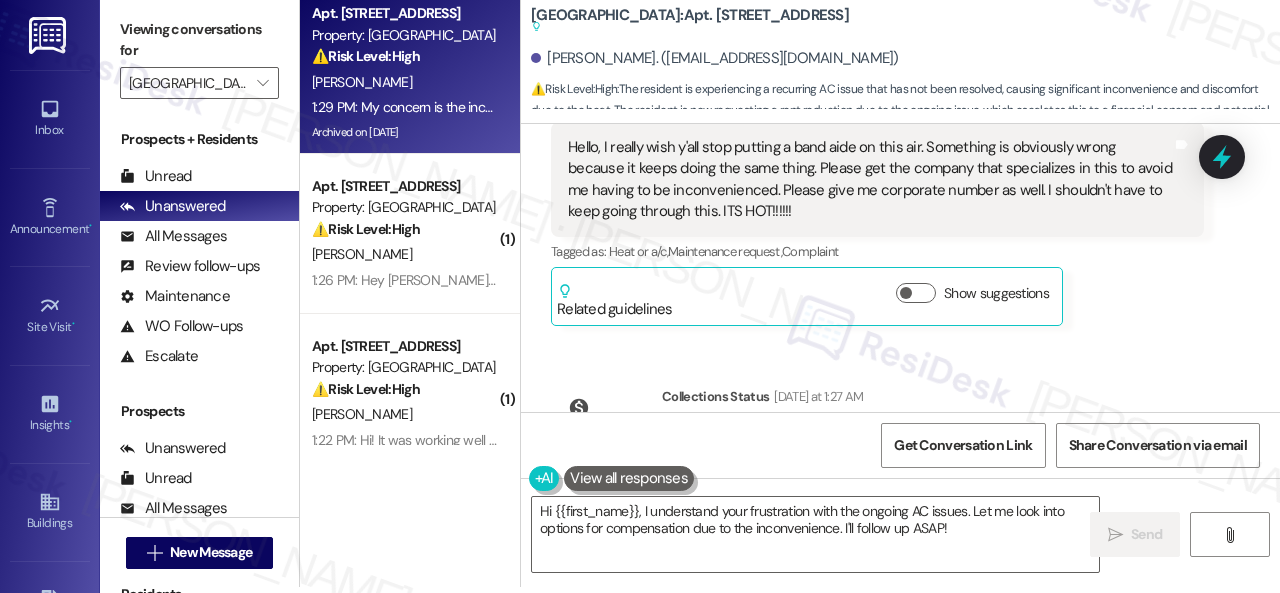 scroll, scrollTop: 29704, scrollLeft: 0, axis: vertical 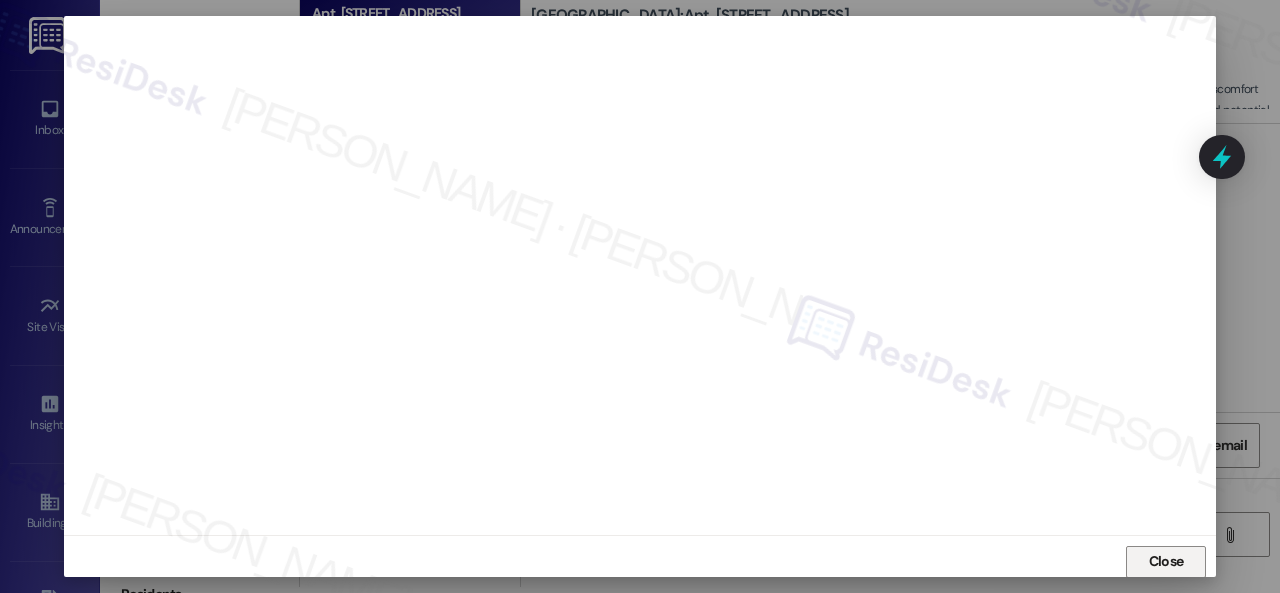 click on "Close" at bounding box center (1166, 561) 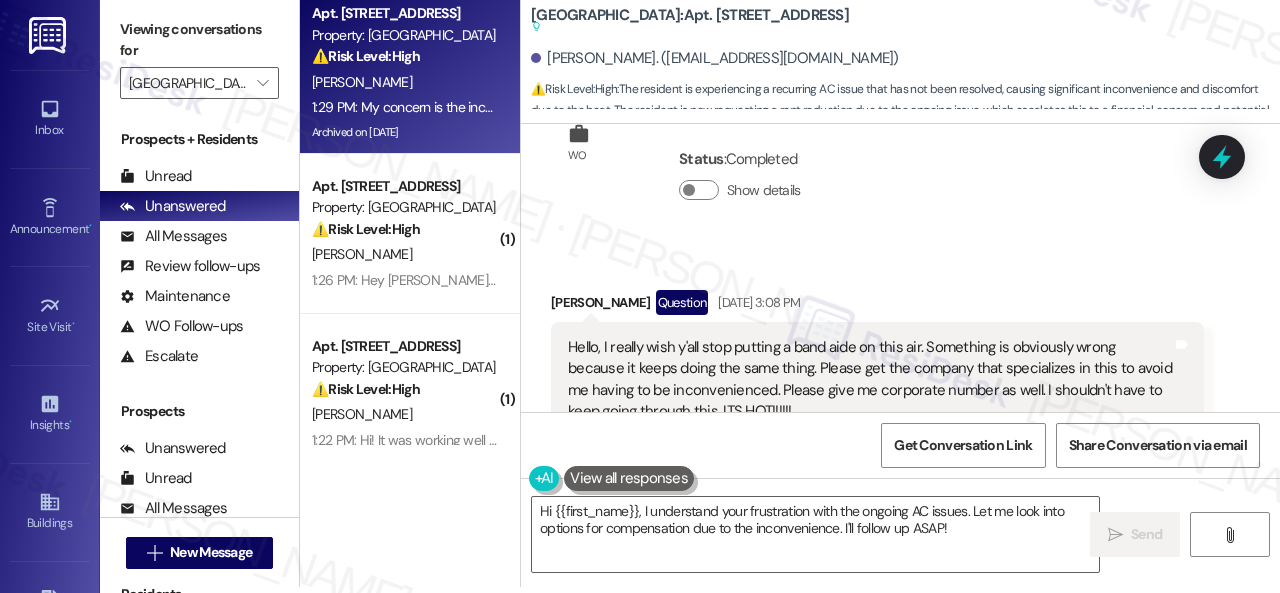 click on "Received via SMS Felicia Mcdowell Question Jul 27, 2025 at 3:08 PM Hello, I really wish y'all stop putting a band aide on this air. Something is obviously wrong because it keeps doing the same thing. Please get the company that specializes in this to avoid me having to be inconvenienced. Please give me corporate number as well. I shouldn't have to keep going through this. ITS HOT!!!!!! Tags and notes Tagged as:   Heat or a/c ,  Click to highlight conversations about Heat or a/c Maintenance request ,  Click to highlight conversations about Maintenance request Complaint Click to highlight conversations about Complaint  Related guidelines Show suggestions" at bounding box center (900, 393) 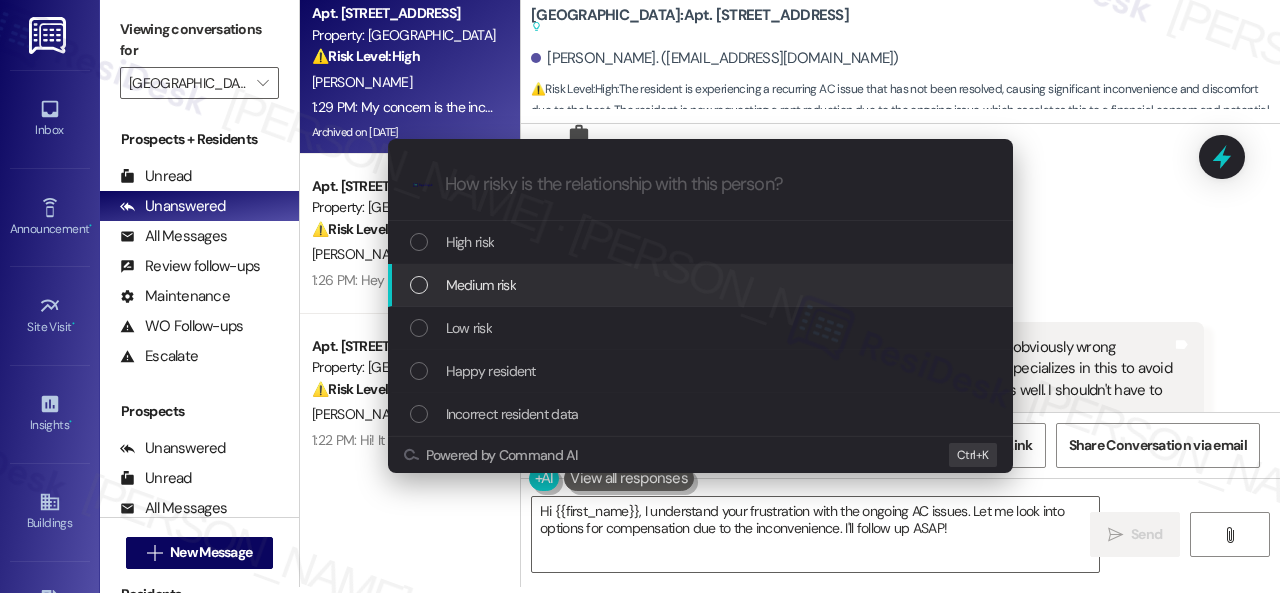 click on "Medium risk" at bounding box center [481, 285] 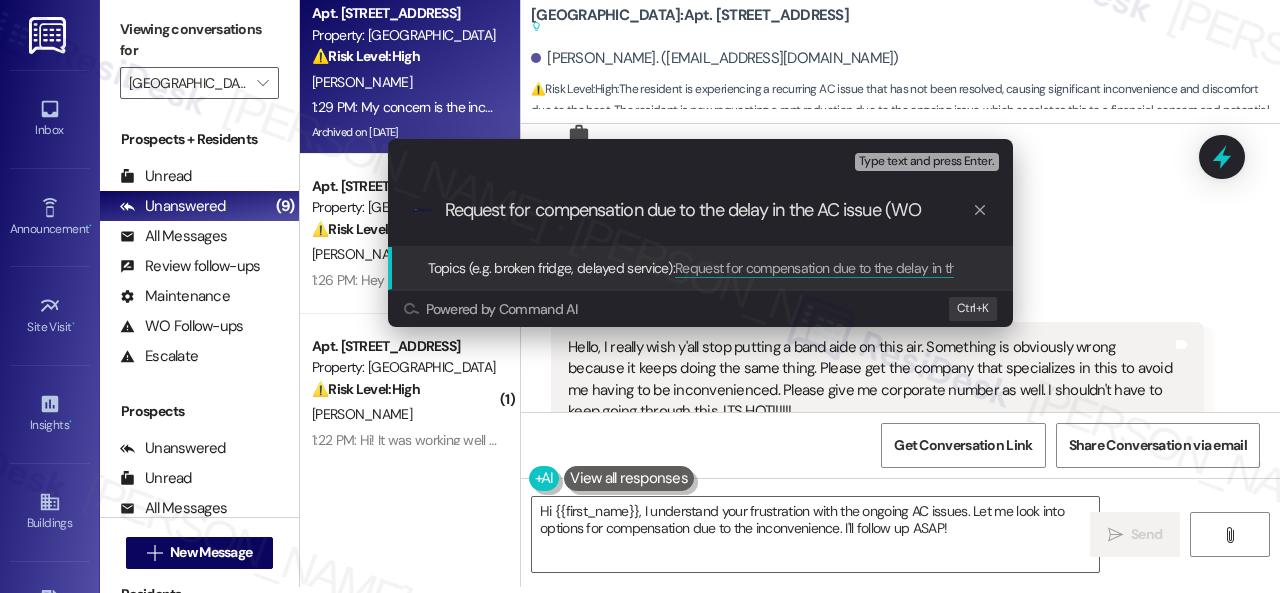 paste on "16054117" 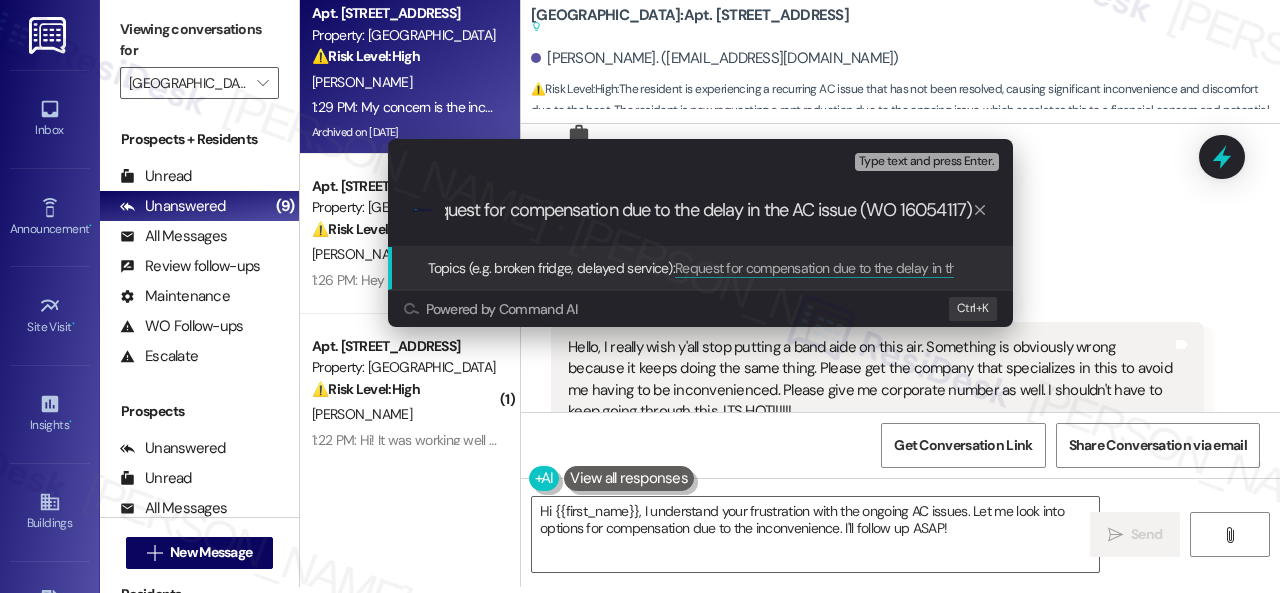 type on "Request for compensation due to the delay in the AC issue (WO 16054117)." 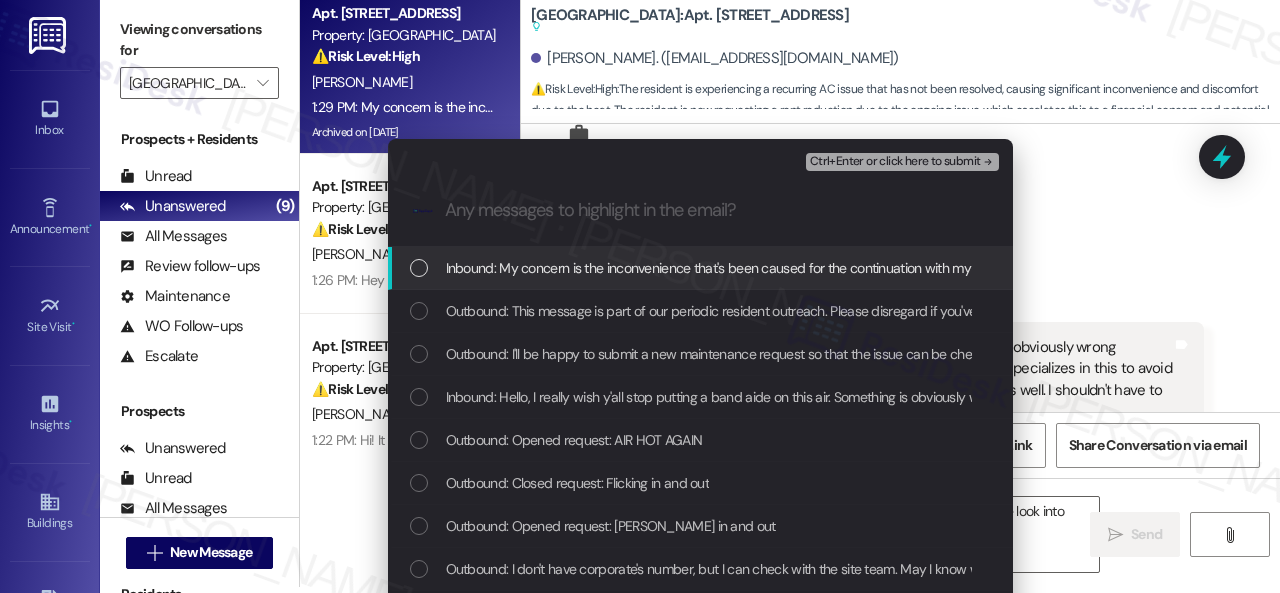 scroll, scrollTop: 0, scrollLeft: 0, axis: both 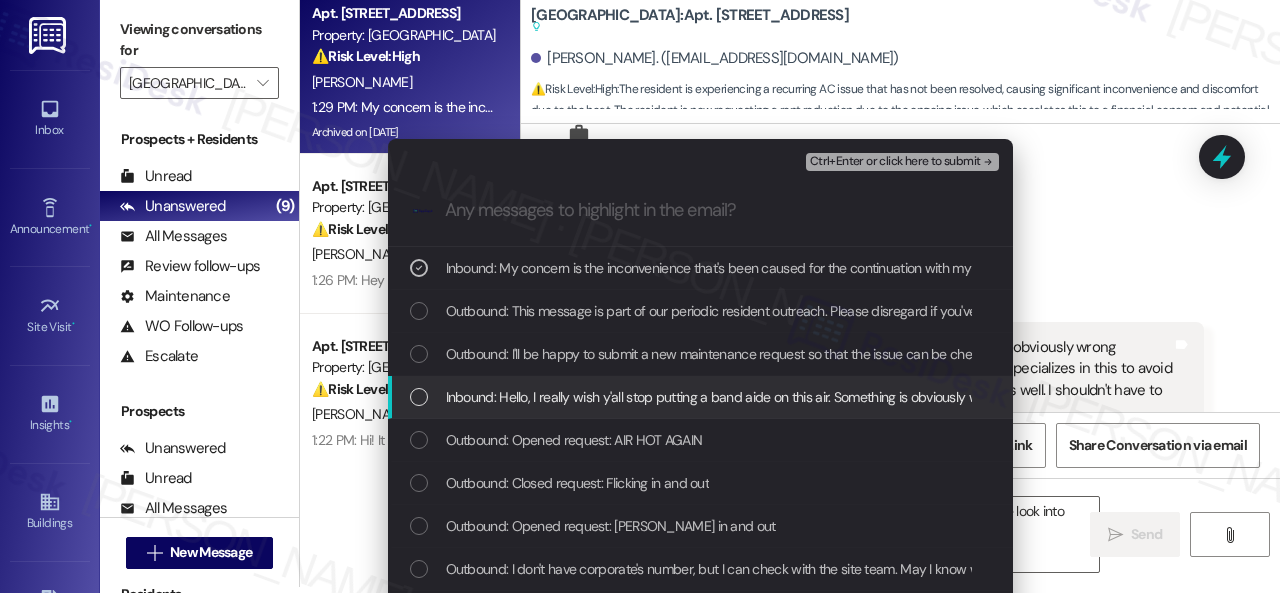 click on "Inbound: Hello, I really wish y'all stop putting a band aide on this air. Something is obviously wrong because it keeps doing the same thing. Please get the company that specializes in this to avoid me having to be inconvenienced. Please give me corporate number as well. I shouldn't have to keep going through this. ITS HOT!!!!!!" at bounding box center (1379, 397) 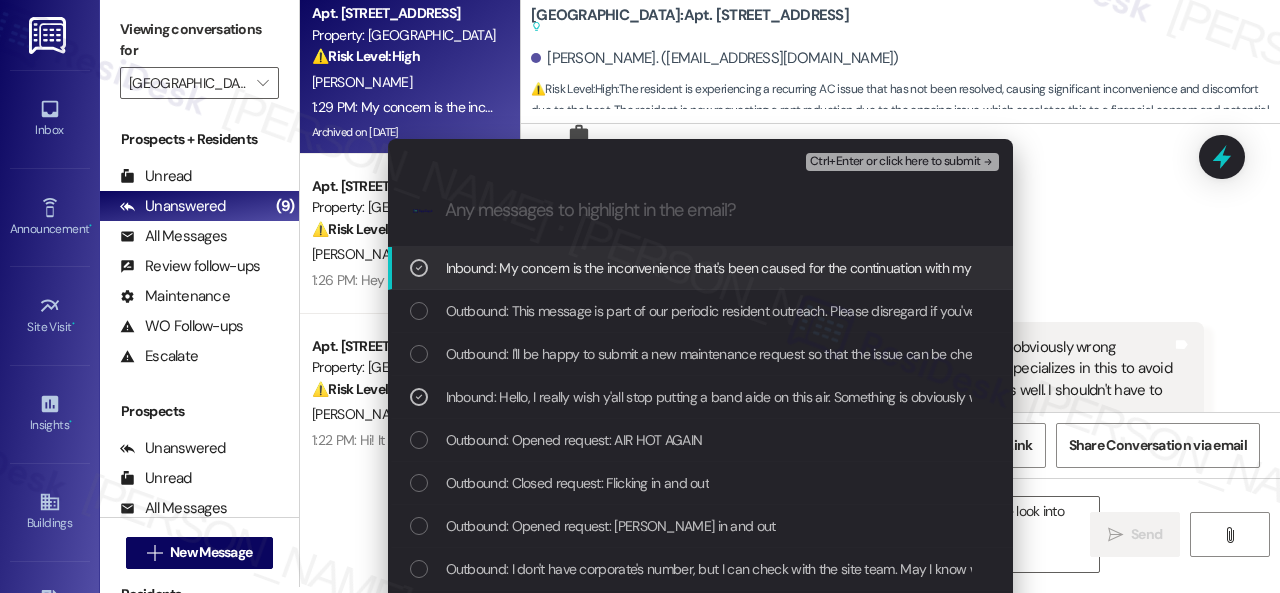 click on "Ctrl+Enter or click here to submit" at bounding box center [904, 162] 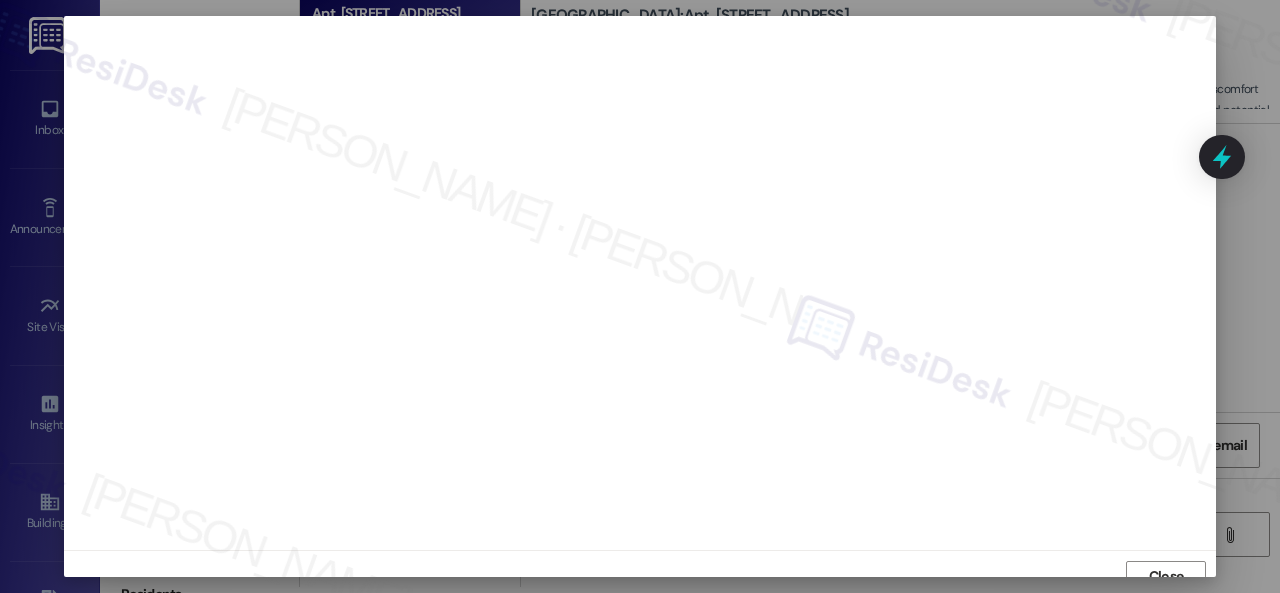 scroll, scrollTop: 15, scrollLeft: 0, axis: vertical 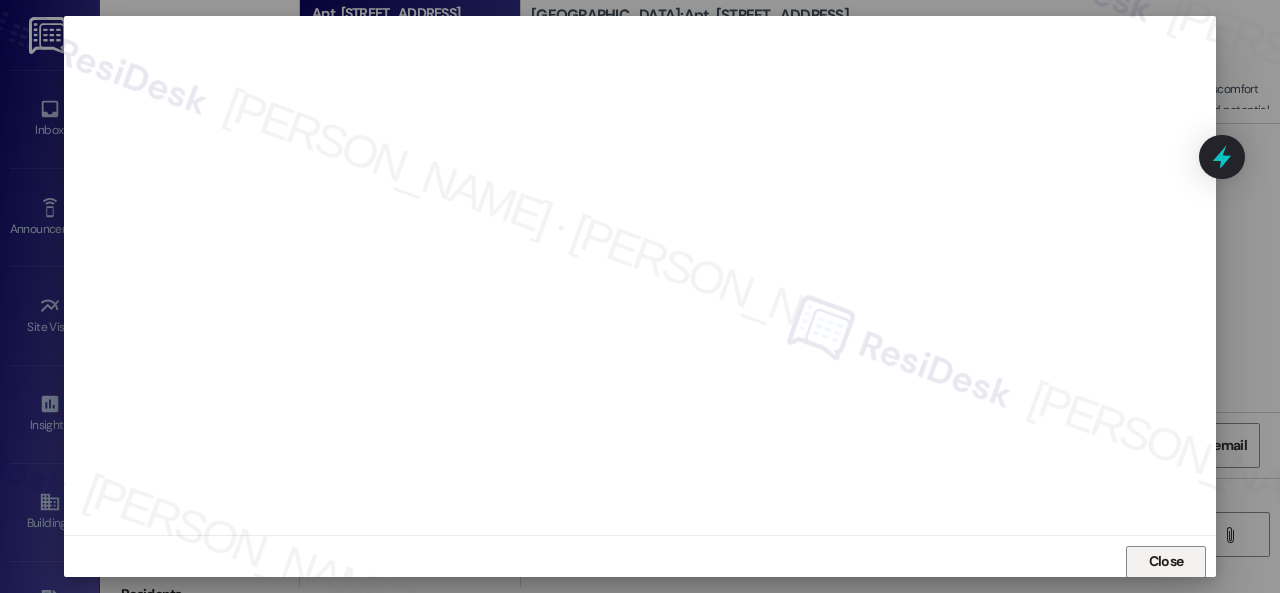 click on "Close" at bounding box center (1166, 561) 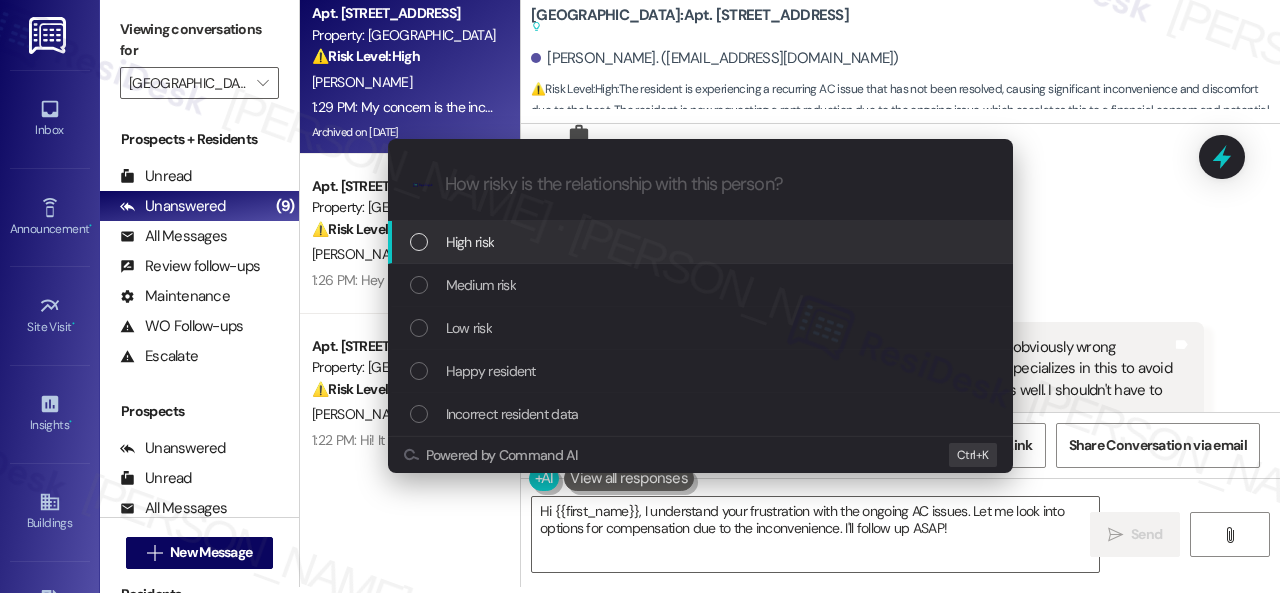 click on "High risk" at bounding box center [470, 242] 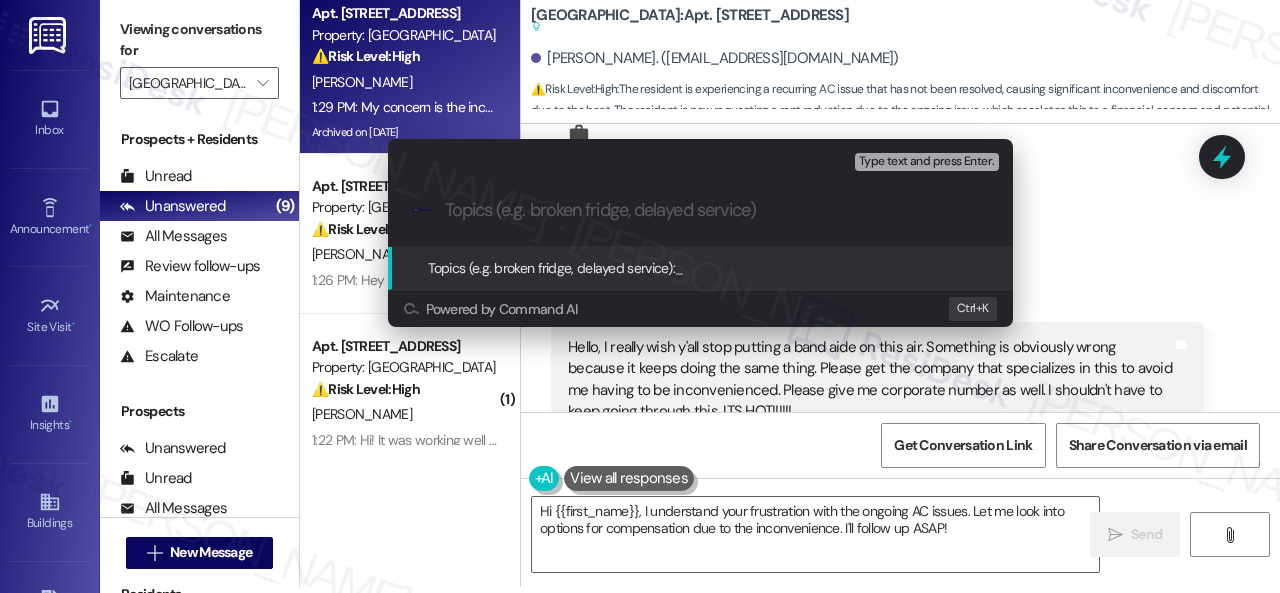 paste on "Request for compensation due to the delay in the AC issue (WO 16054117)." 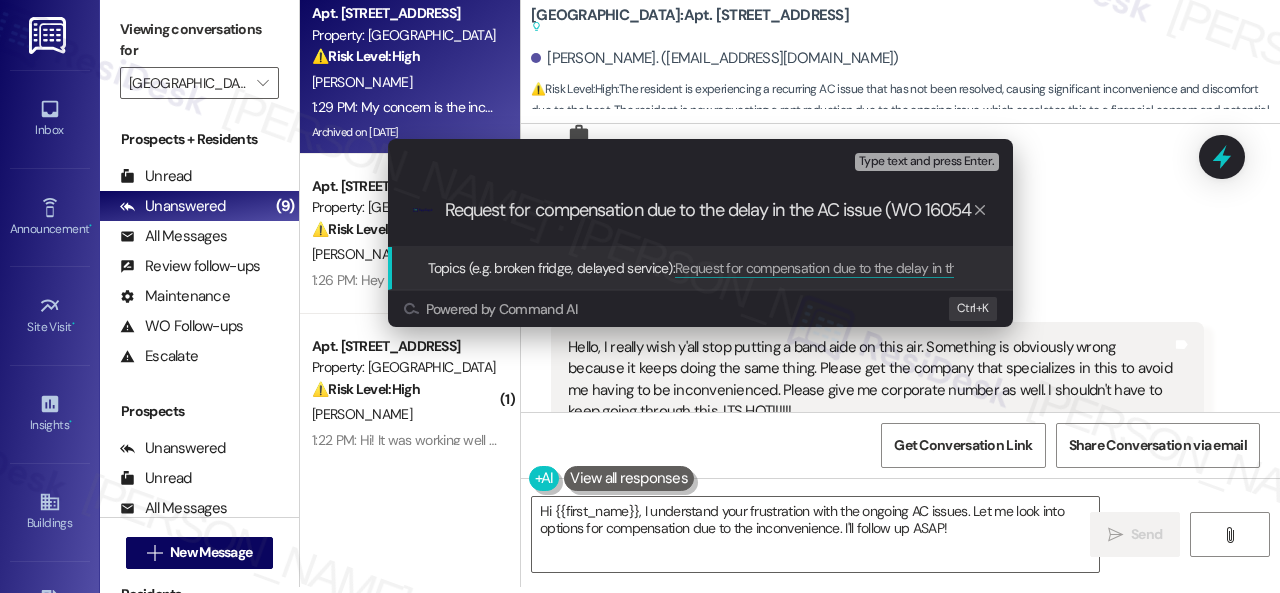 scroll, scrollTop: 0, scrollLeft: 33, axis: horizontal 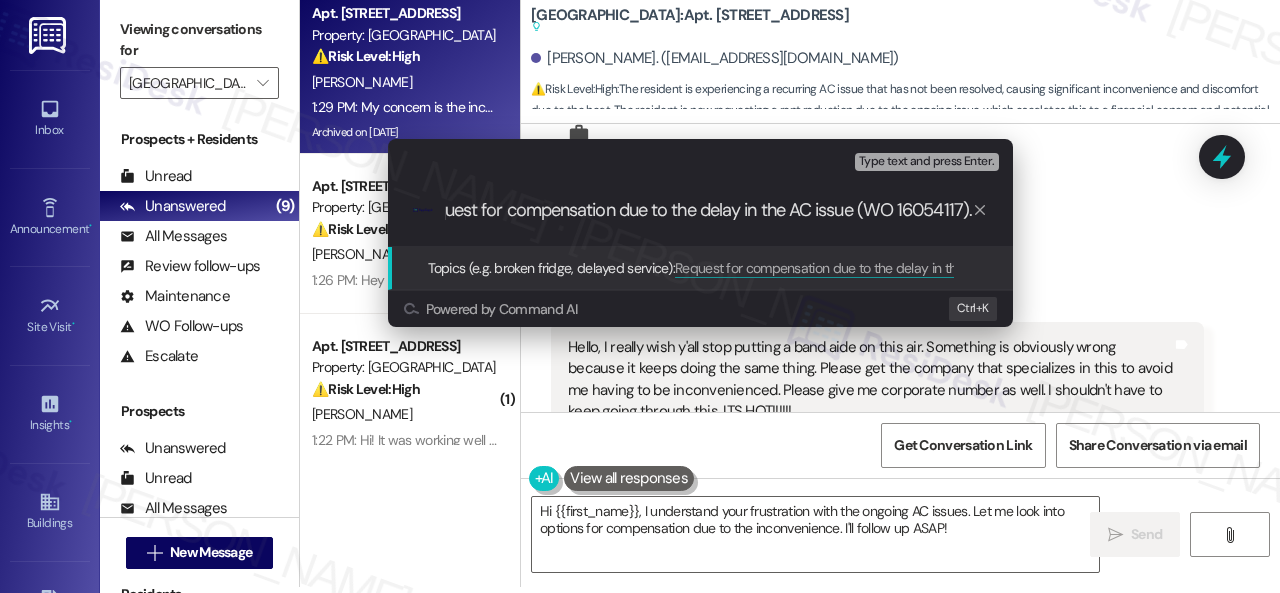 type 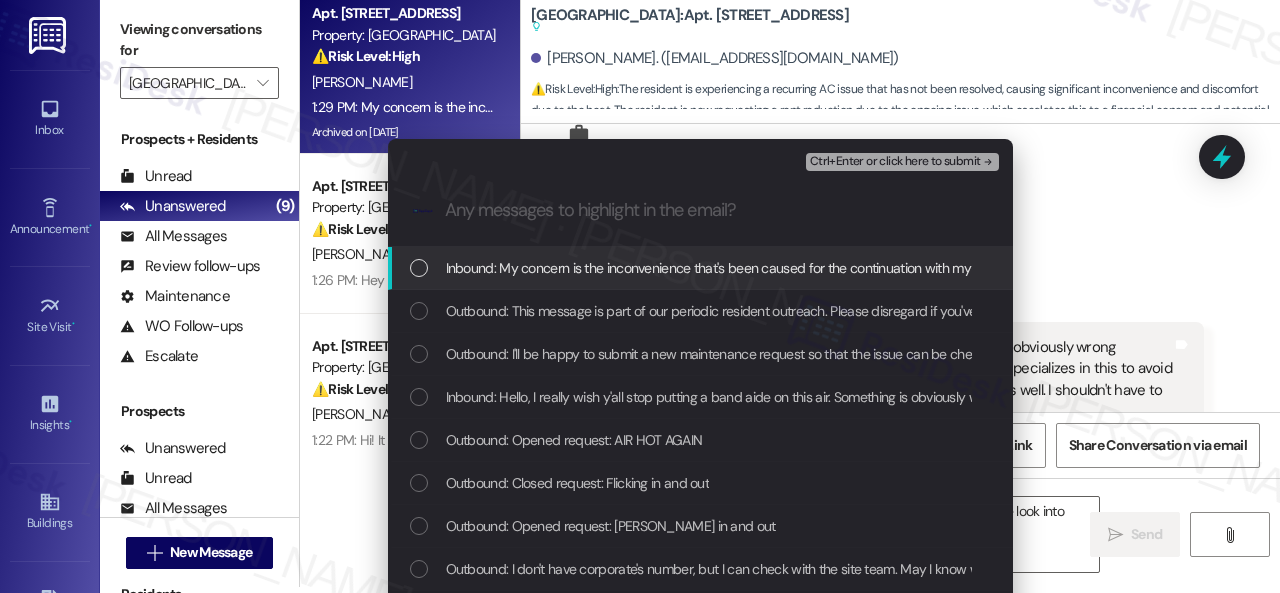 scroll, scrollTop: 0, scrollLeft: 0, axis: both 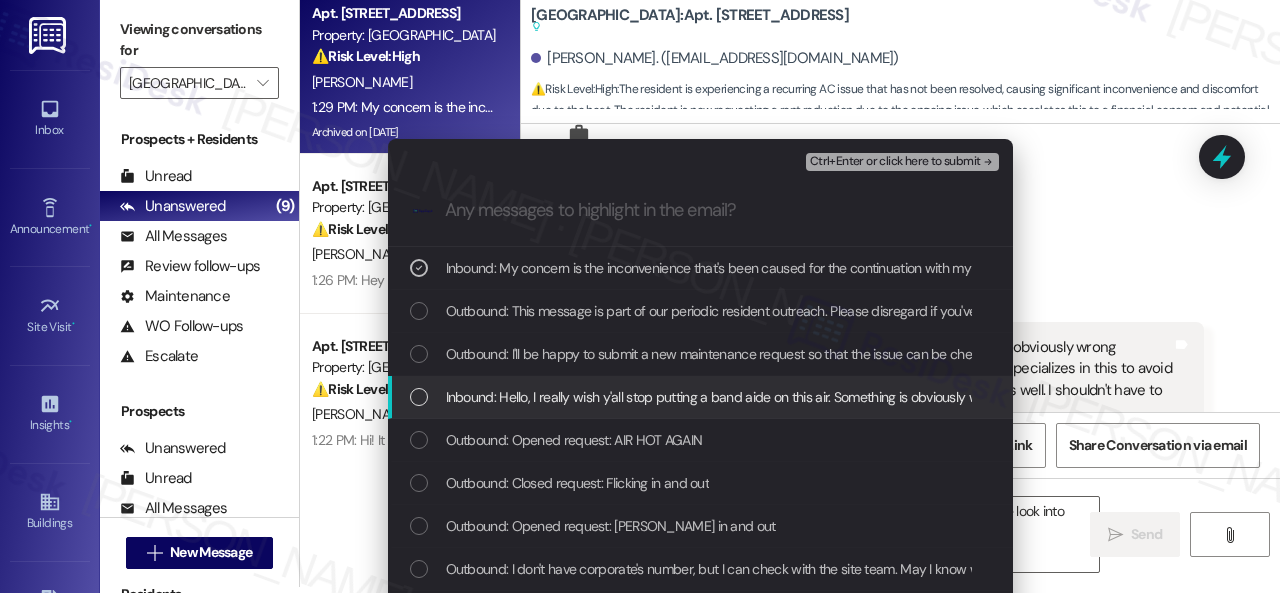 drag, startPoint x: 510, startPoint y: 394, endPoint x: 578, endPoint y: 371, distance: 71.7844 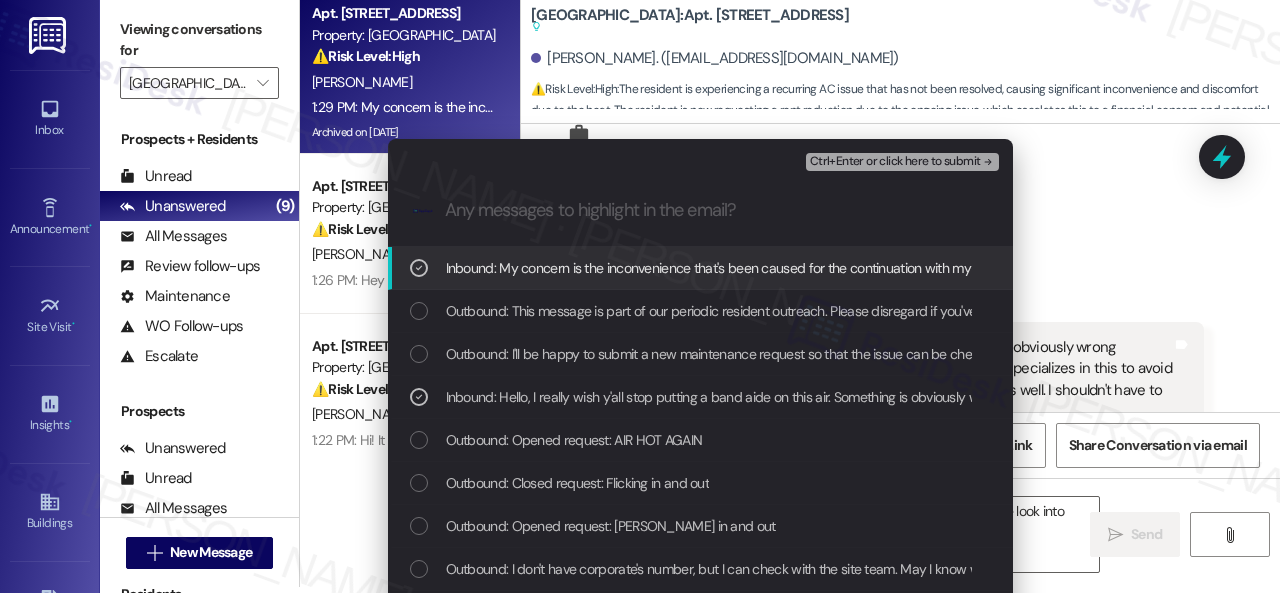 click on "Ctrl+Enter or click here to submit" at bounding box center (895, 162) 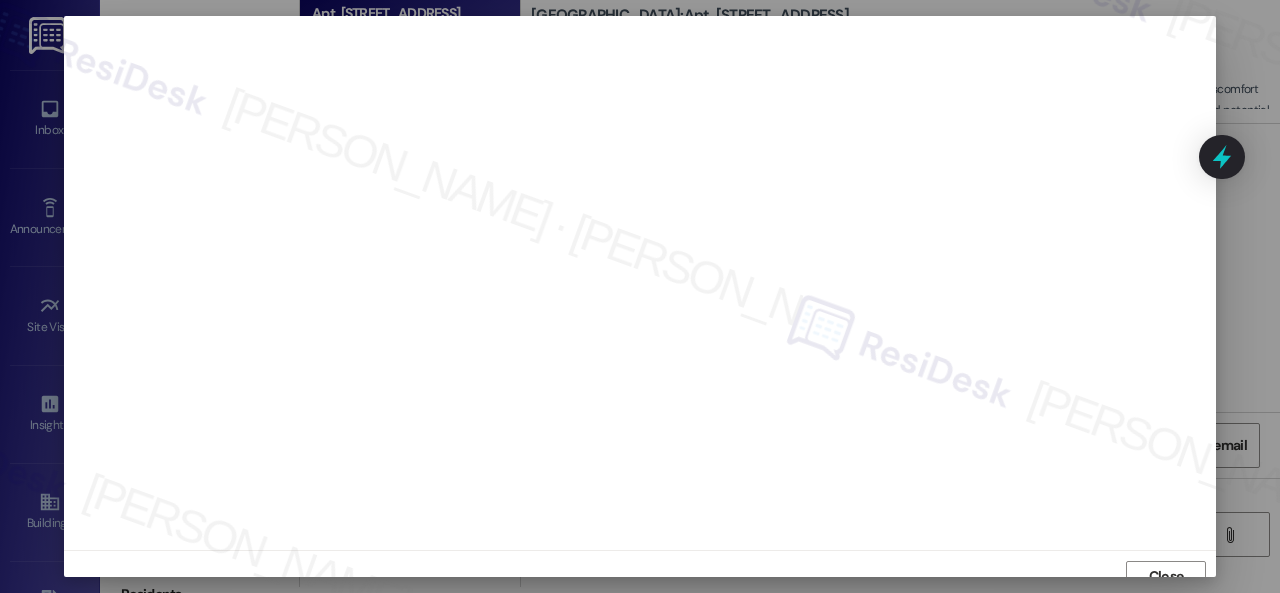 scroll, scrollTop: 15, scrollLeft: 0, axis: vertical 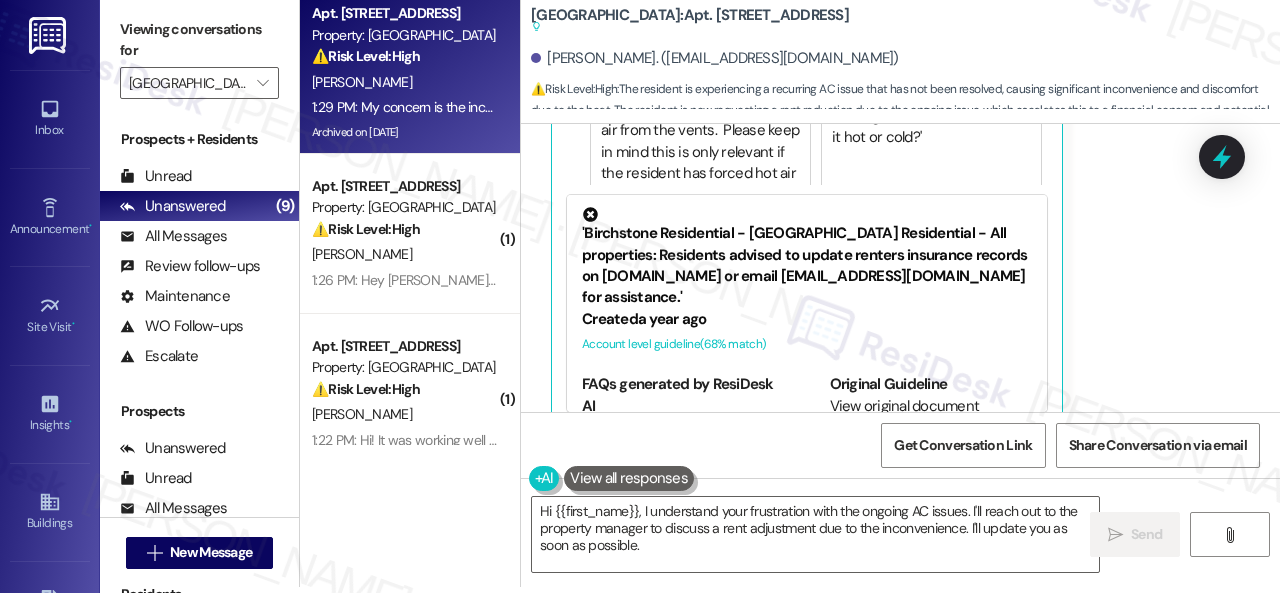 click on "Felicia Mcdowell Question   Neutral 1:29 PM My concern is the inconvenience that's been caused for the continuation with my air. It's been a problem for sometime now and I've been nothing but patient. I'm still being inconvenience because the air is still not working. I now have to wait until an air condition is ordered in order to fully have air operating in my place of residence. I would like for something to be taking off my rent for my inconvenience. It's been extremely hot outside. Tags and notes Tagged as:   Rent/payments ,  Click to highlight conversations about Rent/payments Safety & security ,  Click to highlight conversations about Safety & security Heat or a/c ,  Click to highlight conversations about Heat or a/c Complaint ,  Click to highlight conversations about Complaint Emailed client ,  Click to highlight conversations about Emailed client Escalation type escalation Click to highlight conversations about Escalation type escalation  Related guidelines Hide Suggestions   Guideline   1 ' '  ( 68" at bounding box center (877, 53) 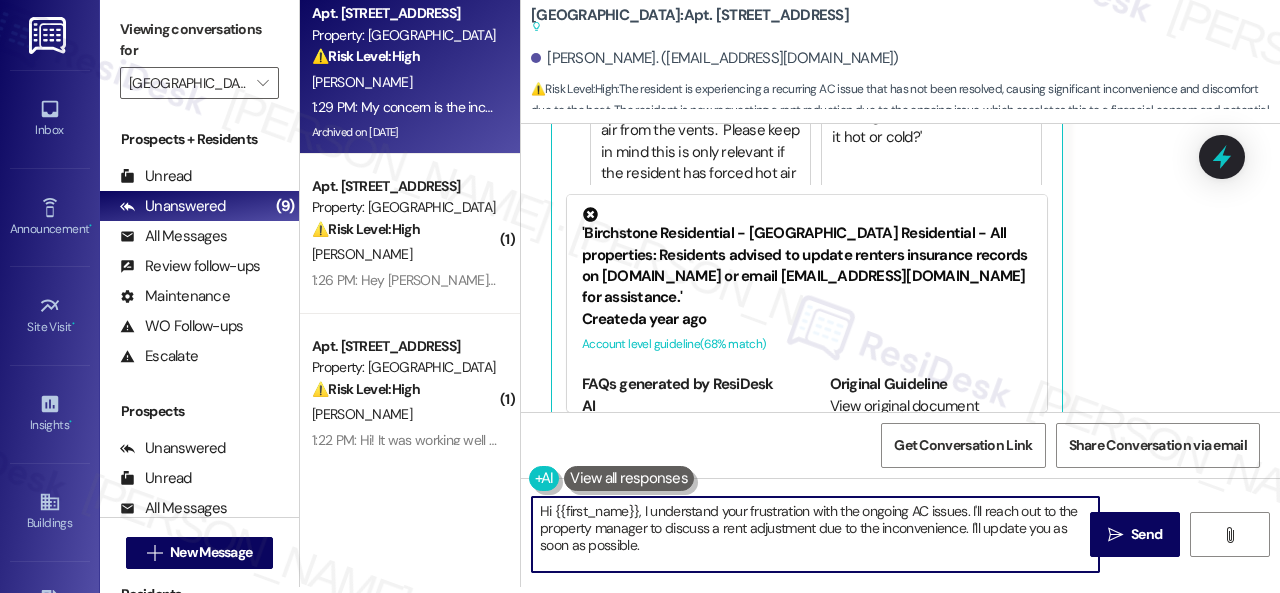 paste on "I will forward your inquiry to the site team and get back to you as soon as I receive a response. I appreciate your patienc" 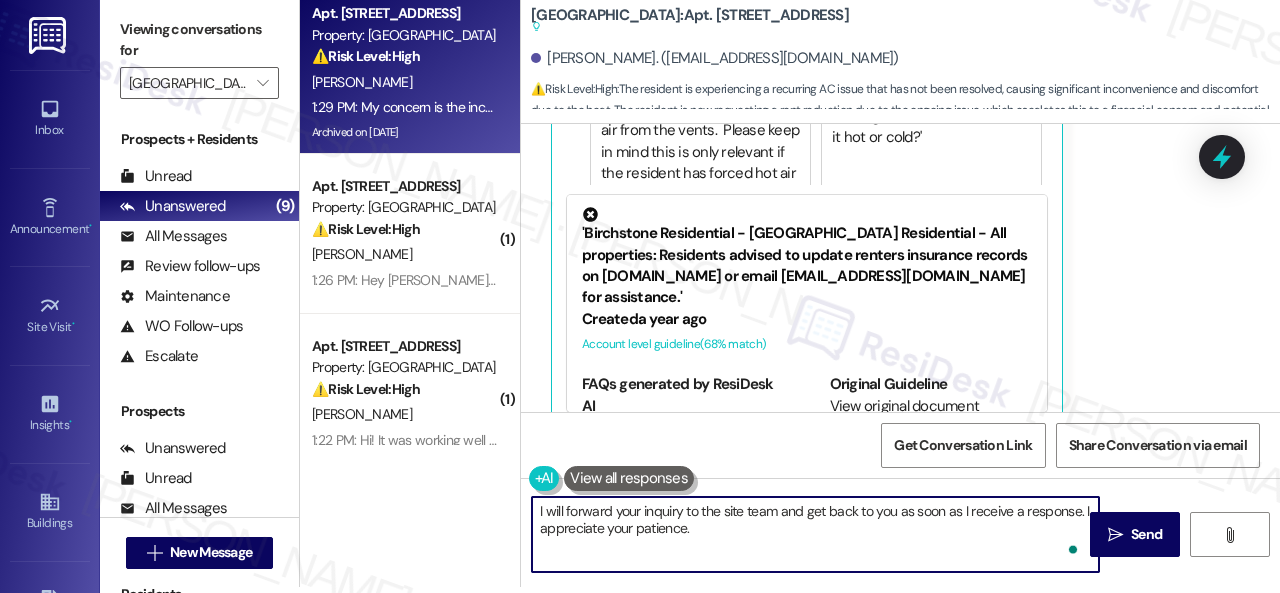click on "I will forward your inquiry to the site team and get back to you as soon as I receive a response. I appreciate your patience." at bounding box center (815, 534) 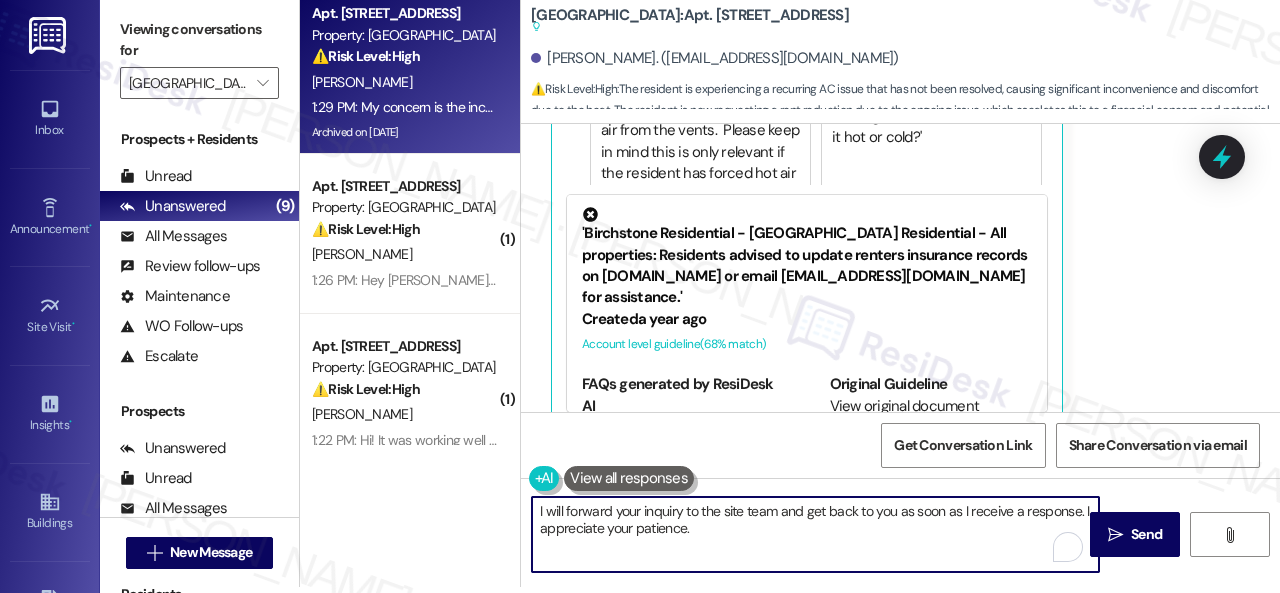 click on "I will forward your inquiry to the site team and get back to you as soon as I receive a response. I appreciate your patience." at bounding box center [815, 534] 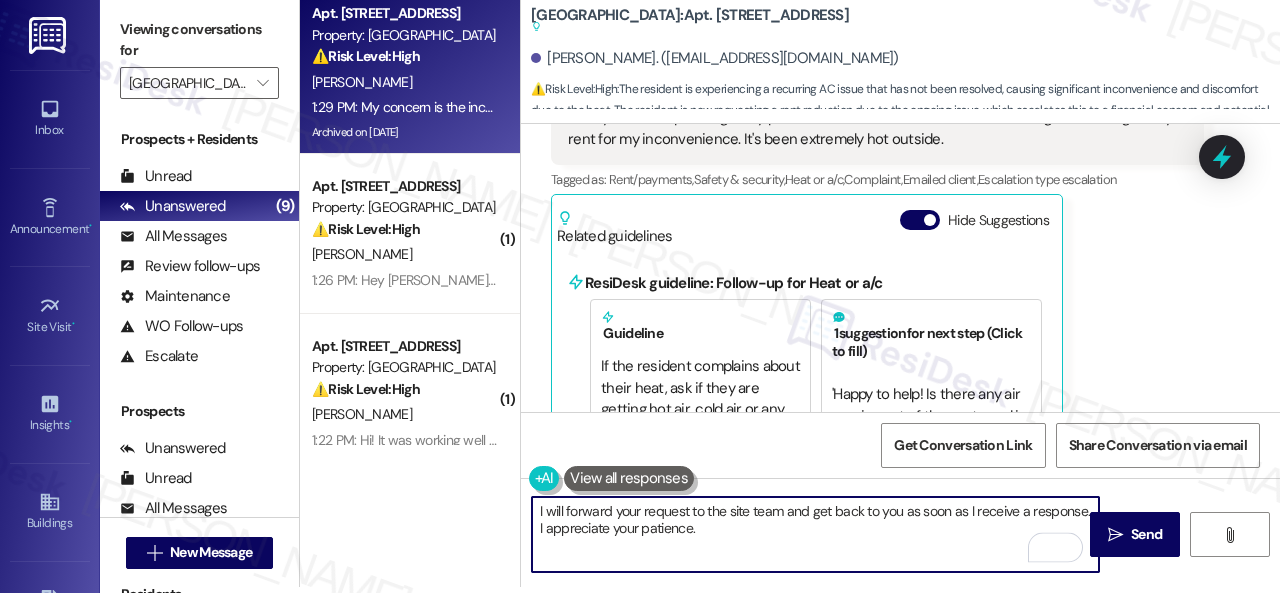 scroll, scrollTop: 30904, scrollLeft: 0, axis: vertical 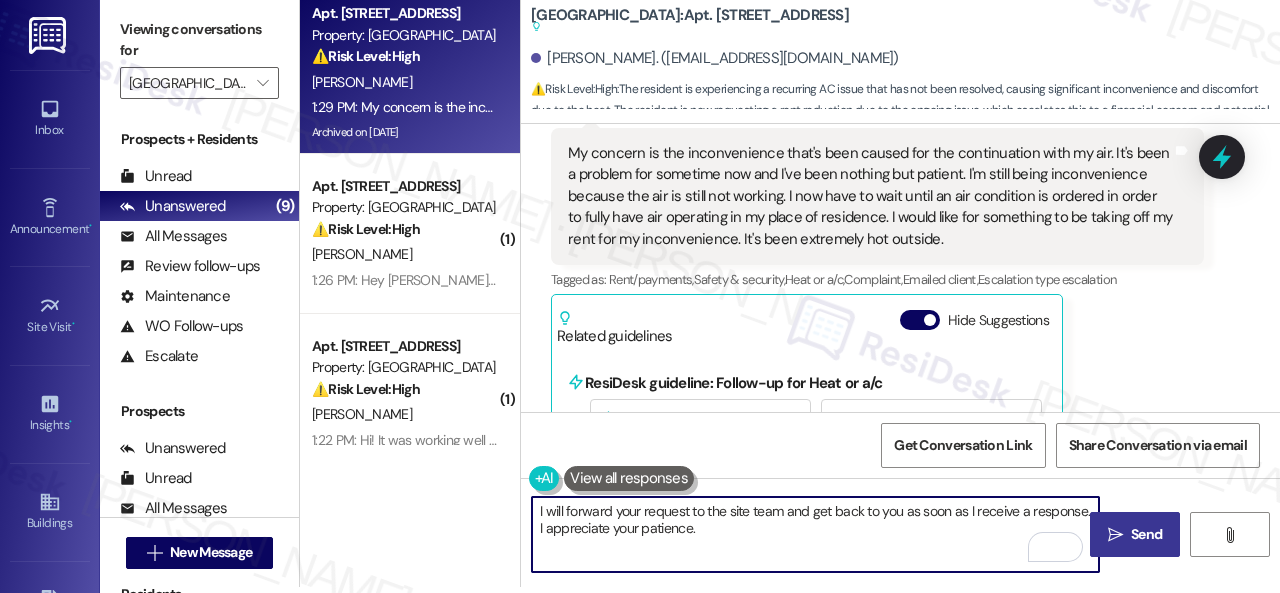 type on "I will forward your request to the site team and get back to you as soon as I receive a response. I appreciate your patience." 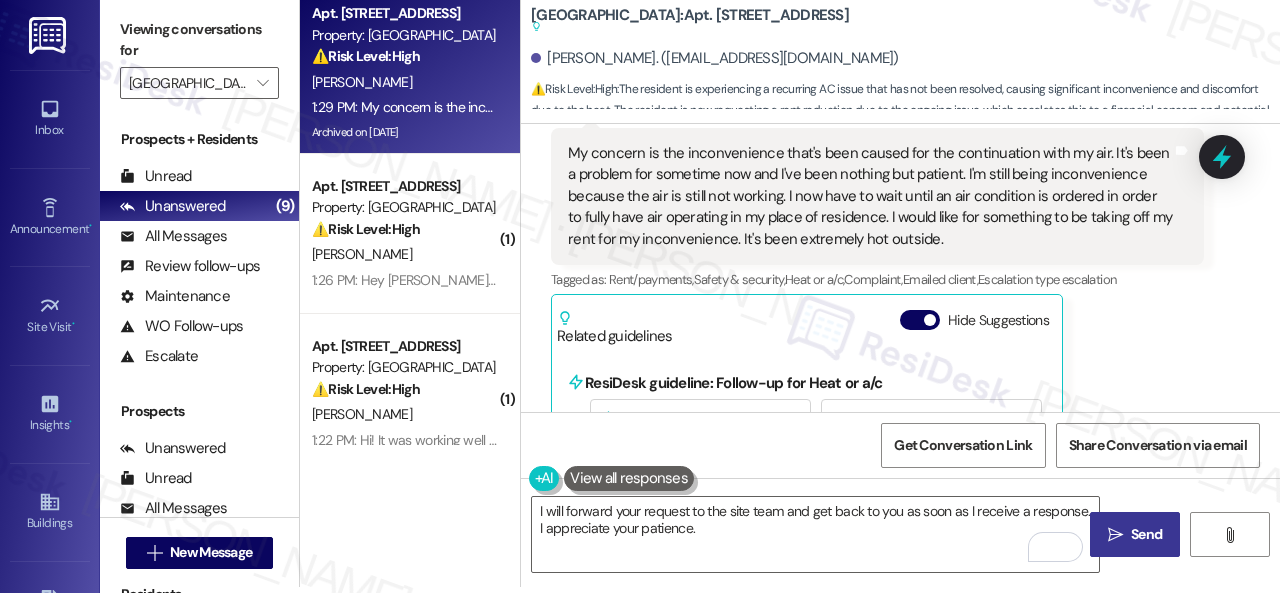 click on "Send" at bounding box center [1146, 534] 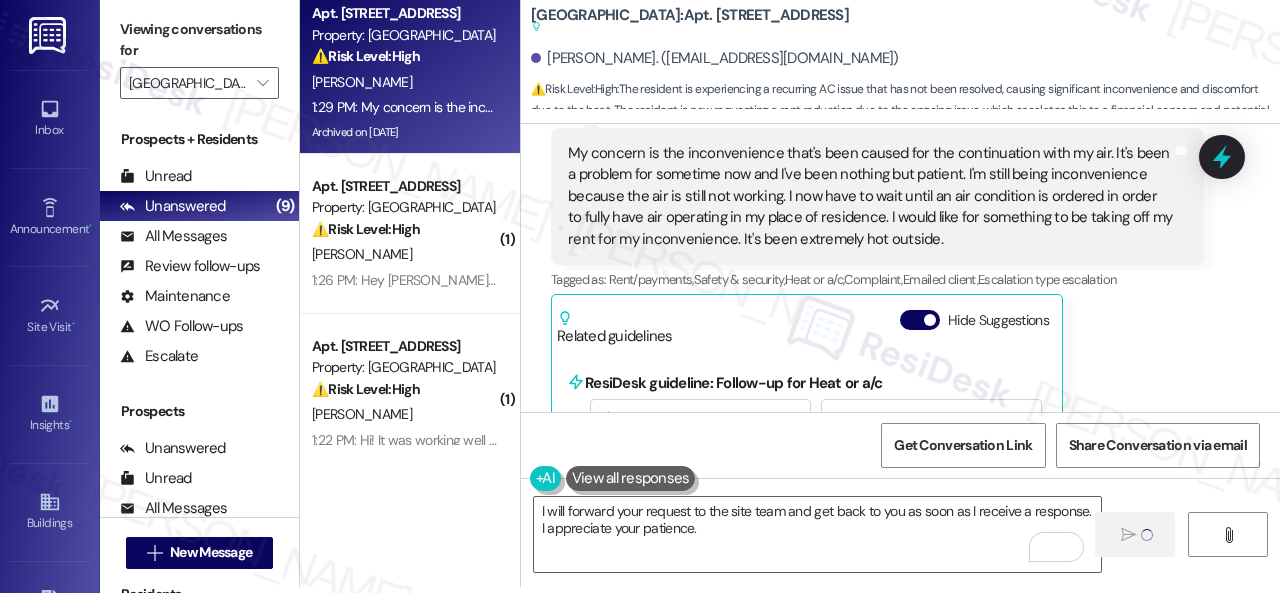 type 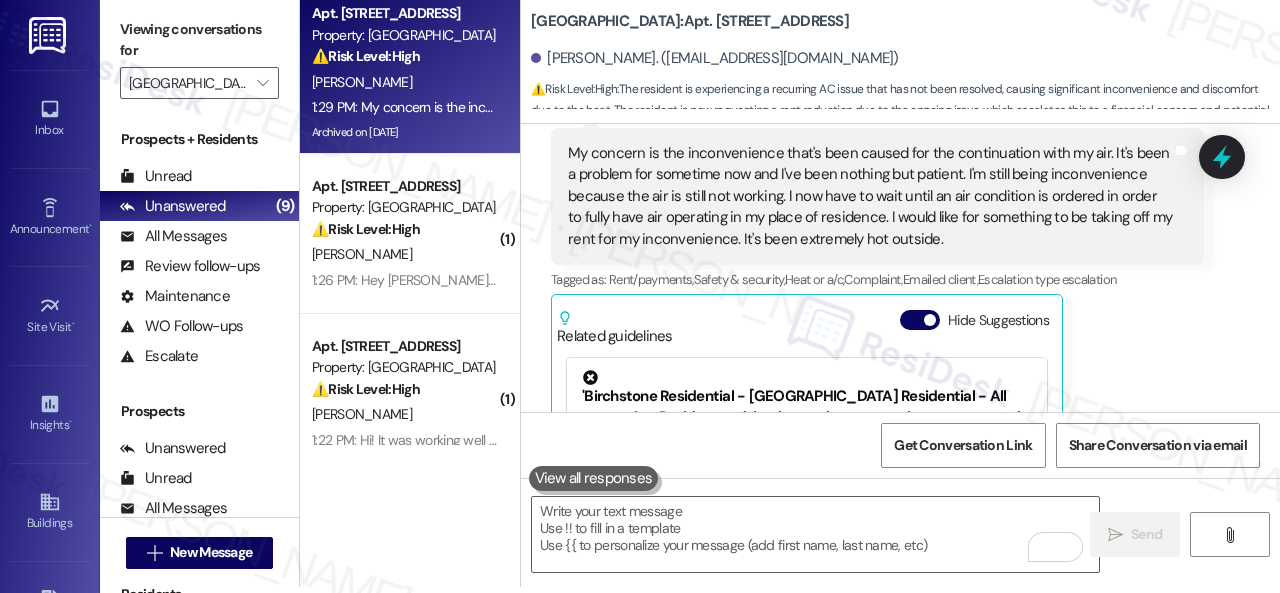 scroll, scrollTop: 0, scrollLeft: 0, axis: both 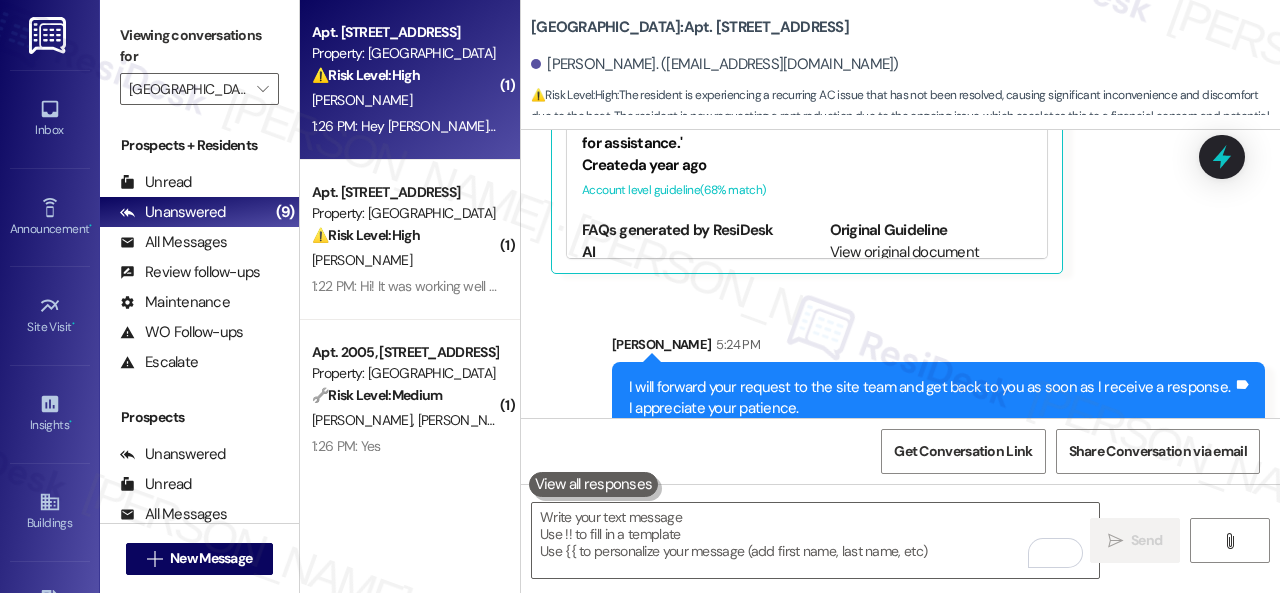 click on "J. Alcindor" at bounding box center (404, 100) 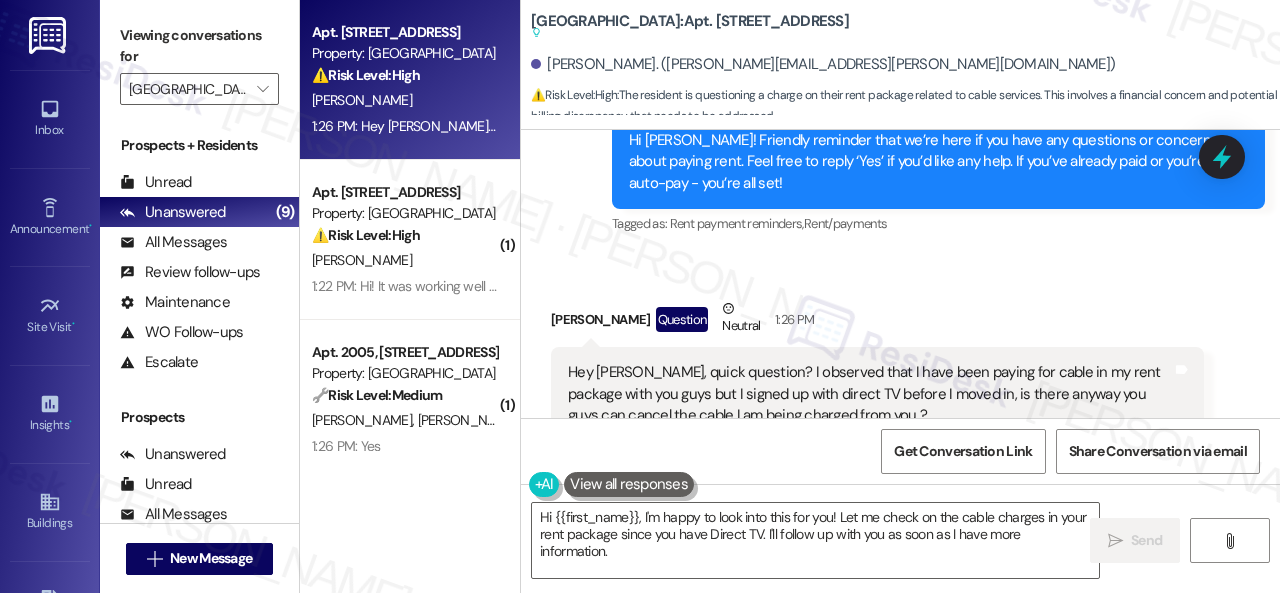 scroll, scrollTop: 17706, scrollLeft: 0, axis: vertical 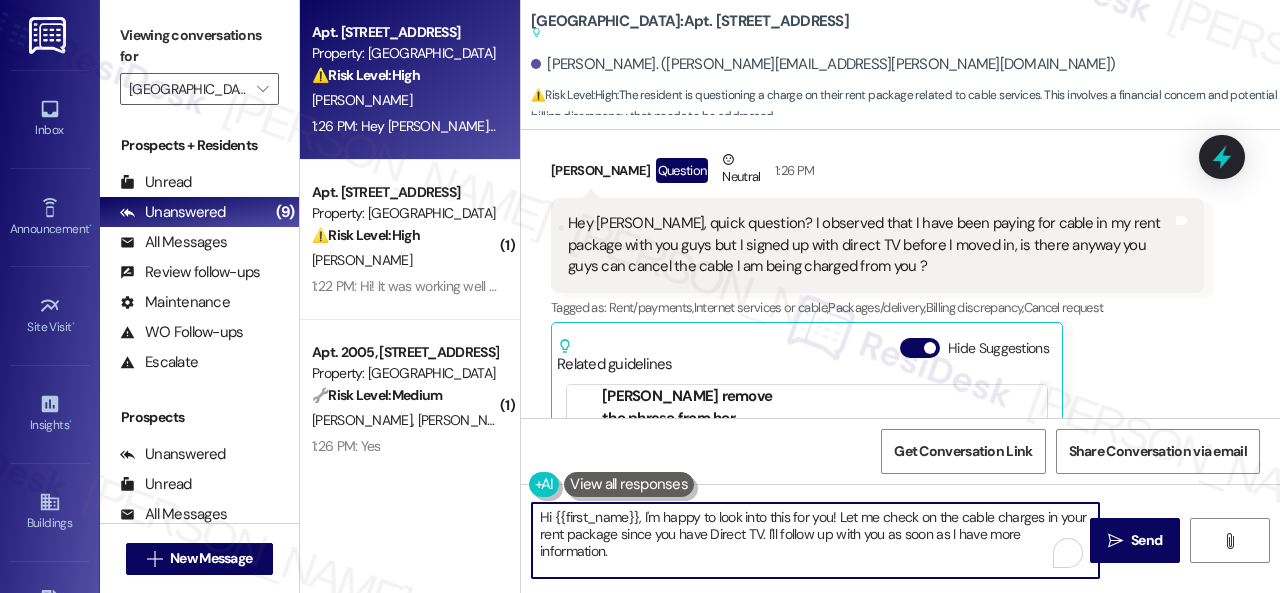 drag, startPoint x: 642, startPoint y: 514, endPoint x: 453, endPoint y: 507, distance: 189.12958 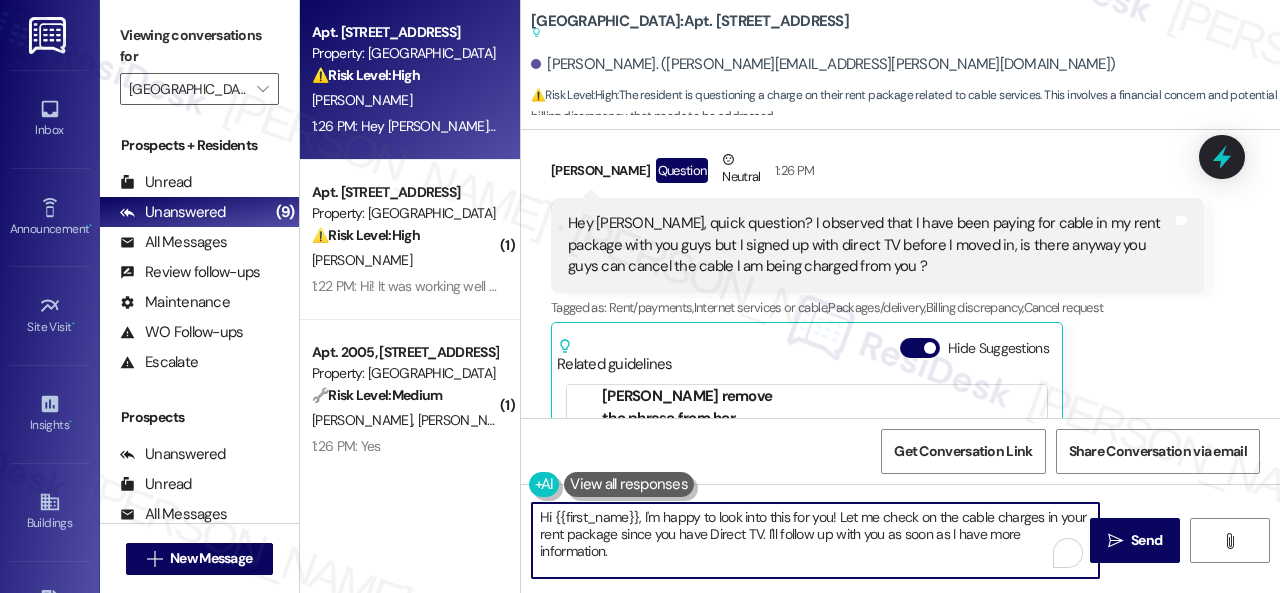 click on "Apt. 1102, 1 Halston South Point Property: Halston South Point ⚠️  Risk Level:  High The resident is questioning a charge on their rent package related to cable services. This involves a financial concern and potential billing discrepancy that needs to be addressed. J. Alcindor 1:26 PM: Hey Sarah, quick question? I observed that I have been paying for cable in my rent package with you guys but I signed up with direct TV before I moved in, is there anyway you guys can cancel  the cable I am being charged from you ? 1:26 PM: Hey Sarah, quick question? I observed that I have been paying for cable in my rent package with you guys but I signed up with direct TV before I moved in, is there anyway you guys can cancel  the cable I am being charged from you ? ( 1 ) Apt. 2513, 1 Halston South Point Property: Halston South Point ⚠️  Risk Level:  High C. Mcclammey 1:22 PM: Hi! It was working well until last Sunday night and then it stopped cooling again.
I've submitted another work order for repair: 16057617. (" at bounding box center (790, 296) 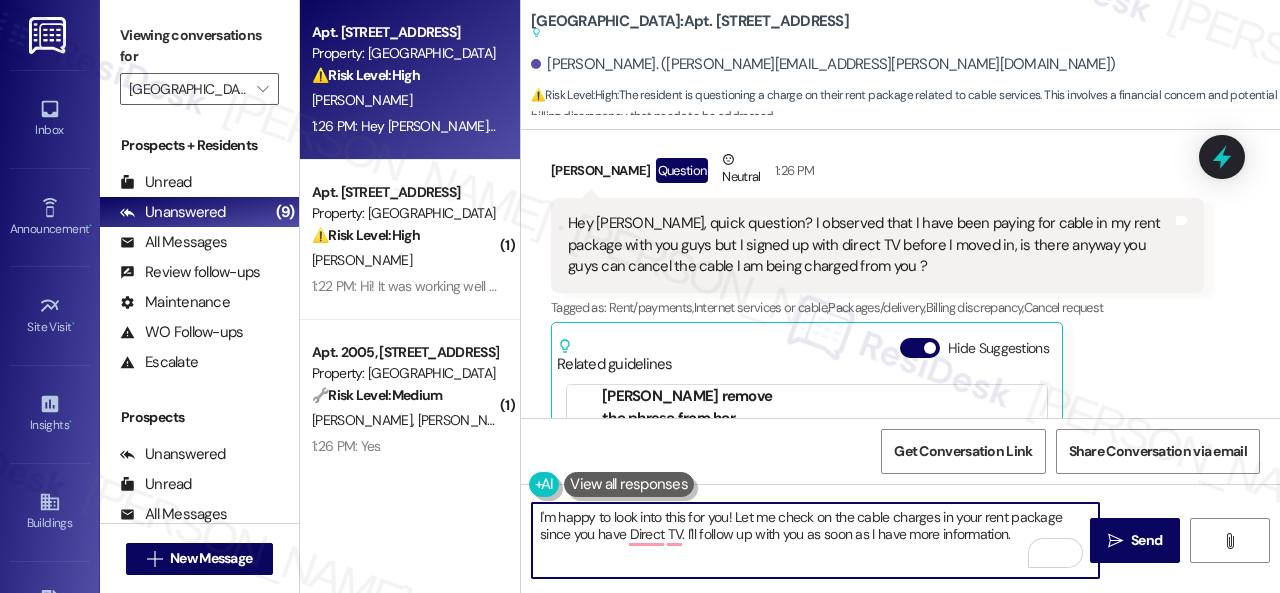 click on "I'm happy to look into this for you! Let me check on the cable charges in your rent package since you have Direct TV. I'll follow up with you as soon as I have more information." at bounding box center (815, 540) 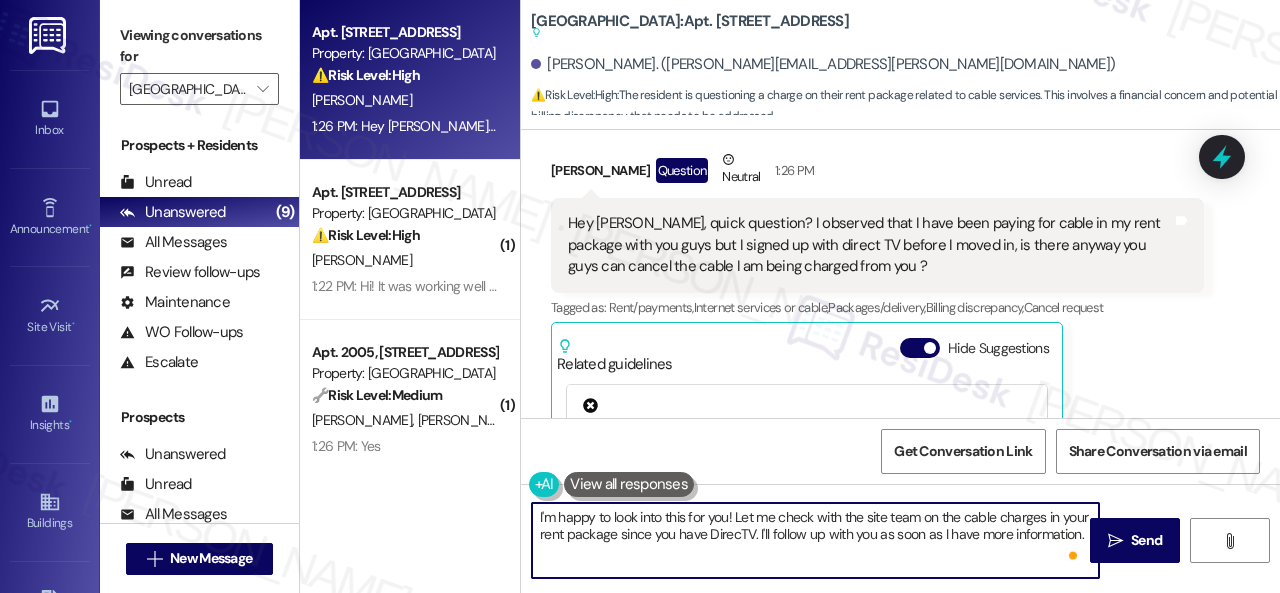 click on "I'm happy to look into this for you! Let me check with the site team on the cable charges in your rent package since you have DirecTV. I'll follow up with you as soon as I have more information." at bounding box center (815, 540) 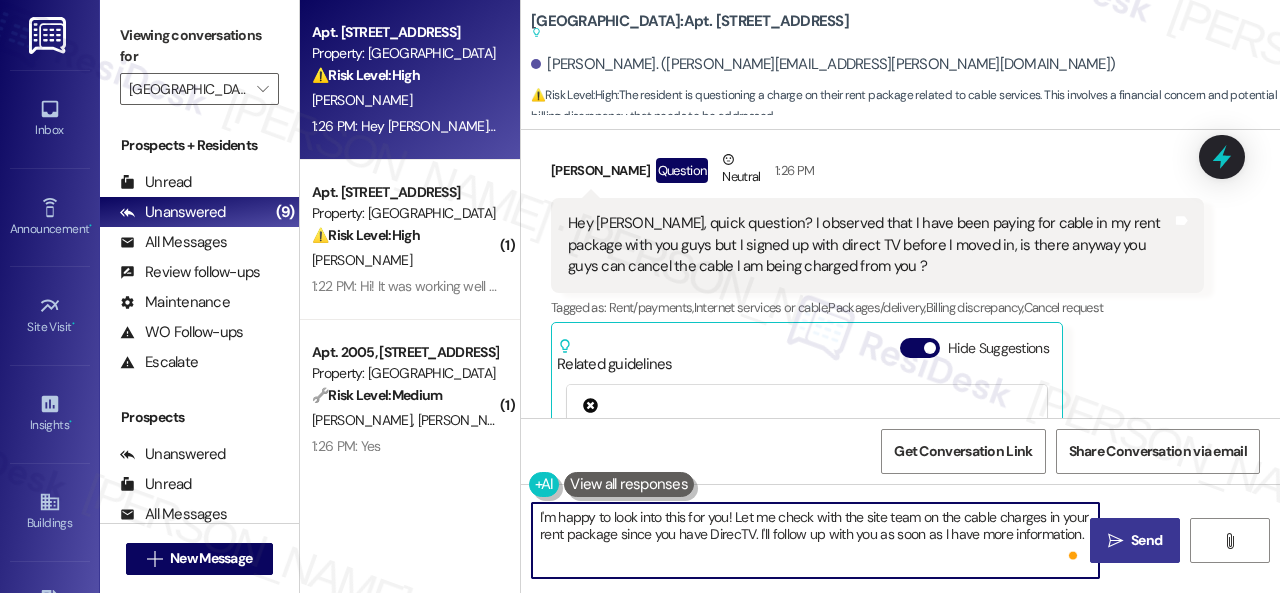 type on "I'm happy to look into this for you! Let me check with the site team on the cable charges in your rent package since you have DirecTV. I'll follow up with you as soon as I have more information." 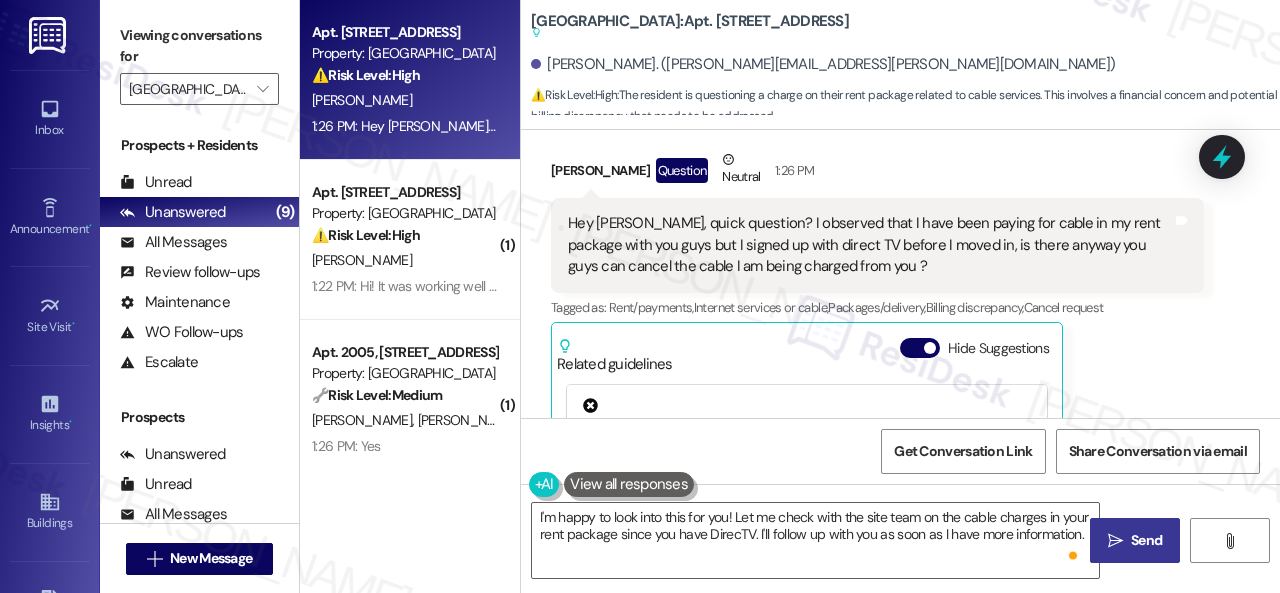 click on "Send" at bounding box center (1146, 540) 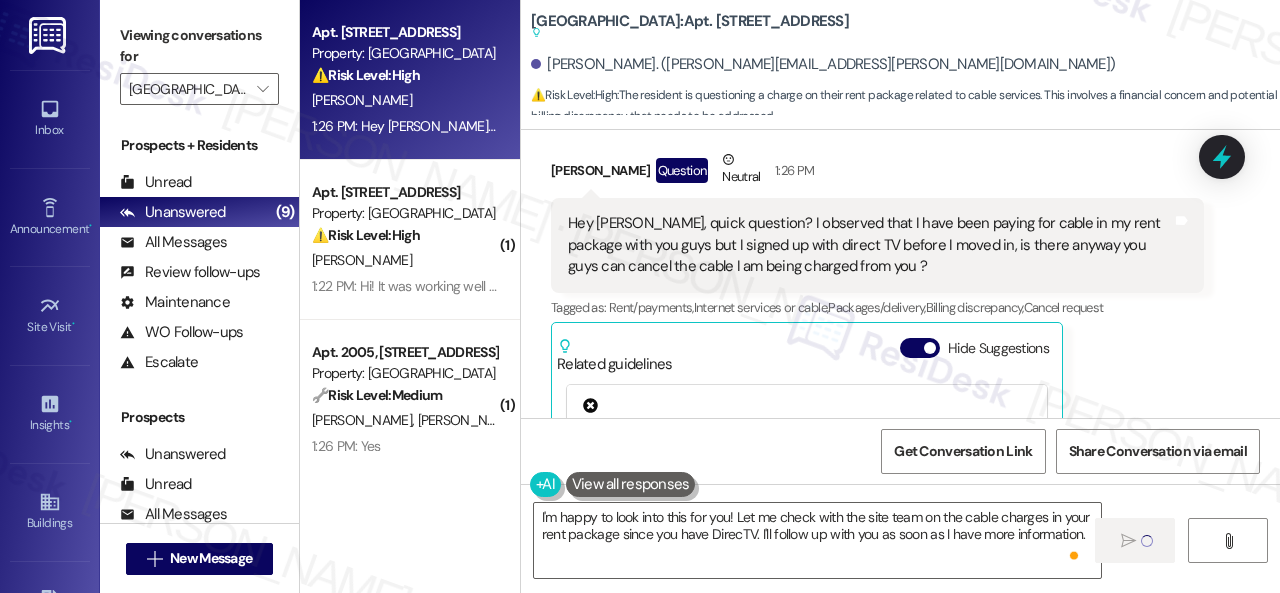 type 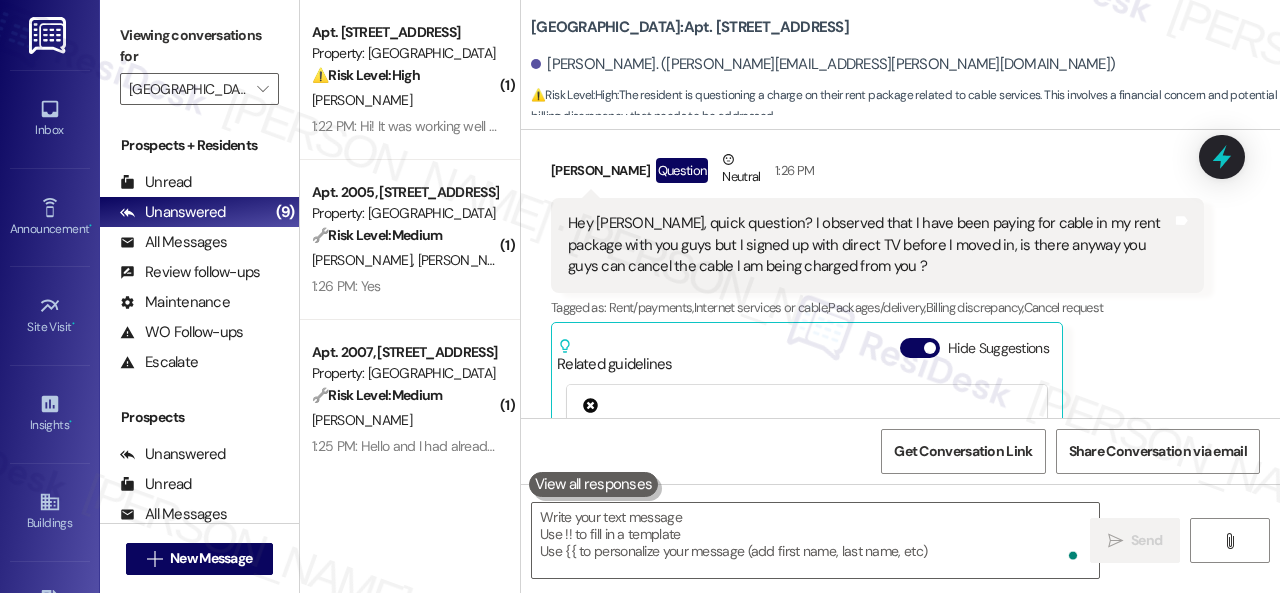 scroll, scrollTop: 17504, scrollLeft: 0, axis: vertical 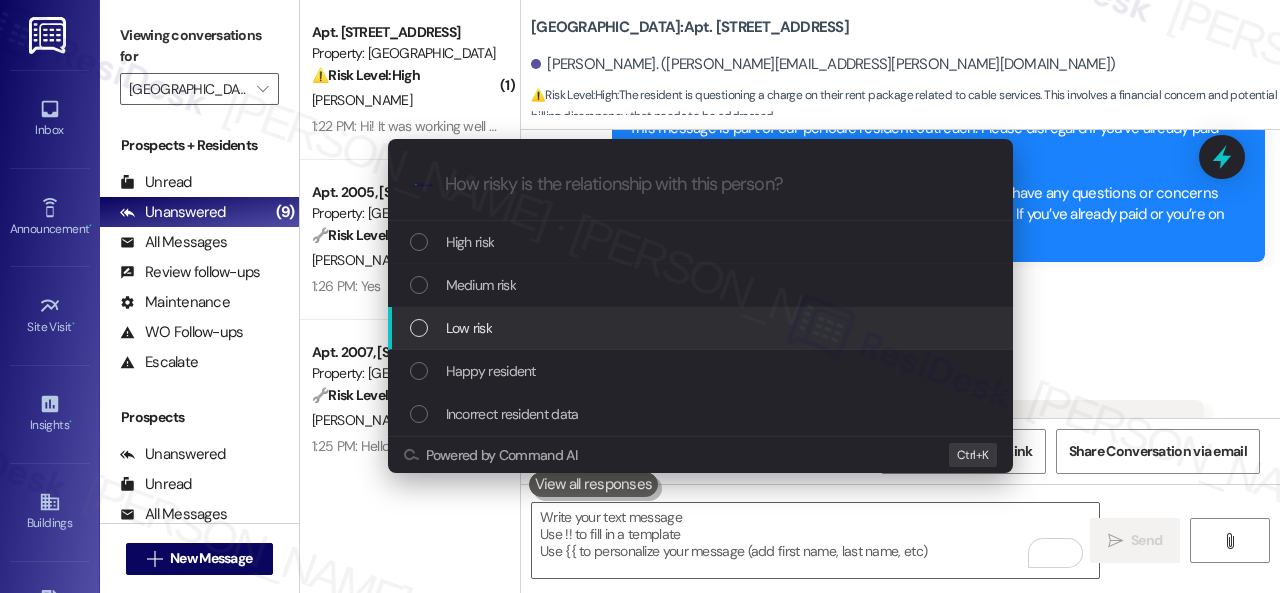 click on "Low risk" at bounding box center [469, 328] 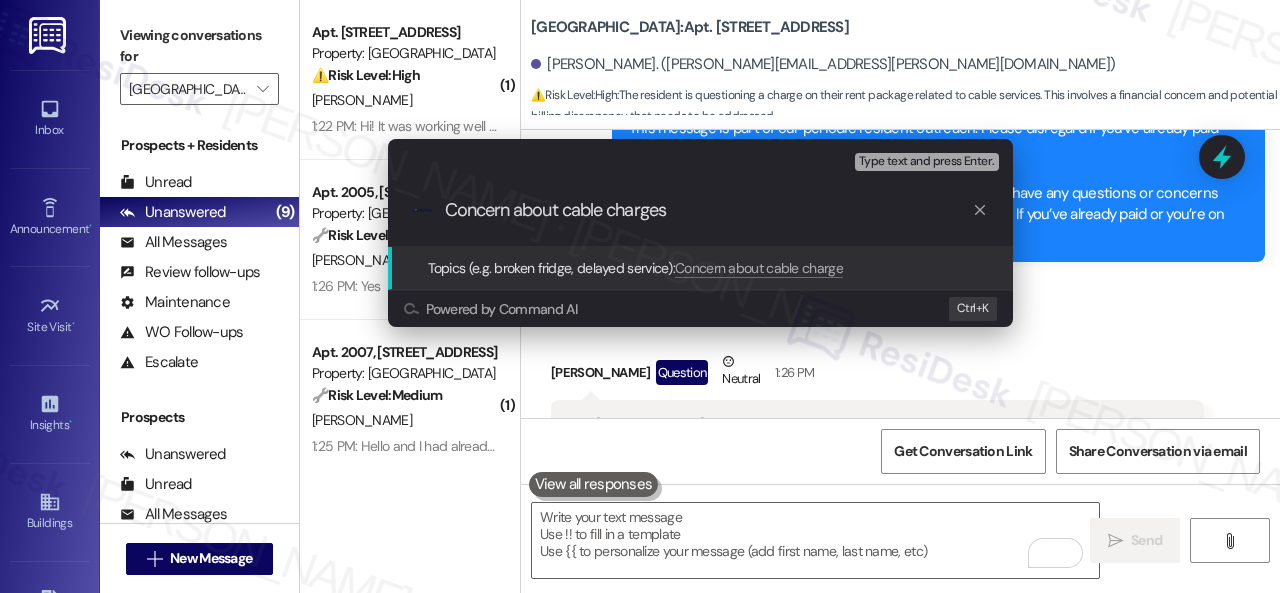 type on "Concern about cable charges." 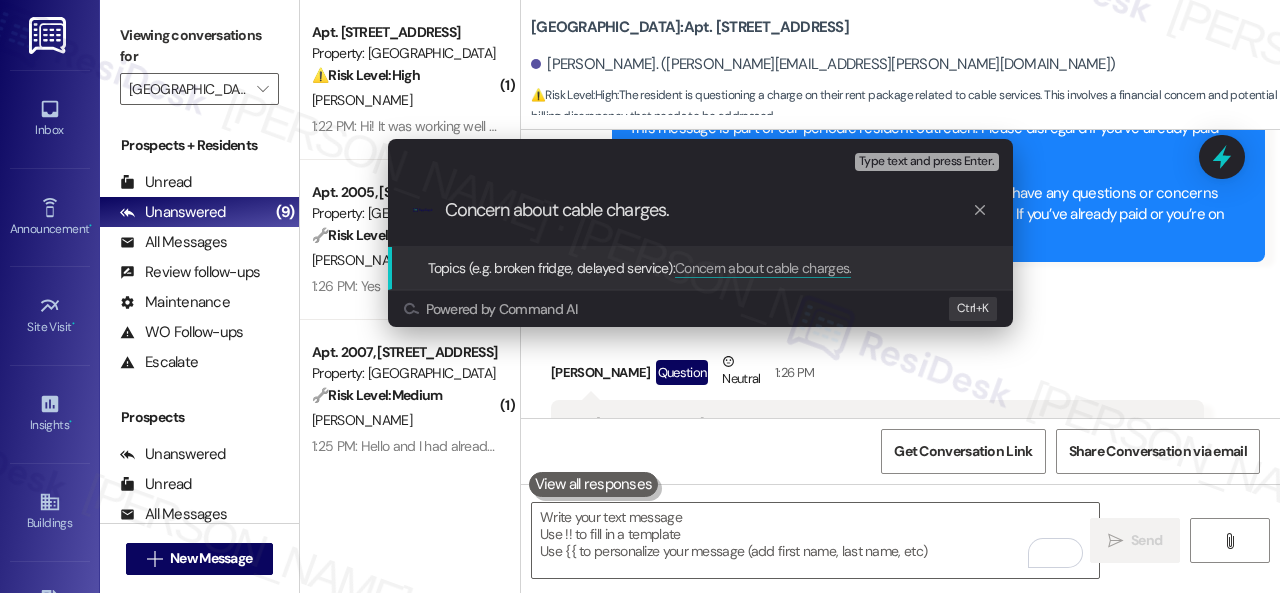 type 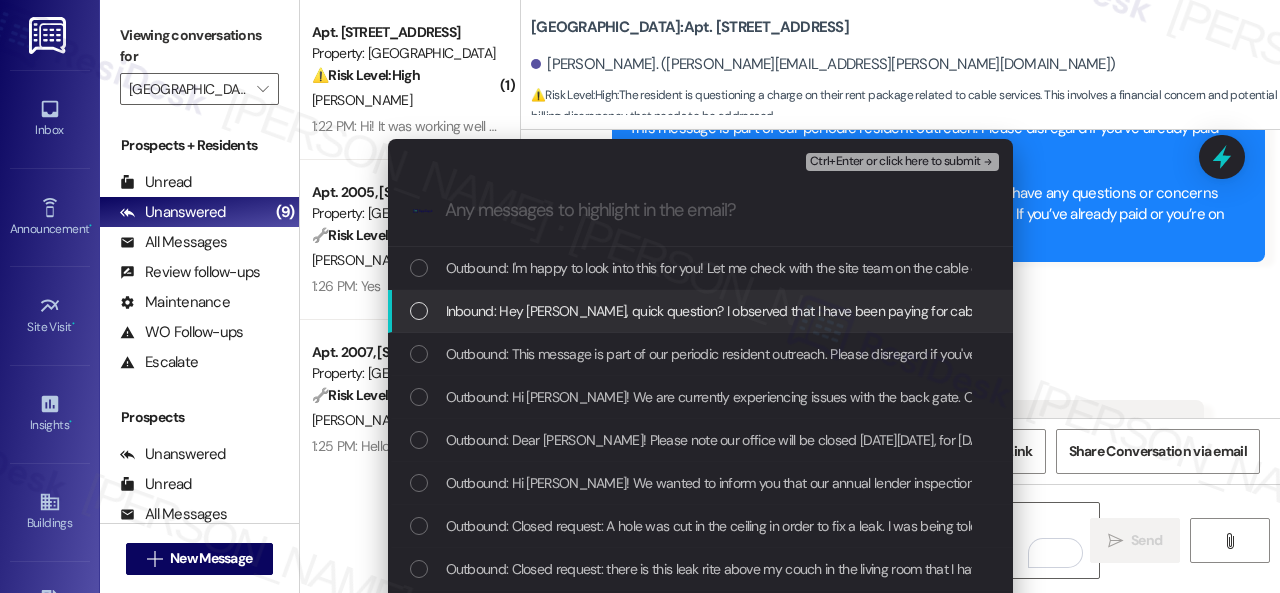 click on "Inbound: Hey Sarah, quick question? I observed that I have been paying for cable in my rent package with you guys but I signed up with direct TV before I moved in, is there anyway you guys can cancel  the cable I am being charged from you ?" at bounding box center (1182, 311) 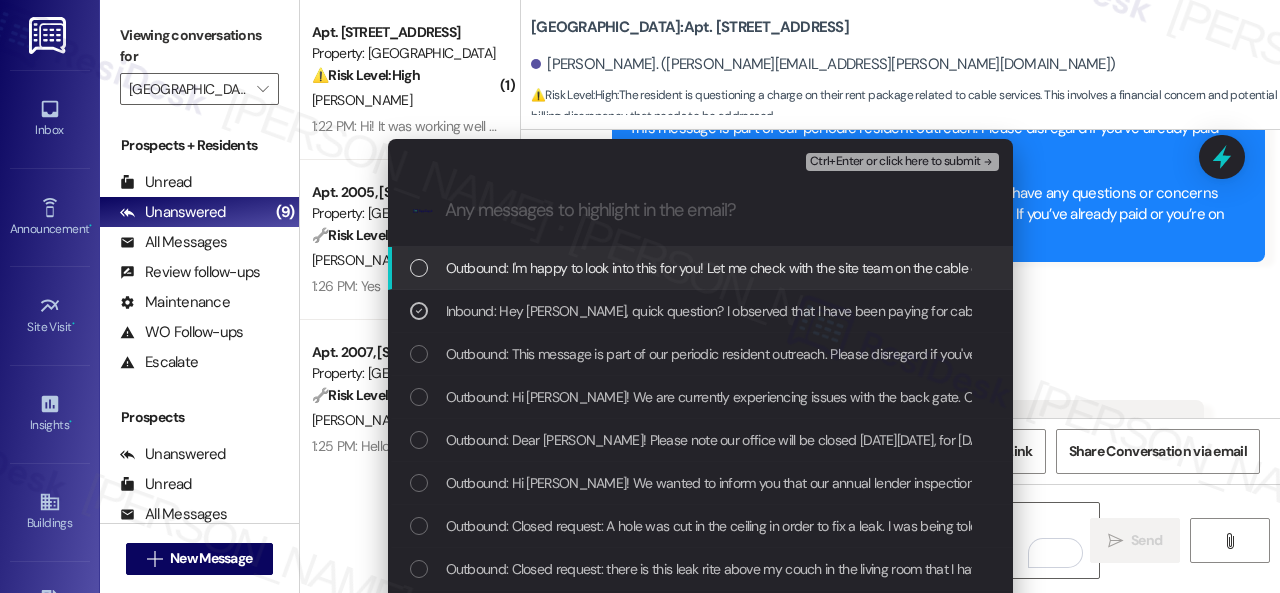click on "Ctrl+Enter or click here to submit" at bounding box center (895, 162) 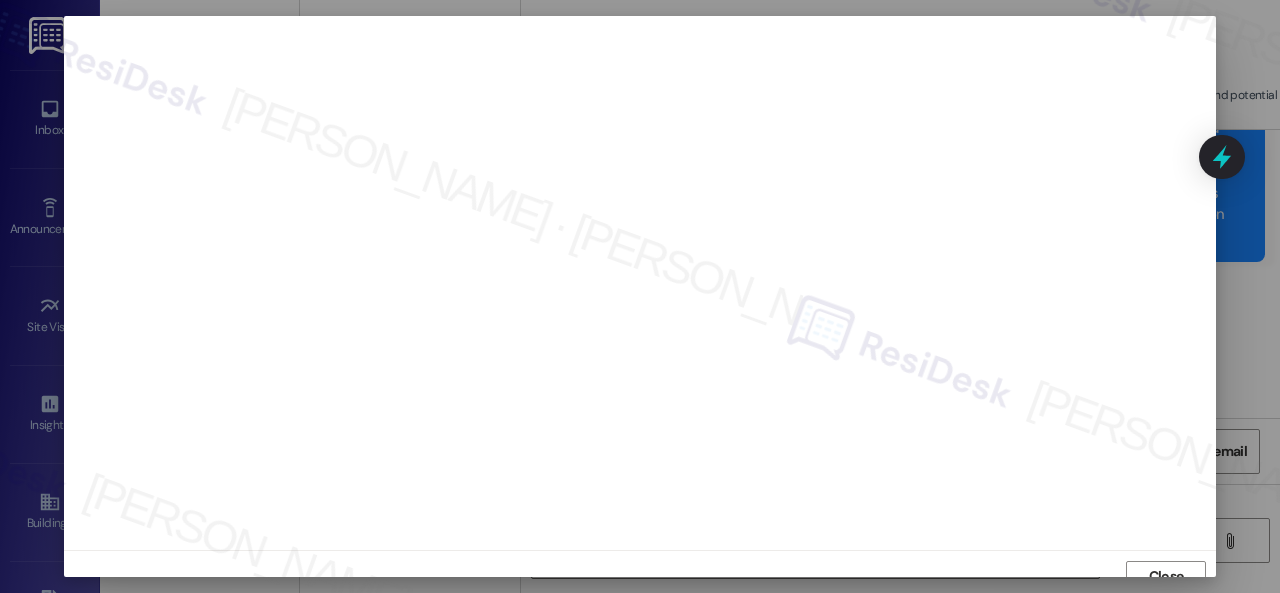 scroll, scrollTop: 15, scrollLeft: 0, axis: vertical 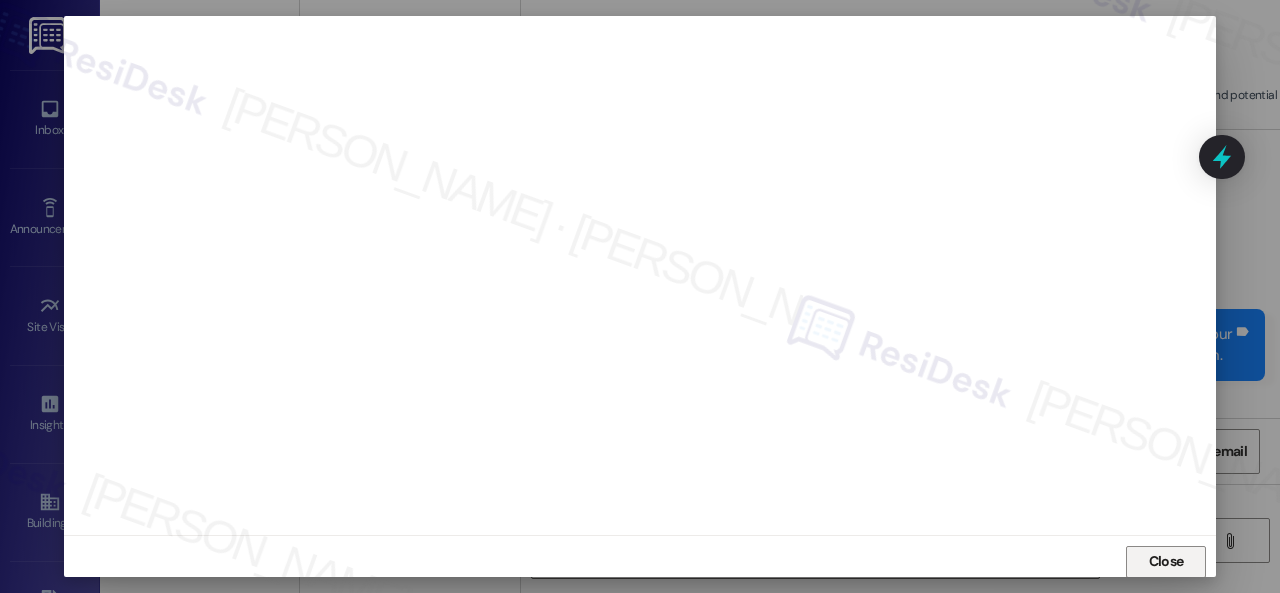 click on "Close" at bounding box center [1166, 561] 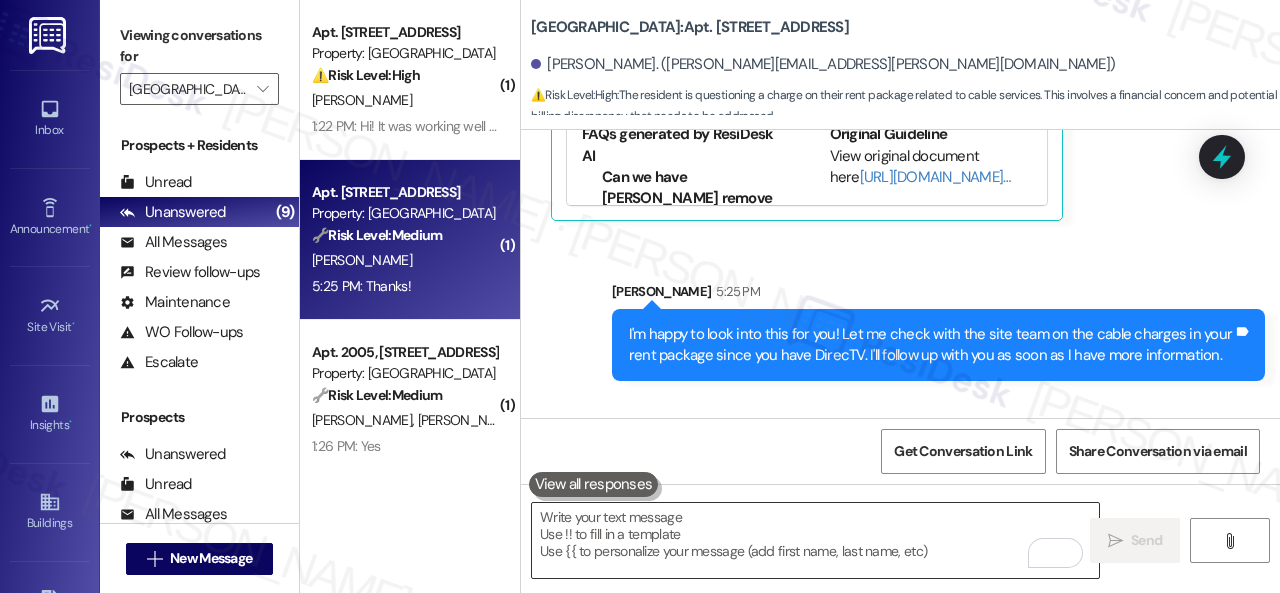 click at bounding box center (815, 540) 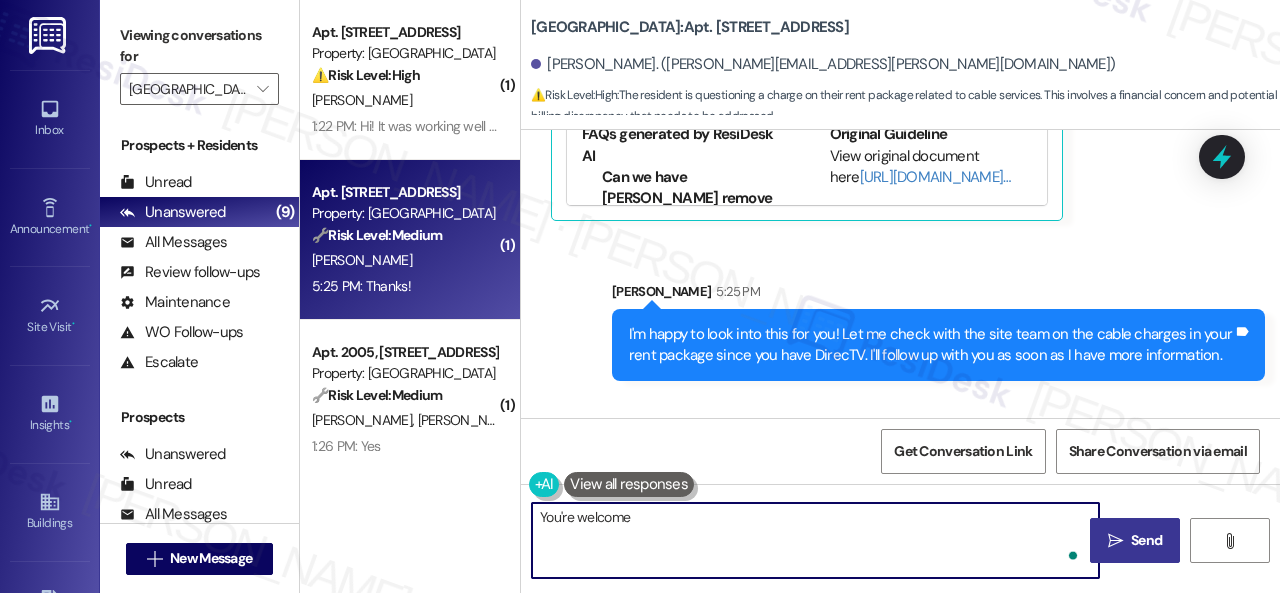 type on "You're welcome!" 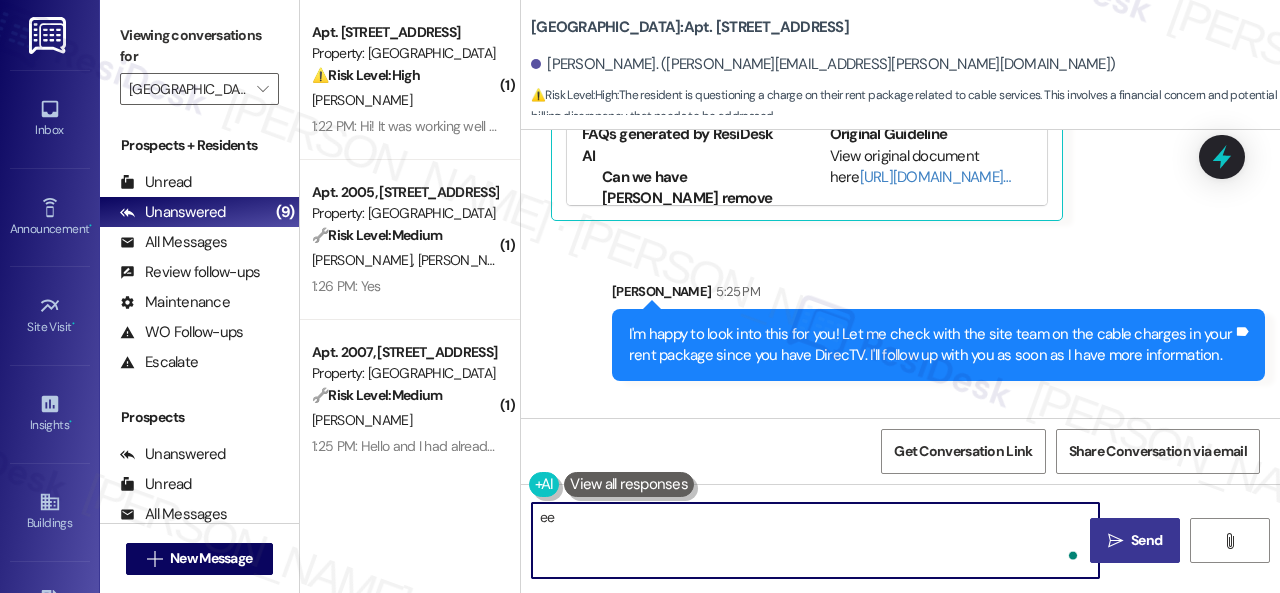 type on "ee" 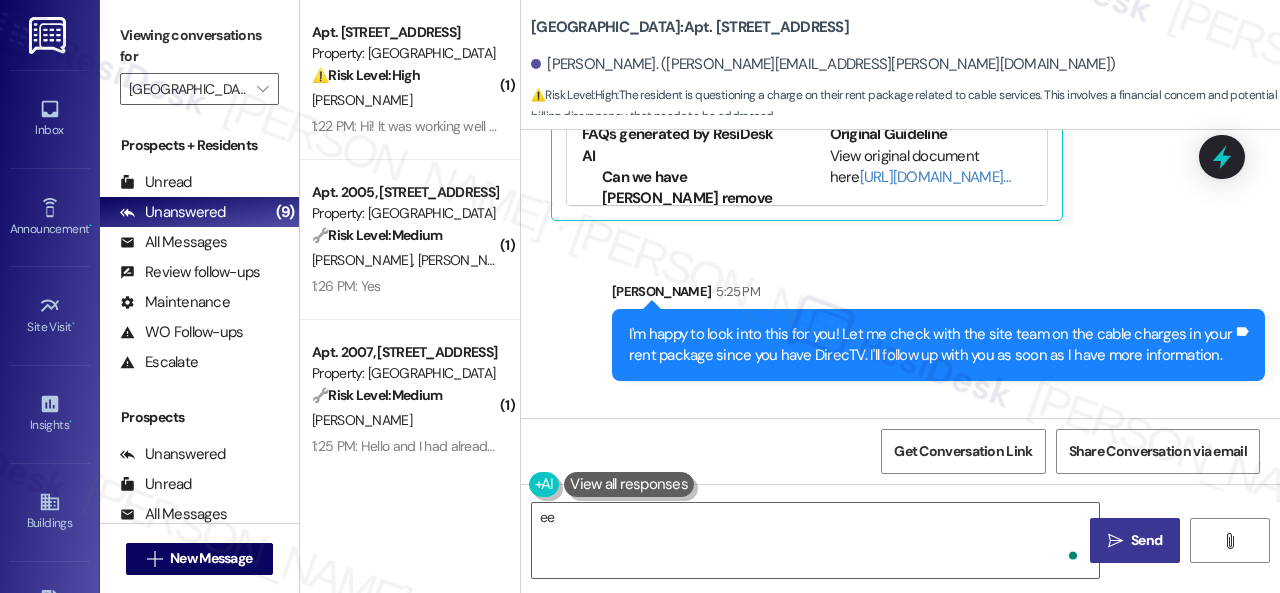 click on "Received via SMS Jason Alcindor 5:25 PM Thanks! Tags and notes" at bounding box center (900, 465) 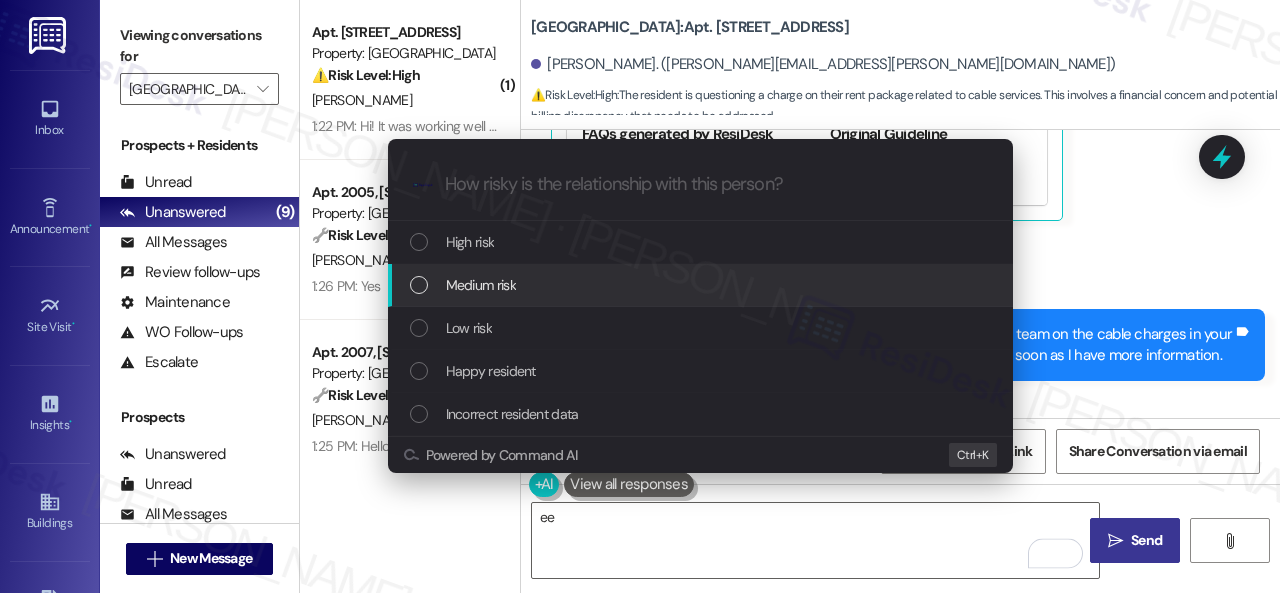 click on "Medium risk" at bounding box center [481, 285] 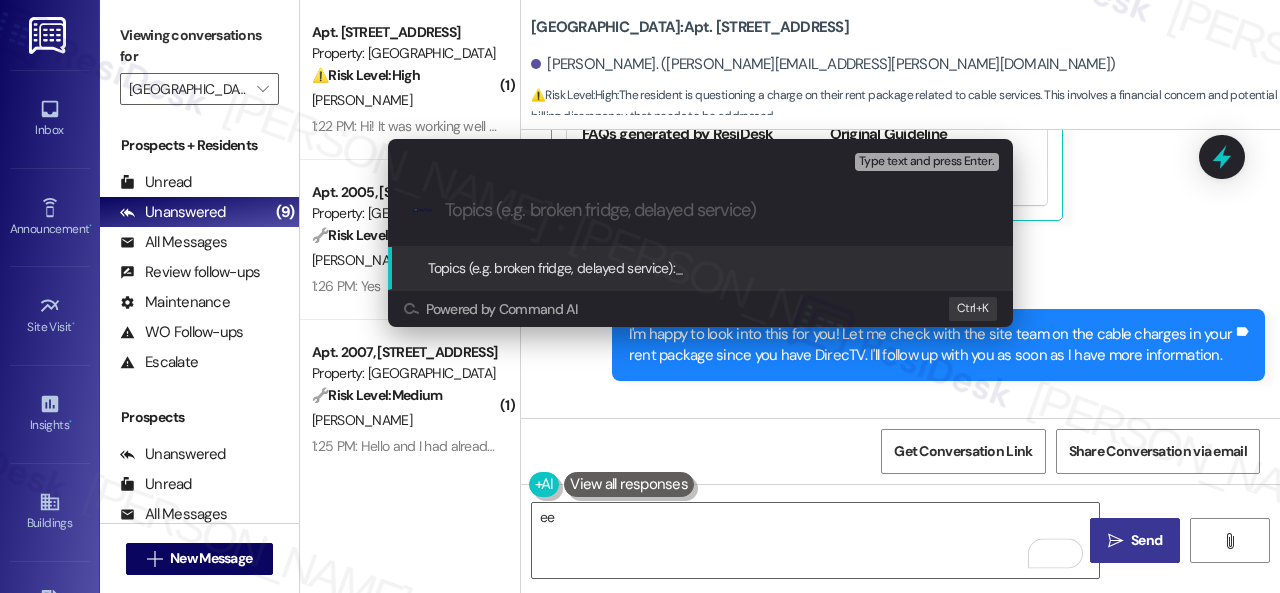 paste on "Concern about cable charges." 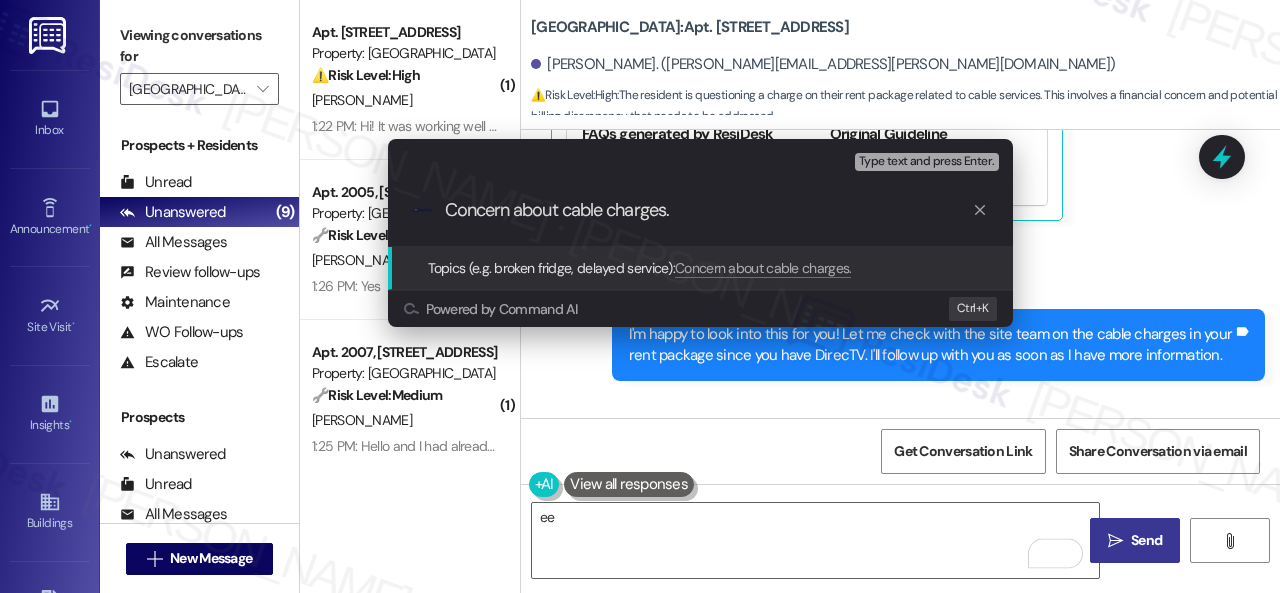 type 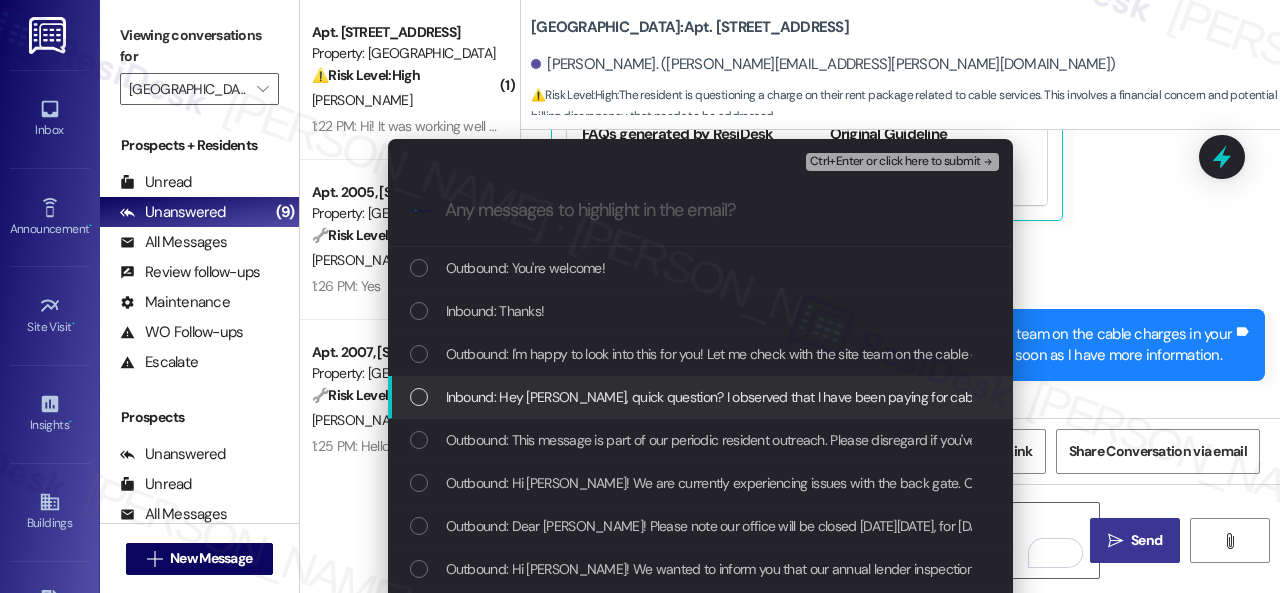 click on "Inbound: Hey Sarah, quick question? I observed that I have been paying for cable in my rent package with you guys but I signed up with direct TV before I moved in, is there anyway you guys can cancel  the cable I am being charged from you ?" at bounding box center [1182, 397] 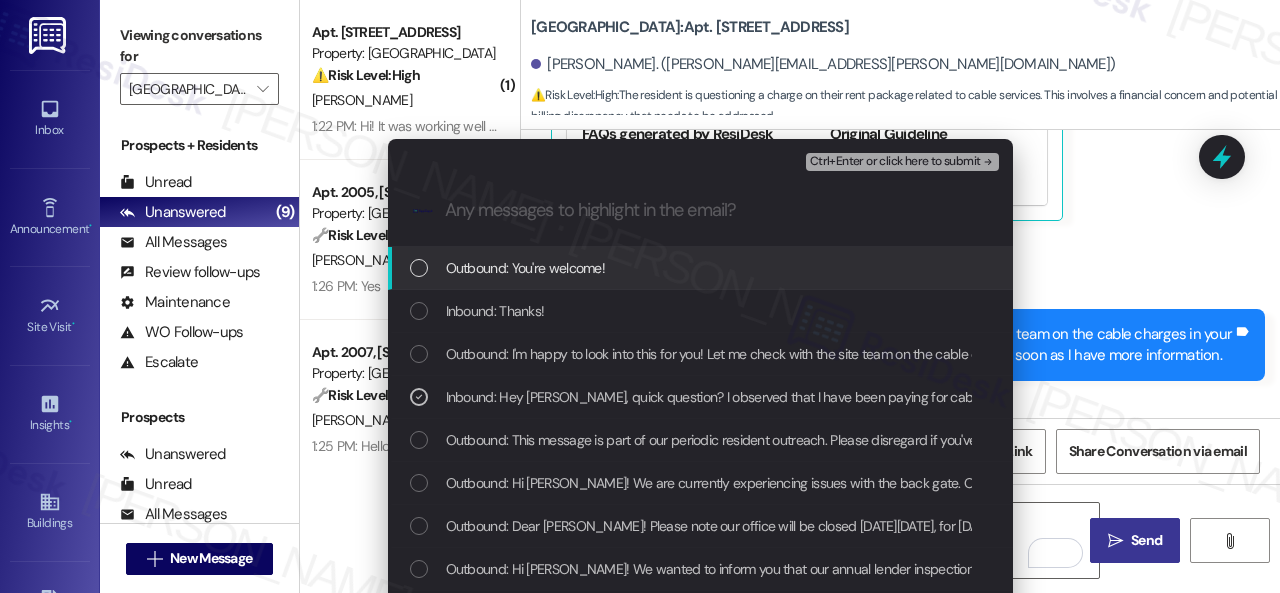 click on "Ctrl+Enter or click here to submit" at bounding box center (895, 162) 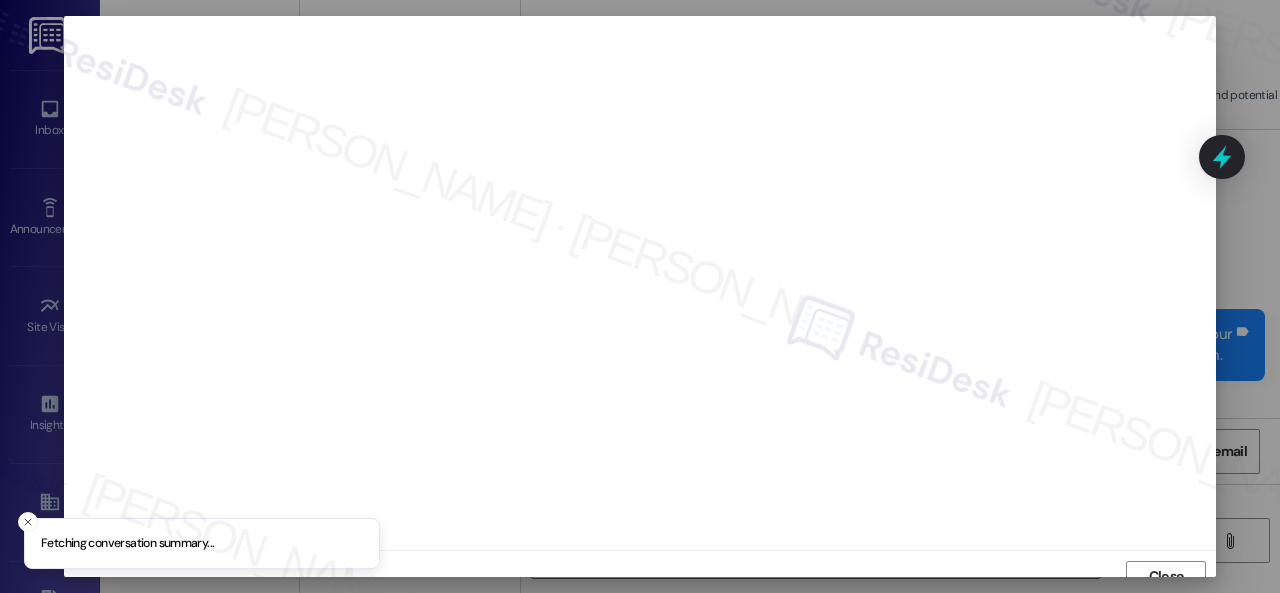 scroll, scrollTop: 15, scrollLeft: 0, axis: vertical 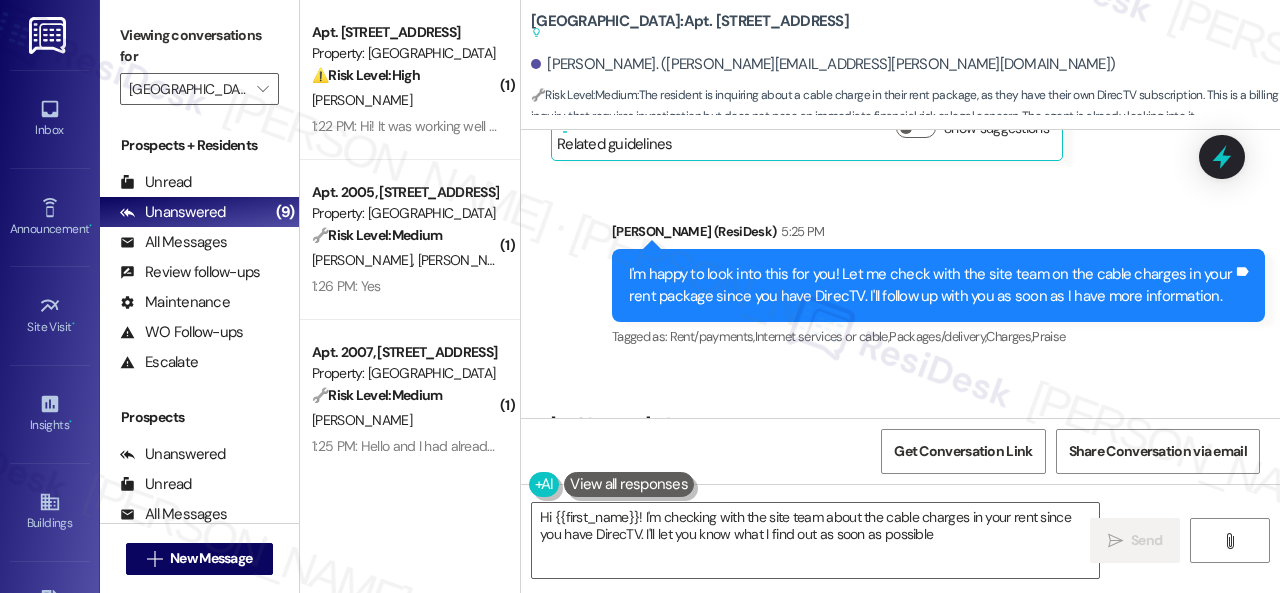 type on "Hi {{first_name}}! I'm checking with the site team about the cable charges in your rent since you have DirecTV. I'll let you know what I find out as soon as possible!" 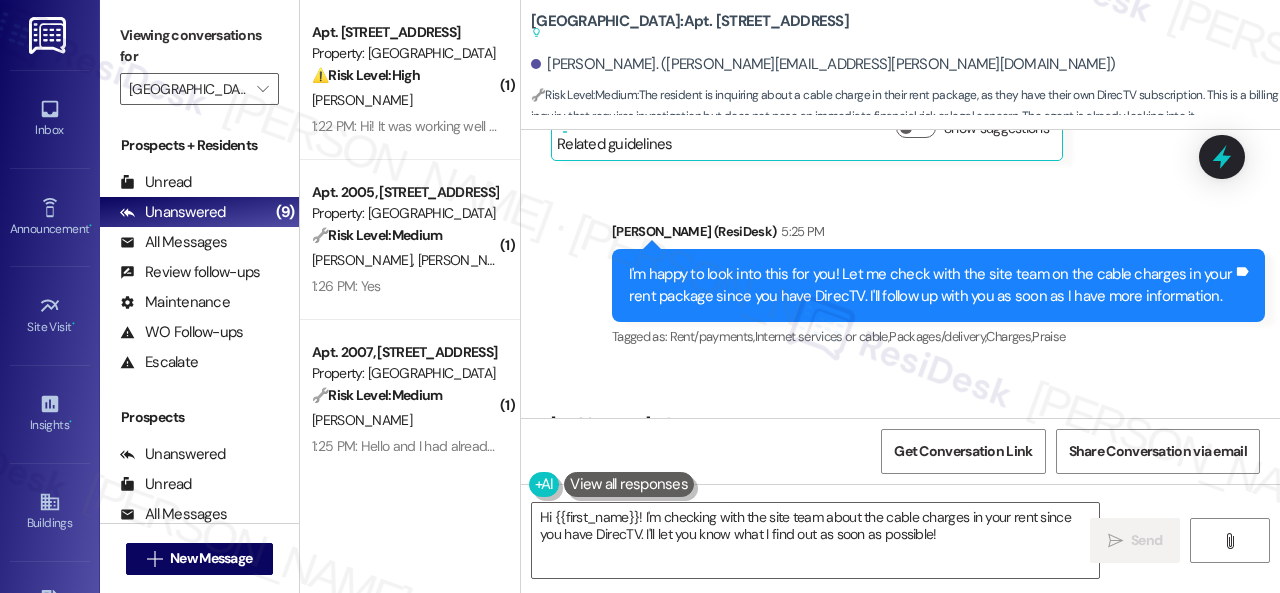 click on "Sent via SMS Sarah   (ResiDesk) 5:25 PM I'm happy to look into this for you! Let me check with the site team on the cable charges in your rent package since you have DirecTV. I'll follow up with you as soon as I have more information. Tags and notes Tagged as:   Rent/payments ,  Click to highlight conversations about Rent/payments Internet services or cable ,  Click to highlight conversations about Internet services or cable Packages/delivery ,  Click to highlight conversations about Packages/delivery Charges ,  Click to highlight conversations about Charges Praise Click to highlight conversations about Praise" at bounding box center [900, 271] 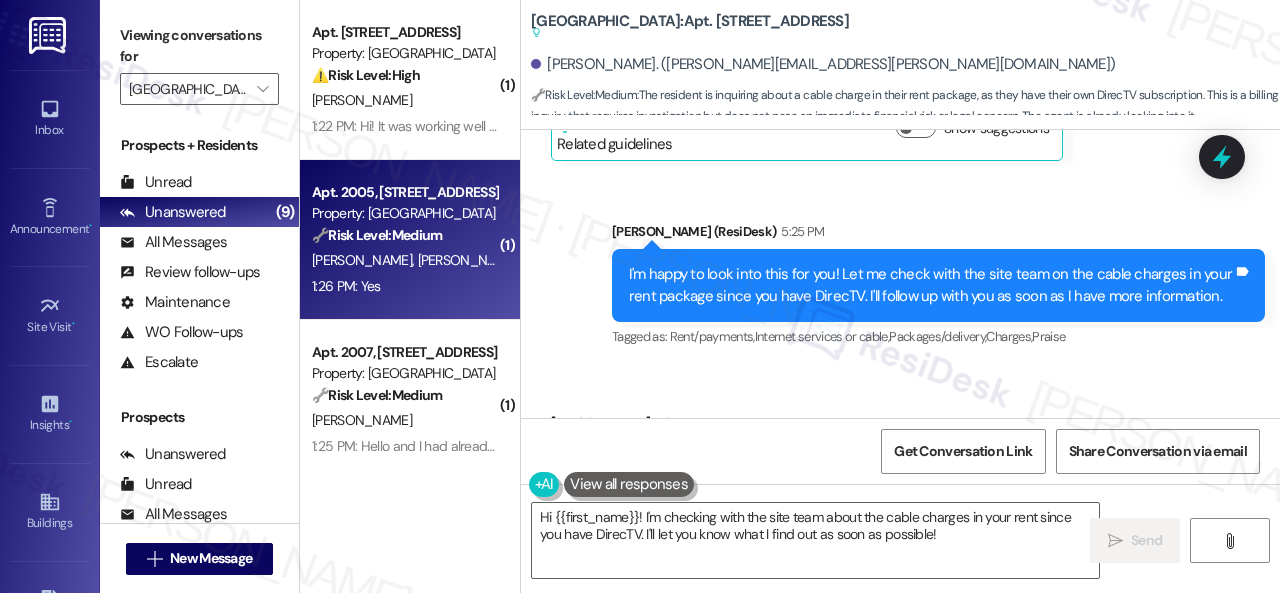 click on "1:26 PM: Yes 1:26 PM: Yes" at bounding box center [404, 286] 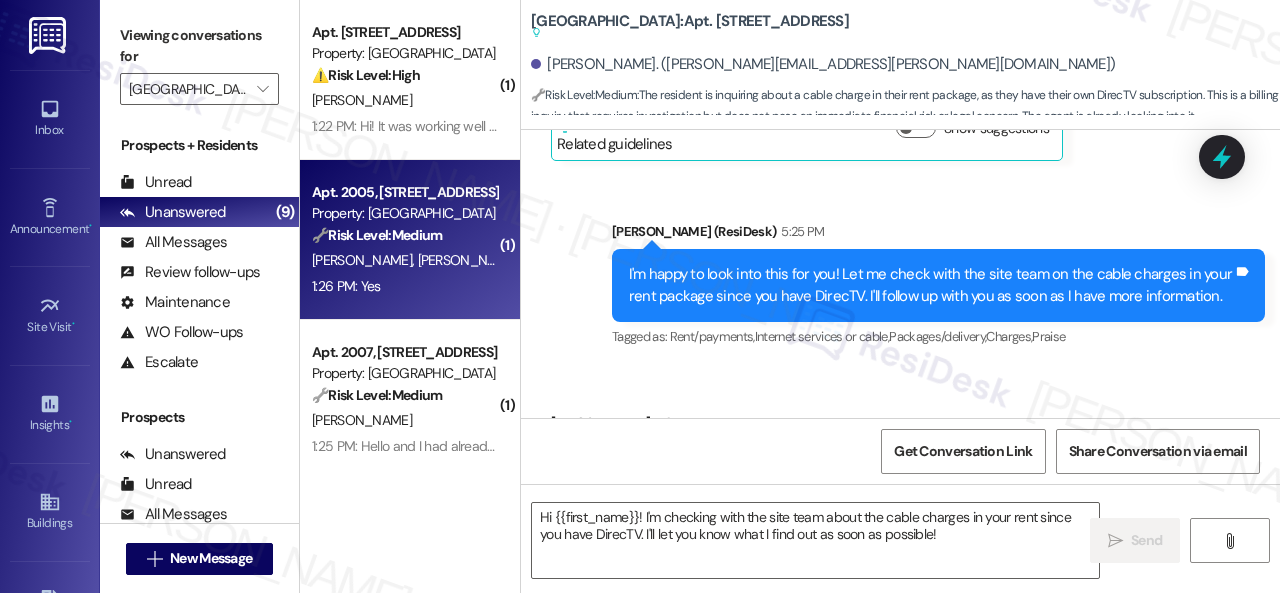 type on "Fetching suggested responses. Please feel free to read through the conversation in the meantime." 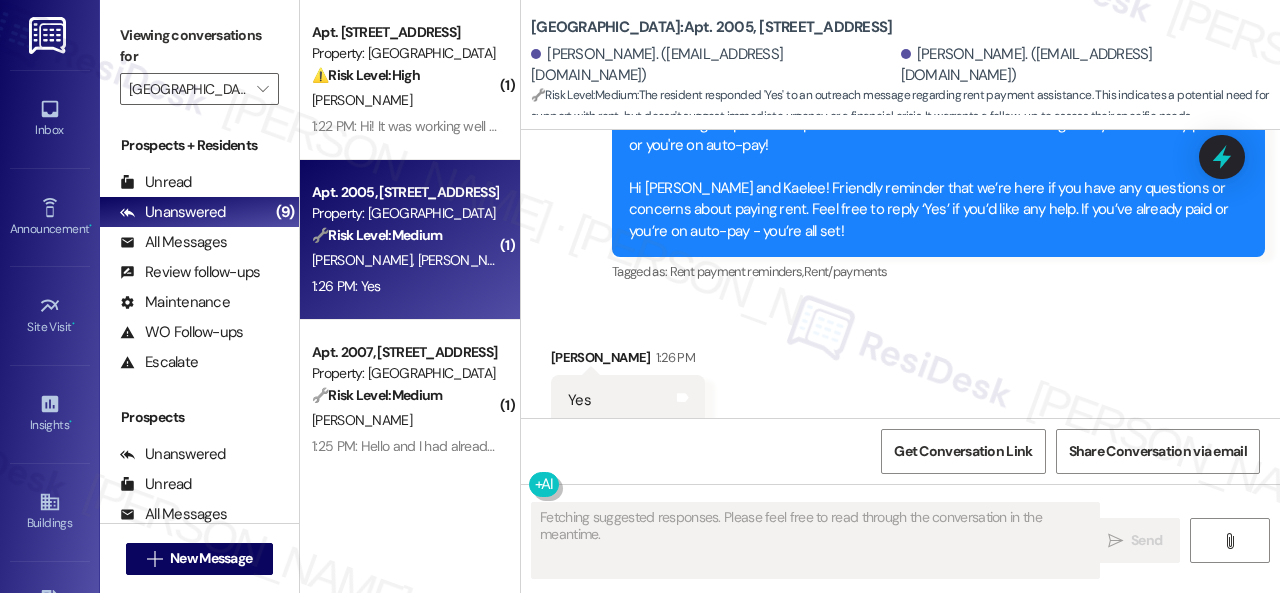 scroll, scrollTop: 21039, scrollLeft: 0, axis: vertical 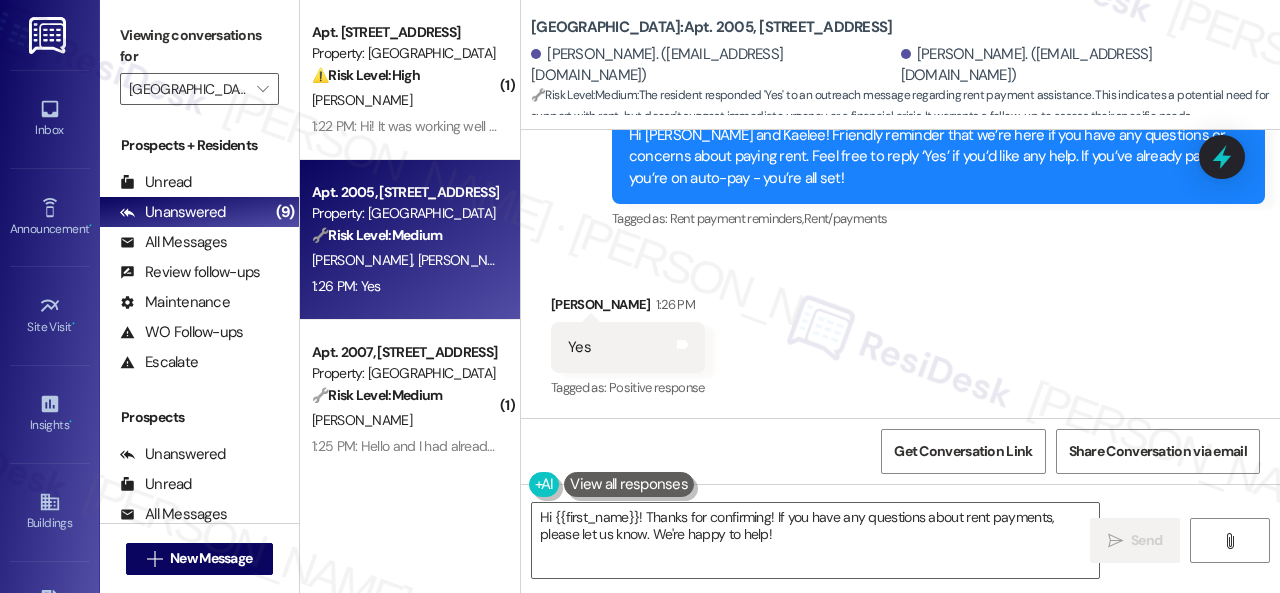 click on "Received via SMS Kaelee Baker 1:26 PM Yes Tags and notes Tagged as:   Positive response Click to highlight conversations about Positive response" at bounding box center [900, 333] 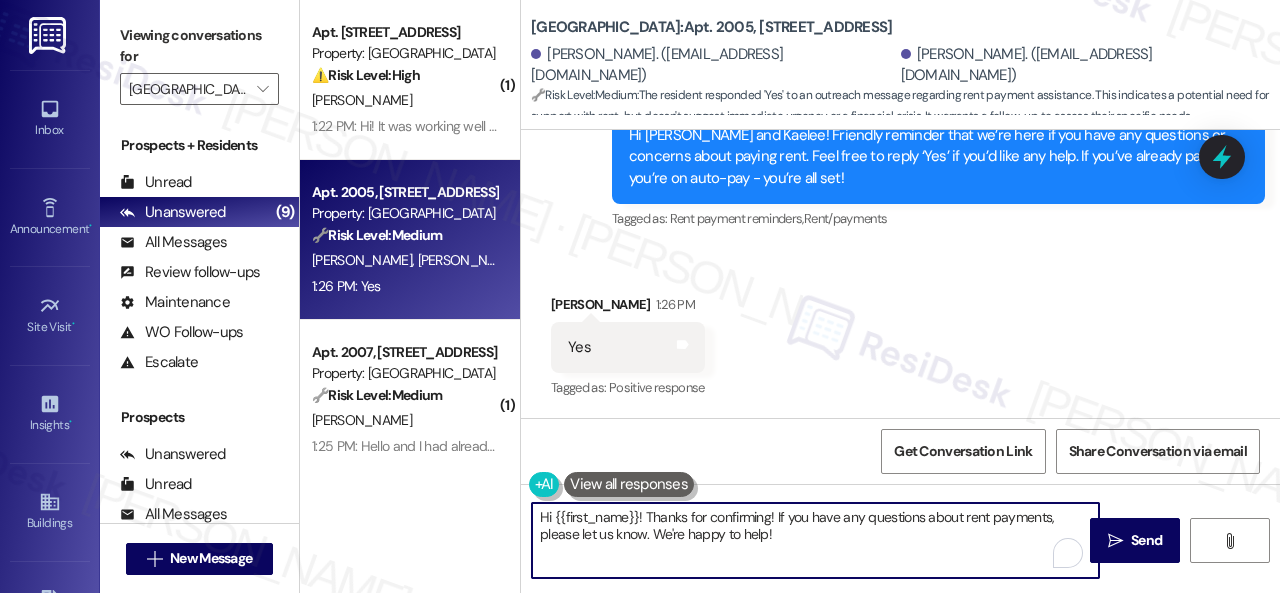 drag, startPoint x: 477, startPoint y: 473, endPoint x: 460, endPoint y: 467, distance: 18.027756 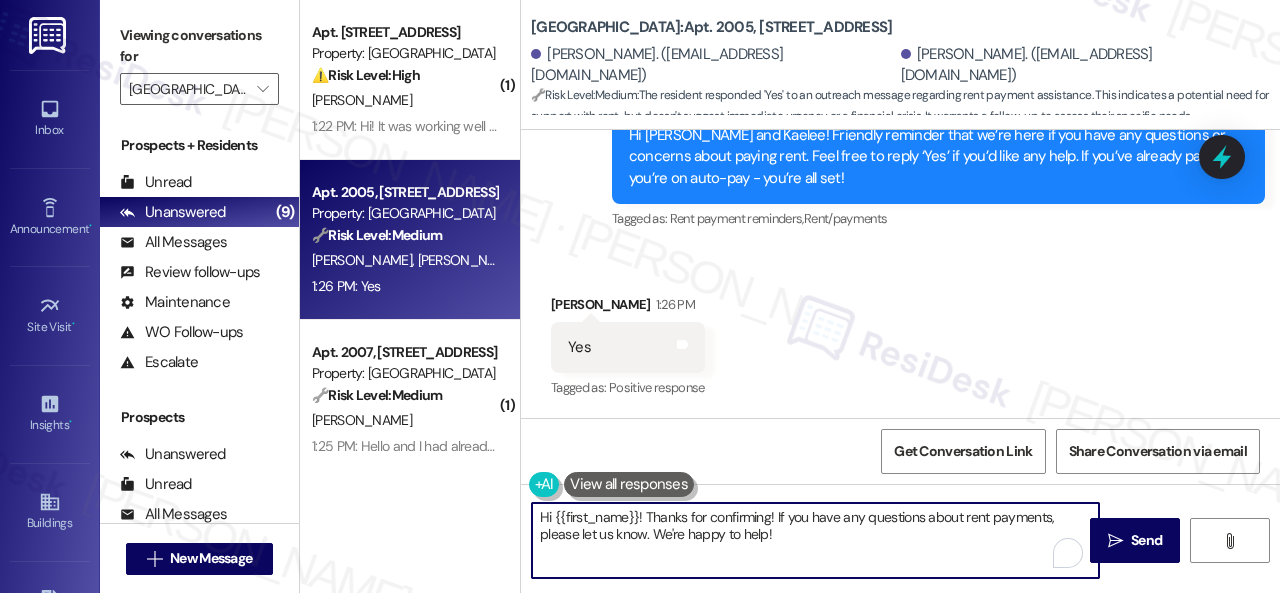 click on "( 1 ) Apt. 2513, 1 Halston South Point Property: Halston South Point ⚠️  Risk Level:  High The resident reports that their AC, which was previously addressed in a work order, has stopped working again. This indicates a recurring maintenance issue that impacts the habitability of the unit and requires urgent attention to prevent further discomfort or potential health issues. C. Mcclammey 1:22 PM: Hi! It was working well until last Sunday night and then it stopped cooling again.
I've submitted another work order for repair: 16057617. 1:22 PM: Hi! It was working well until last Sunday night and then it stopped cooling again.
I've submitted another work order for repair: 16057617. Apt. 2005, 1 Halston South Point Property: Halston South Point 🔧  Risk Level:  Medium K. Baker K. Wimby 1:26 PM: Yes 1:26 PM: Yes ( 1 ) Apt. 2007, 1 Halston South Point Property: Halston South Point 🔧  Risk Level:  Medium J. Suber 1:25 PM: Hello and I had already paid my rent  1:25 PM: Hello and I had already paid my rent" at bounding box center [790, 296] 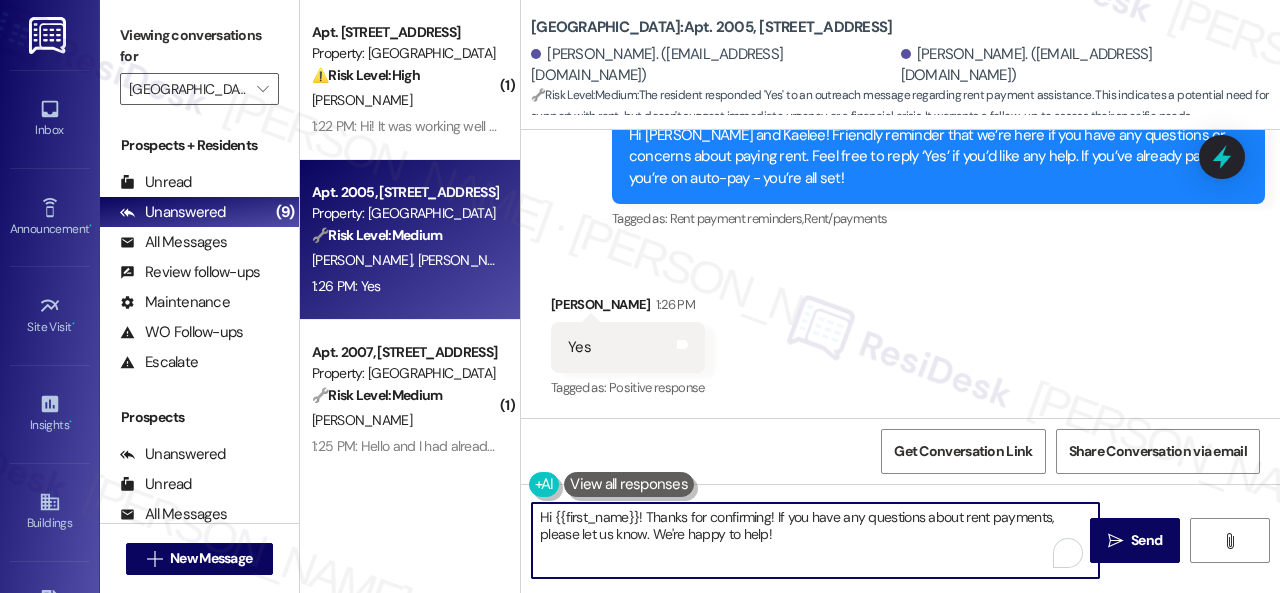 paste on "ow can I help you with your rent payment concern? Please provide as much detail as possible. You may also refer to the additional information below:
-Rent is due on the 1st, with a grace period until the 3rd. The total balance appears in the payment portal on the 1st. On the 4th, the late fees begin.
-The message you received was an early reminder to all residents about the rent as an initiative to help, to know if they have questions or need guidance/clarification about the upcoming rent before the due date (the 1st of next month).
I hope it helps. Let me know if you have other questions. Thank you" 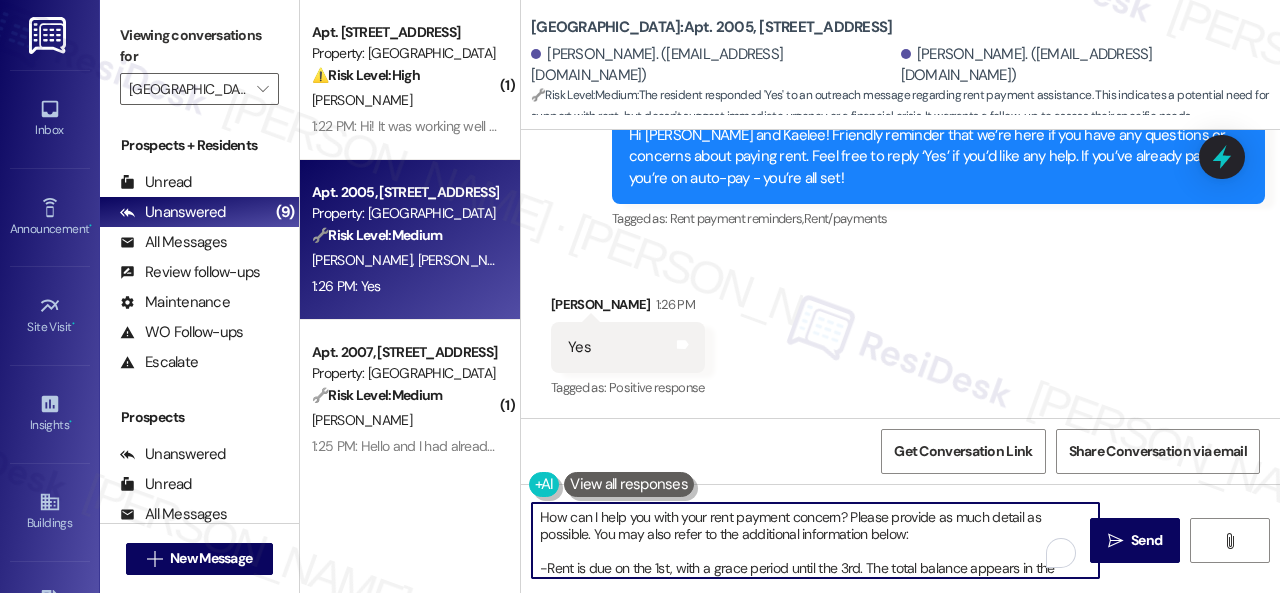 scroll, scrollTop: 102, scrollLeft: 0, axis: vertical 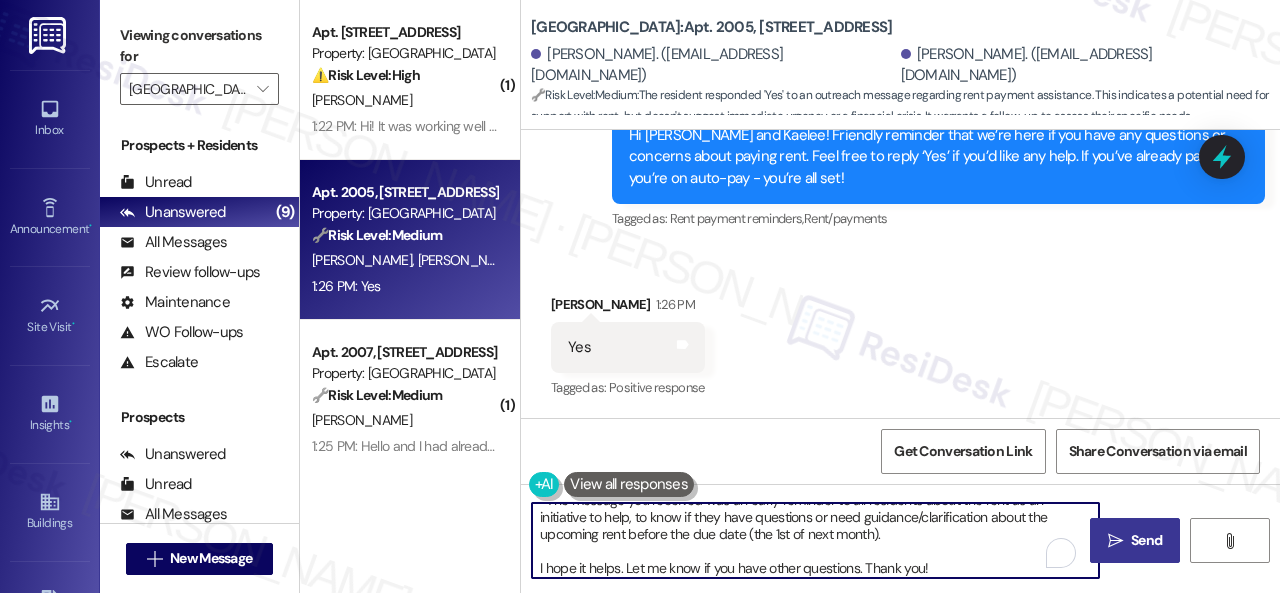 type on "How can I help you with your rent payment concern? Please provide as much detail as possible. You may also refer to the additional information below:
-Rent is due on the 1st, with a grace period until the 3rd. The total balance appears in the payment portal on the 1st. On the 4th, the late fees begin.
-The message you received was an early reminder to all residents about the rent as an initiative to help, to know if they have questions or need guidance/clarification about the upcoming rent before the due date (the 1st of next month).
I hope it helps. Let me know if you have other questions. Thank you!" 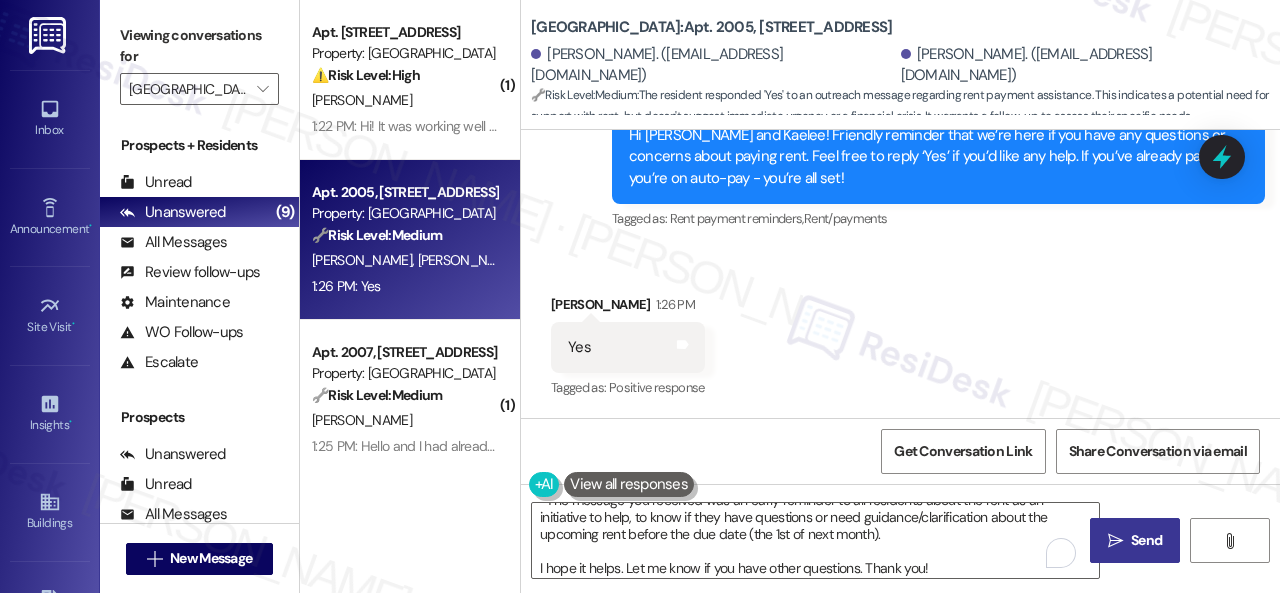 click on "Send" at bounding box center (1146, 540) 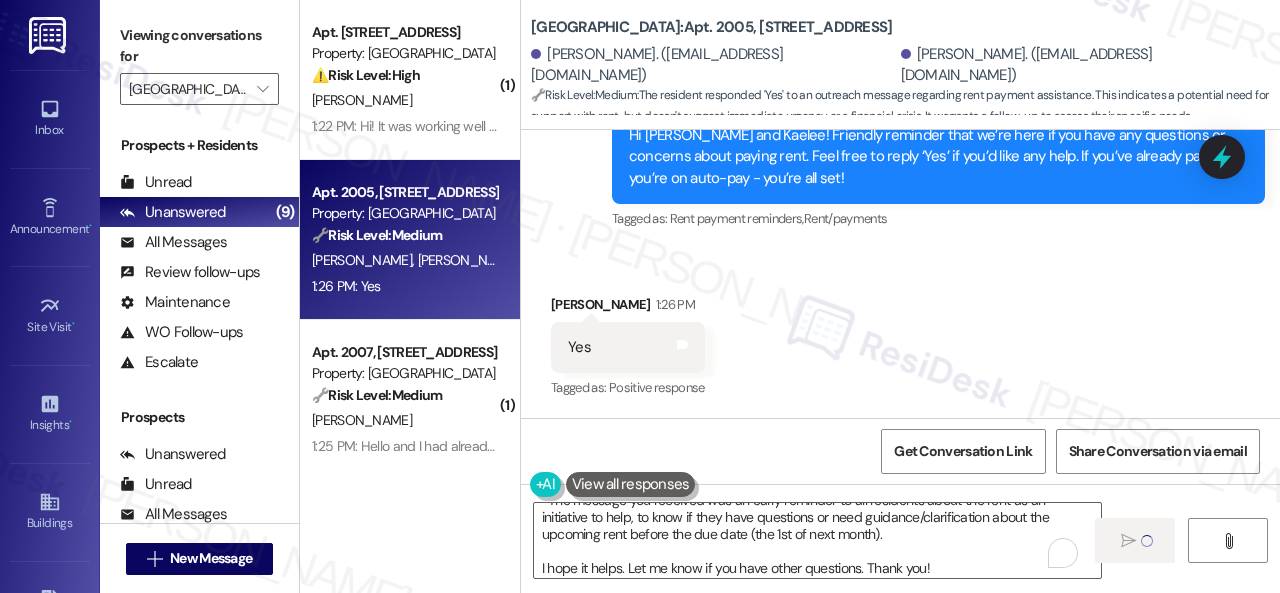 type 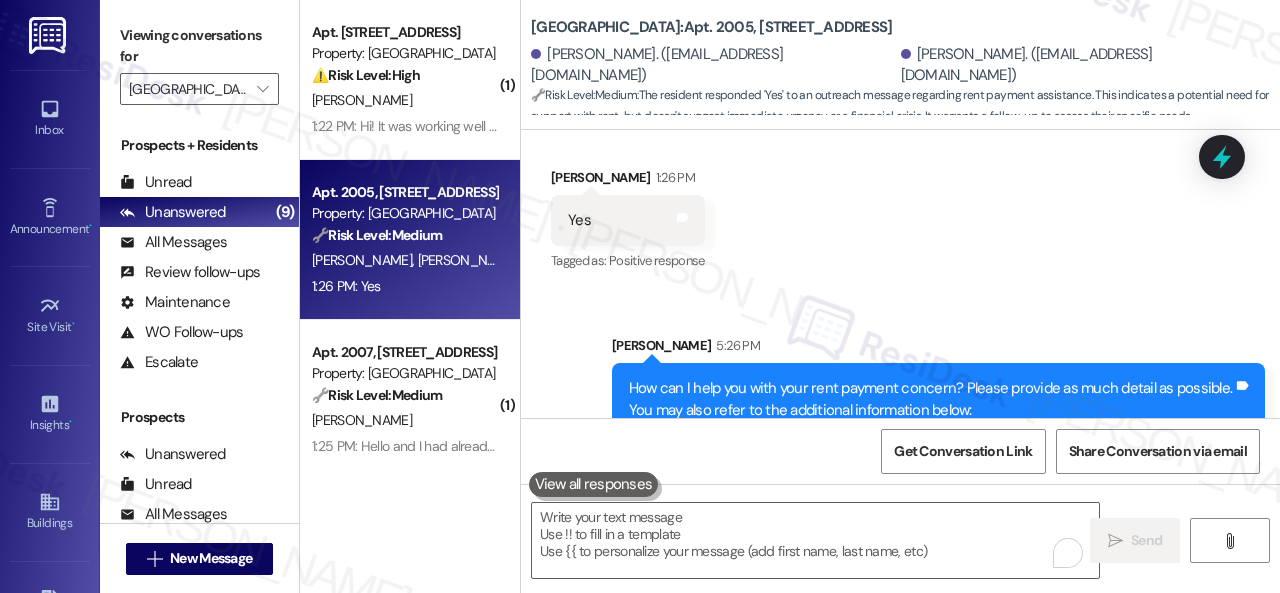 scroll, scrollTop: 0, scrollLeft: 0, axis: both 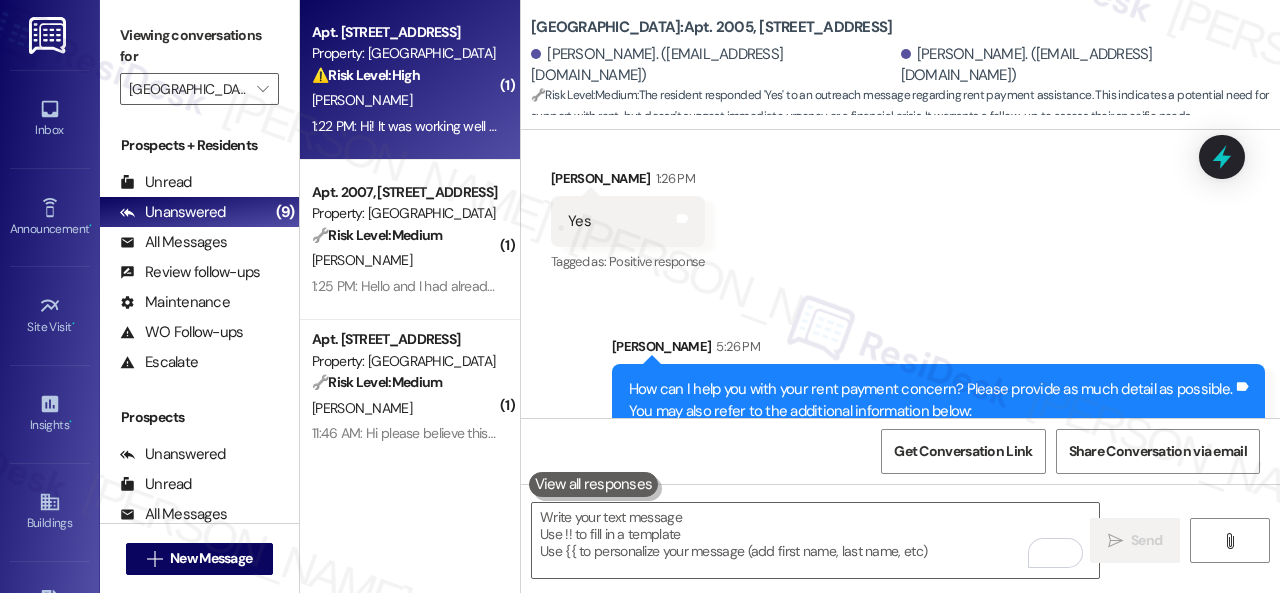 click on "C. Mcclammey" at bounding box center [404, 100] 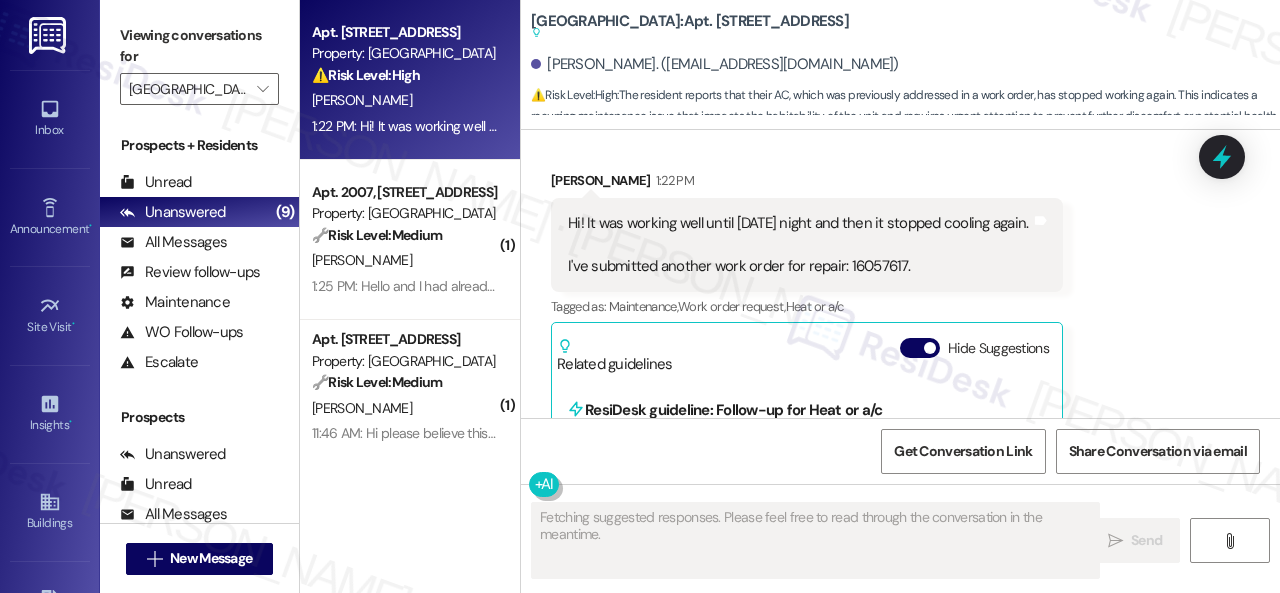 scroll, scrollTop: 28468, scrollLeft: 0, axis: vertical 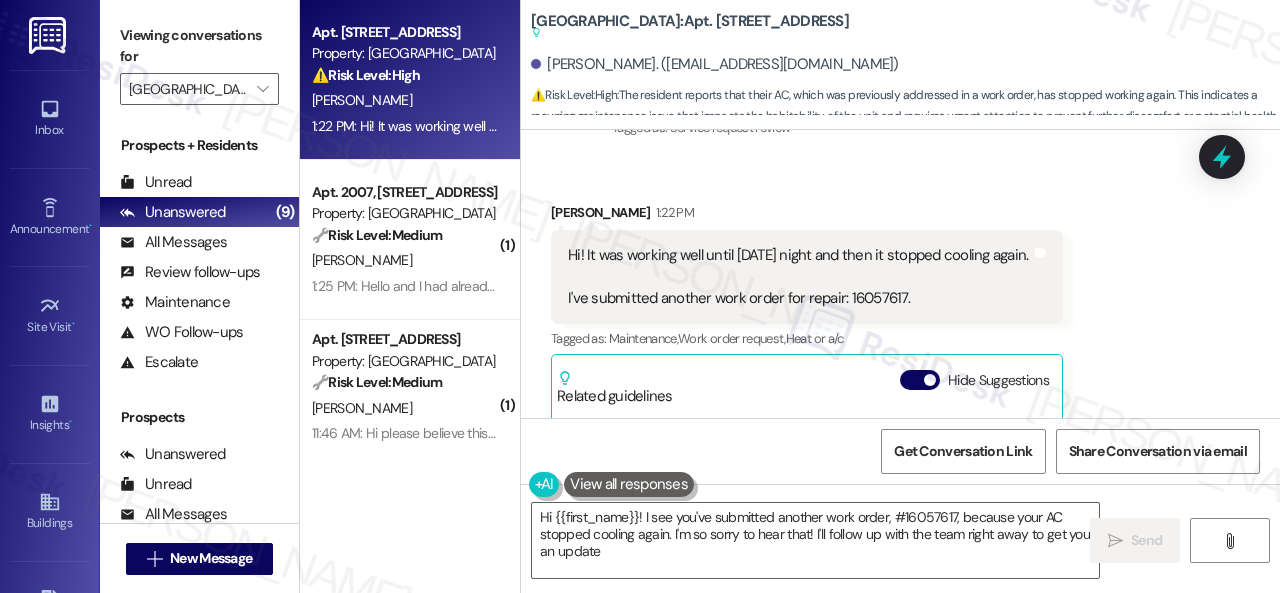type on "Hi {{first_name}}! I see you've submitted another work order, #16057617, because your AC stopped cooling again. I'm so sorry to hear that! I'll follow up with the team right away to get you an update." 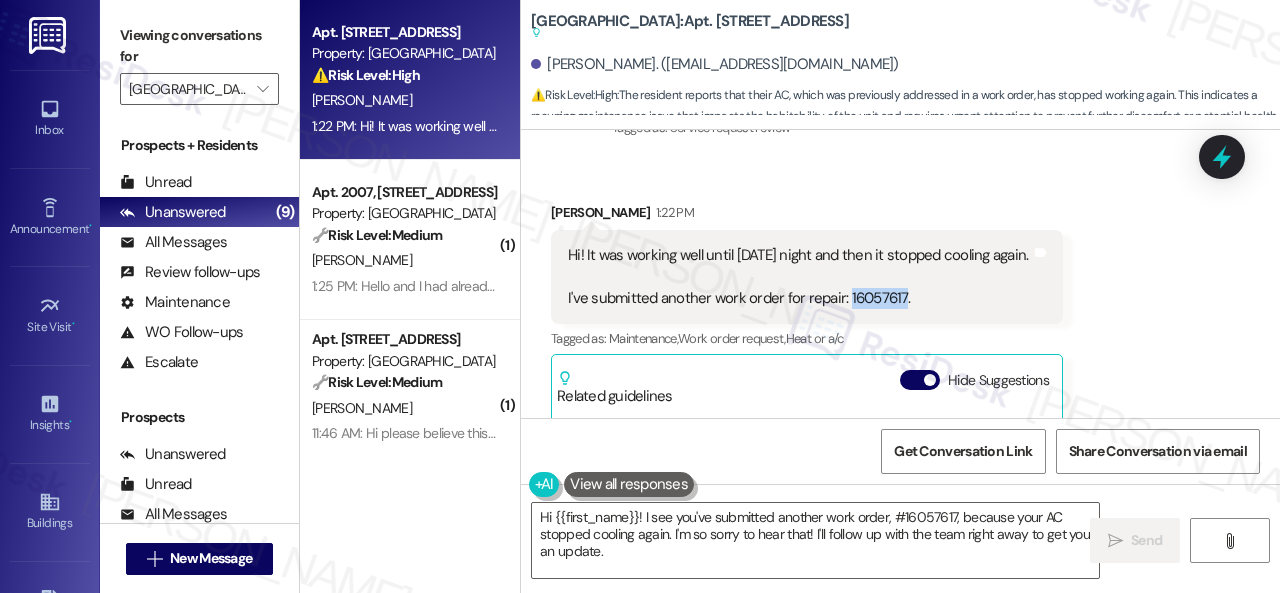 drag, startPoint x: 844, startPoint y: 313, endPoint x: 899, endPoint y: 313, distance: 55 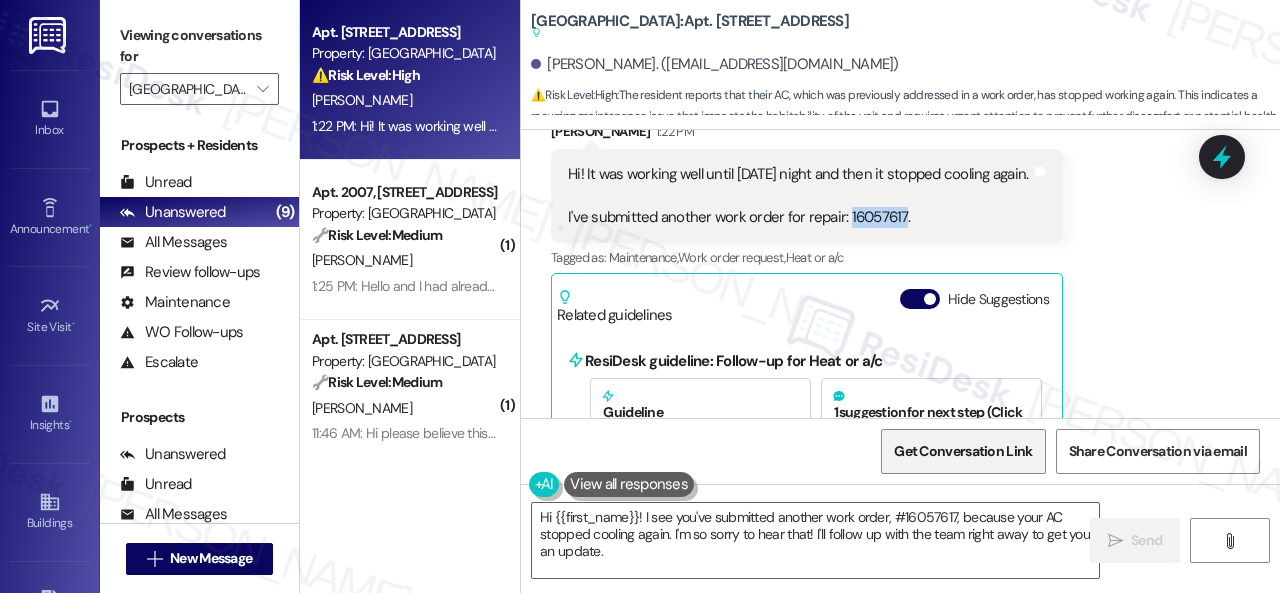 scroll, scrollTop: 28768, scrollLeft: 0, axis: vertical 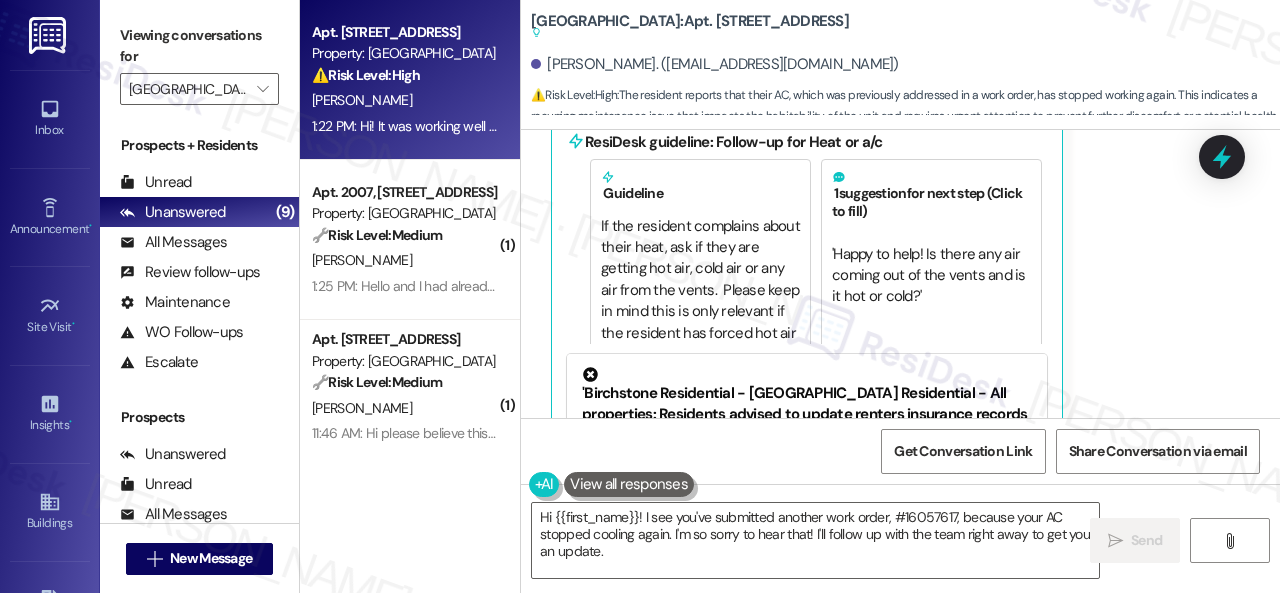 drag, startPoint x: 1084, startPoint y: 254, endPoint x: 1049, endPoint y: 255, distance: 35.014282 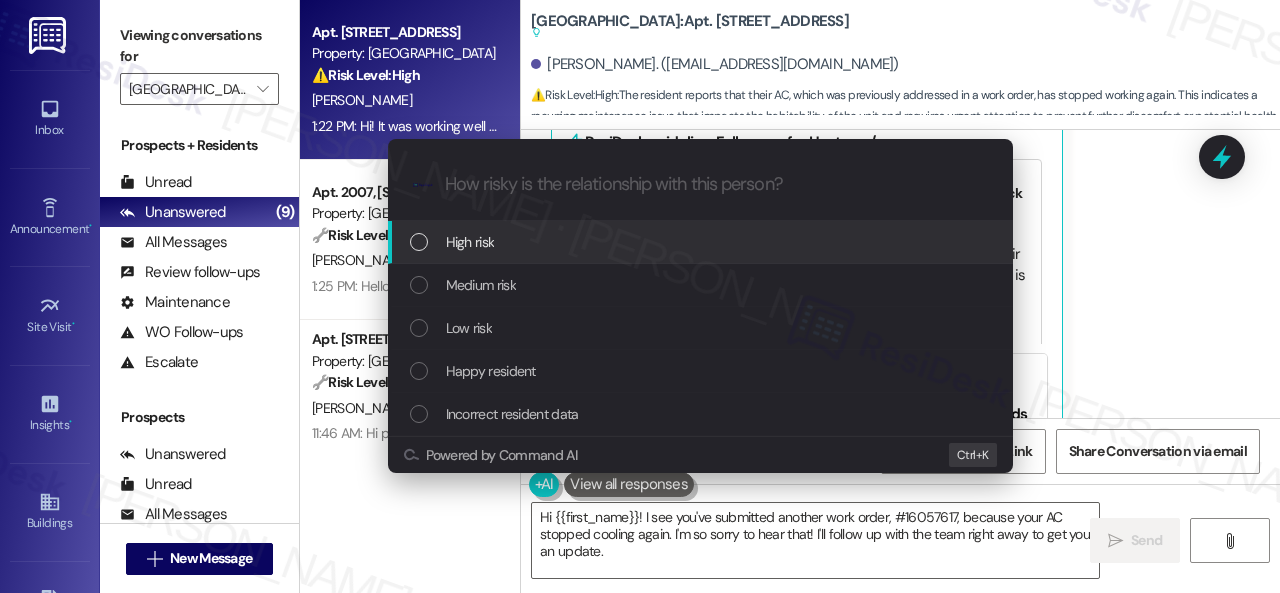 click on "High risk" at bounding box center [470, 242] 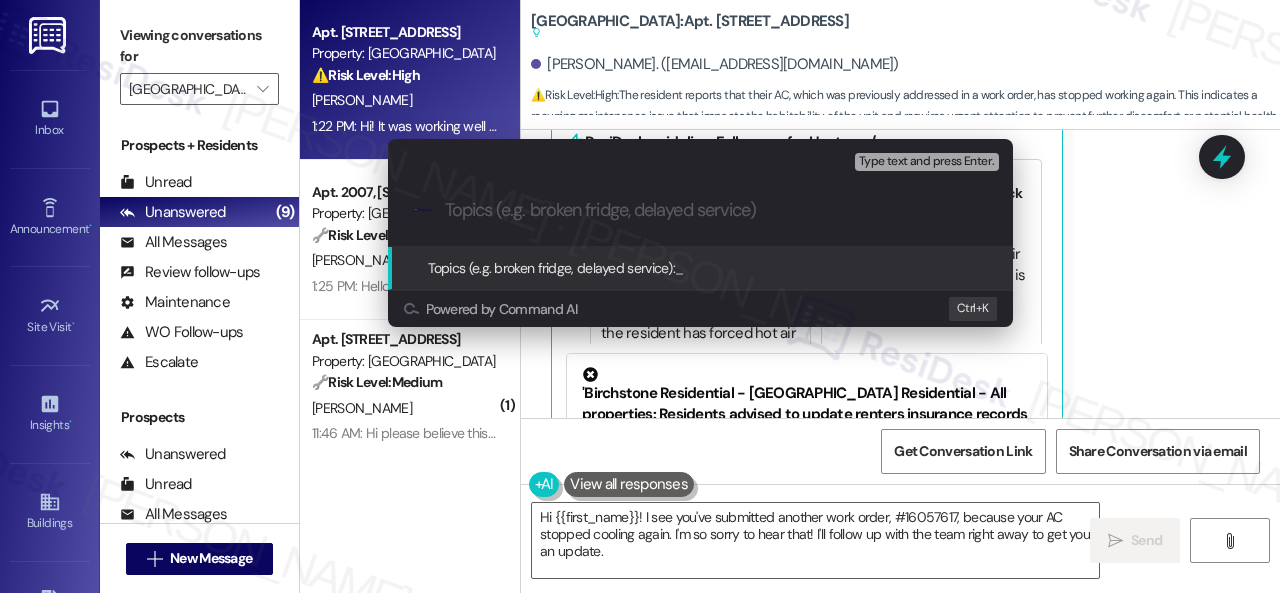 paste on "Follow-up on work order 16057617" 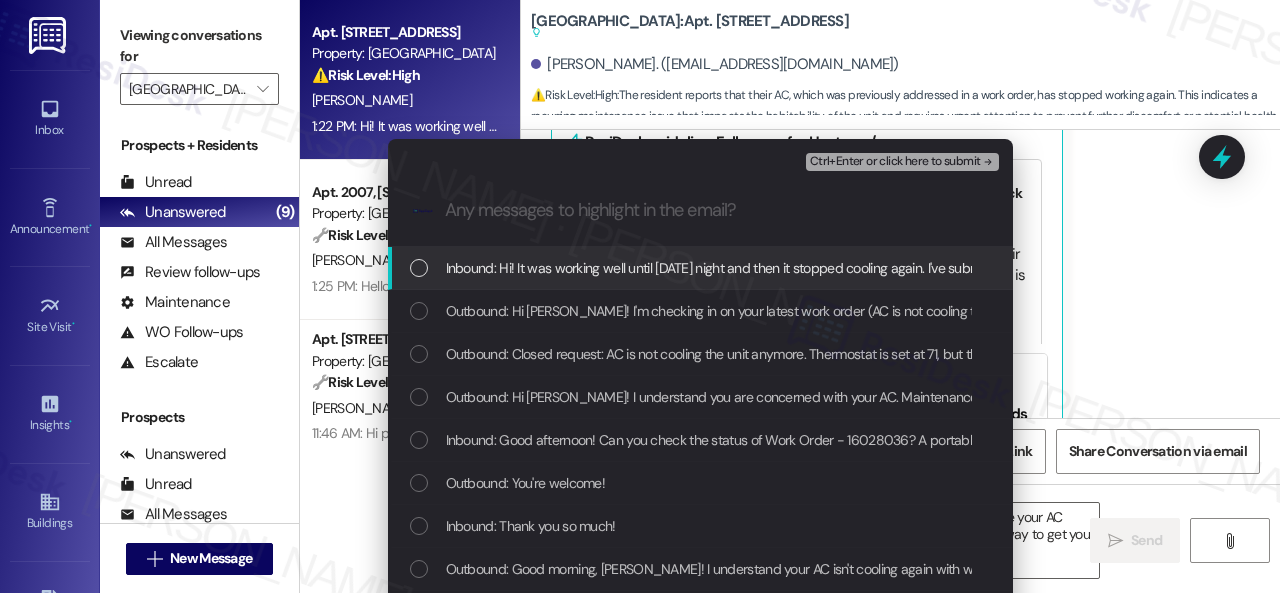 click on "Inbound: Hi! It was working well until last Sunday night and then it stopped cooling again.
I've submitted another work order for repair: 16057617." at bounding box center (843, 268) 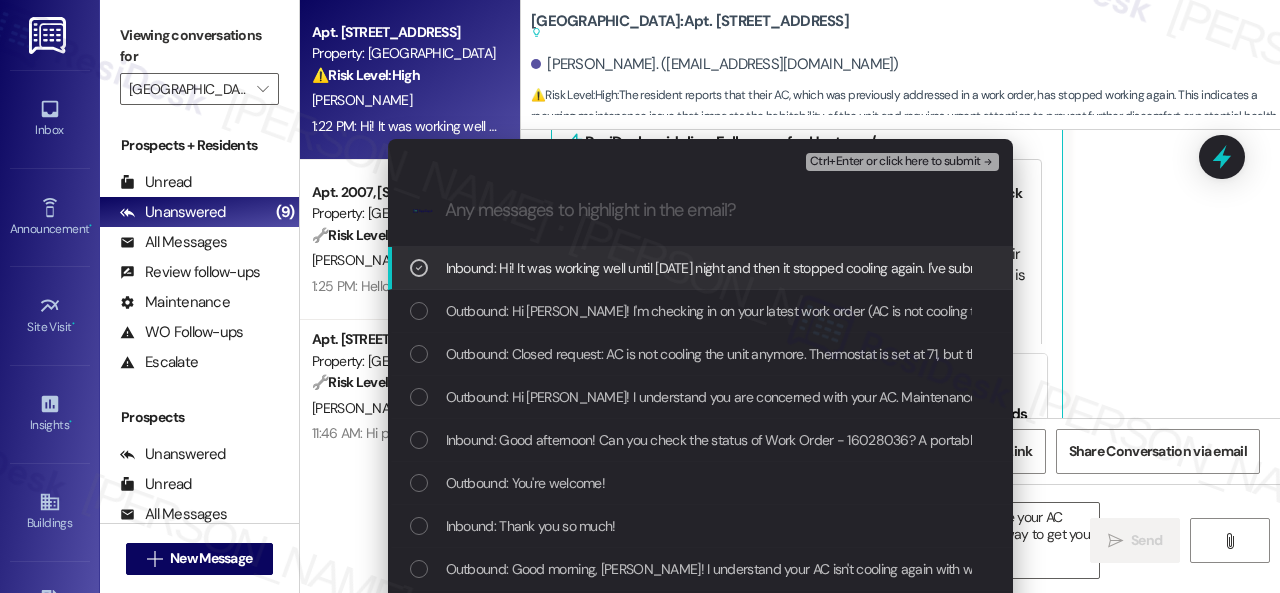 click on "Ctrl+Enter or click here to submit" at bounding box center (895, 162) 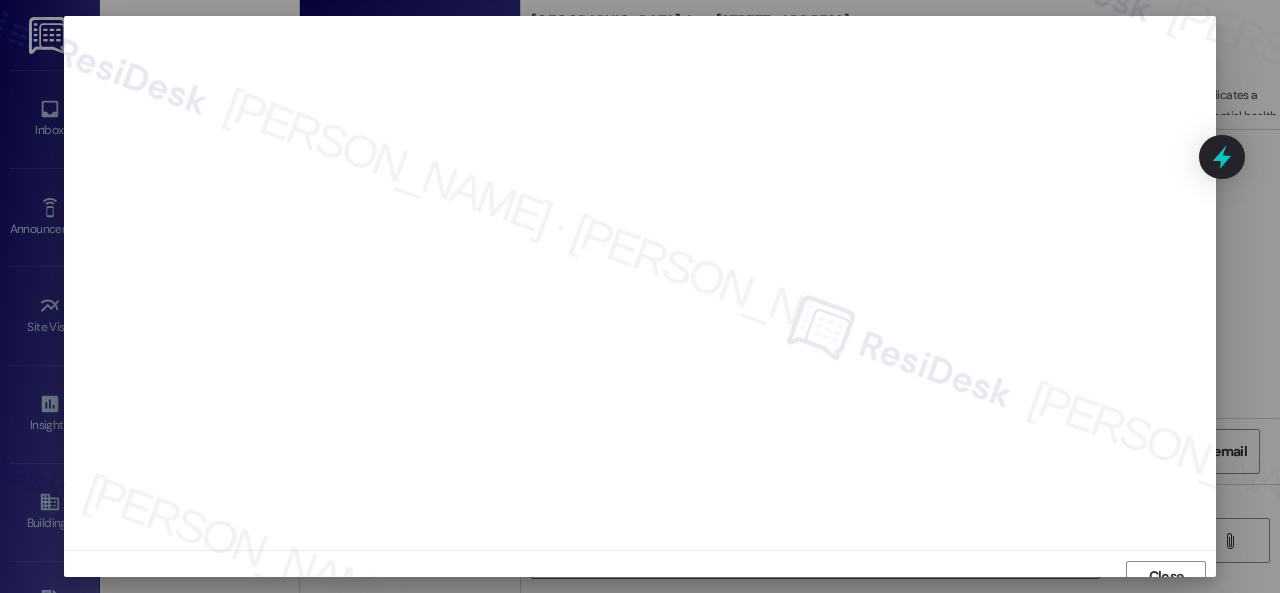 scroll, scrollTop: 15, scrollLeft: 0, axis: vertical 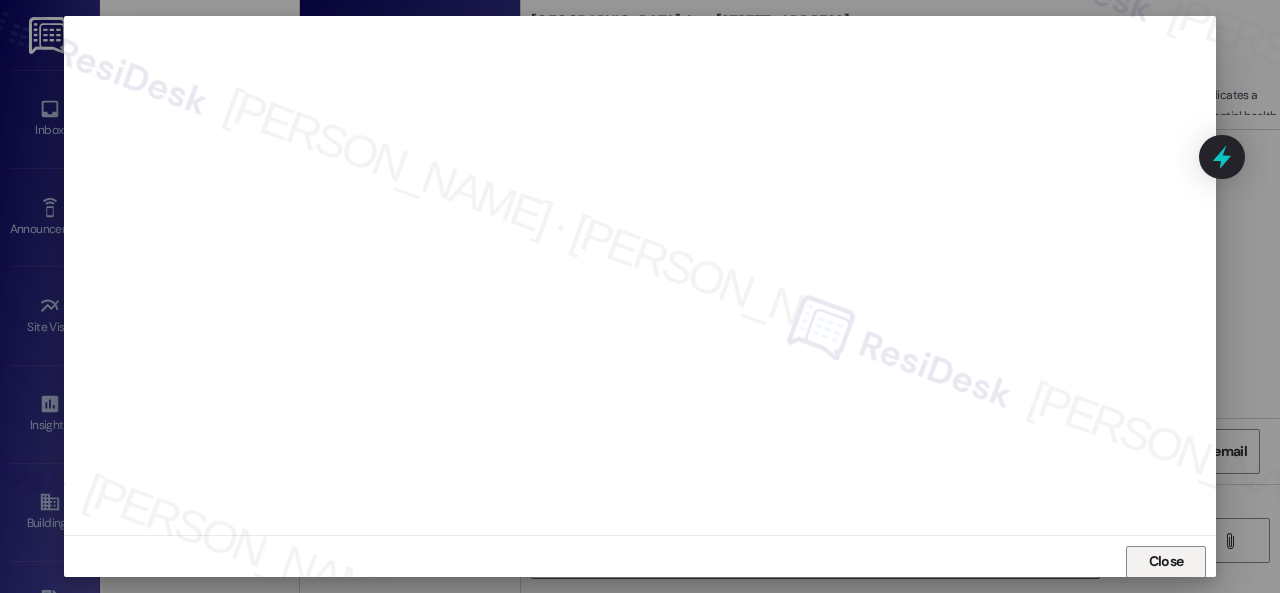 click on "Close" at bounding box center (1166, 562) 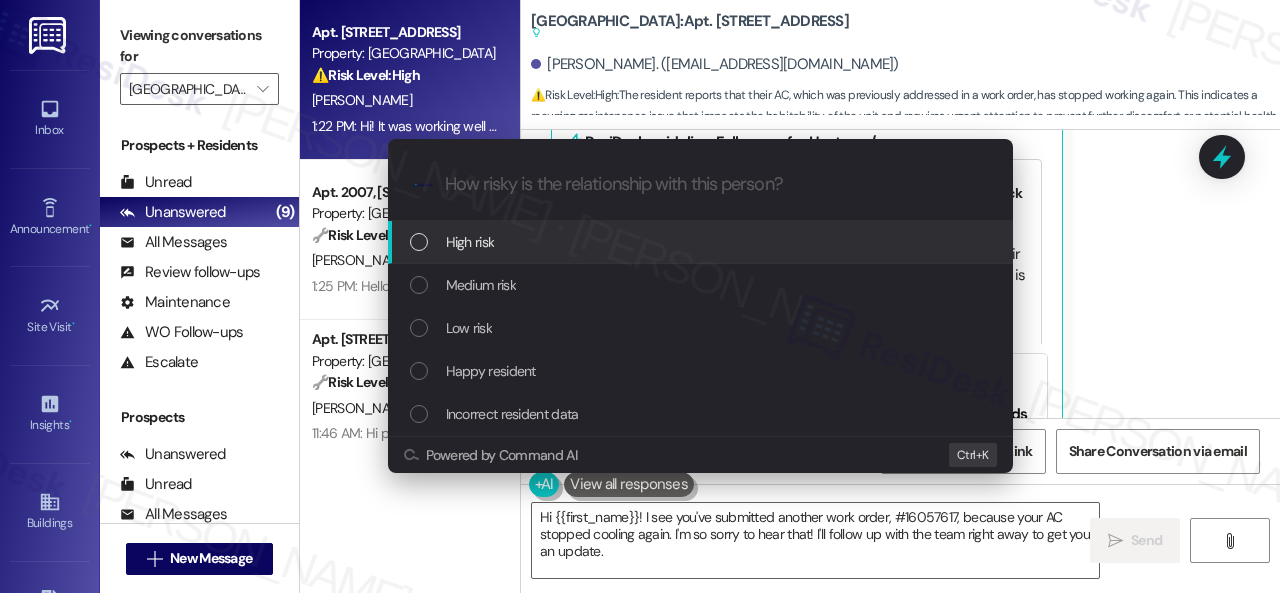 click on "High risk" at bounding box center [470, 242] 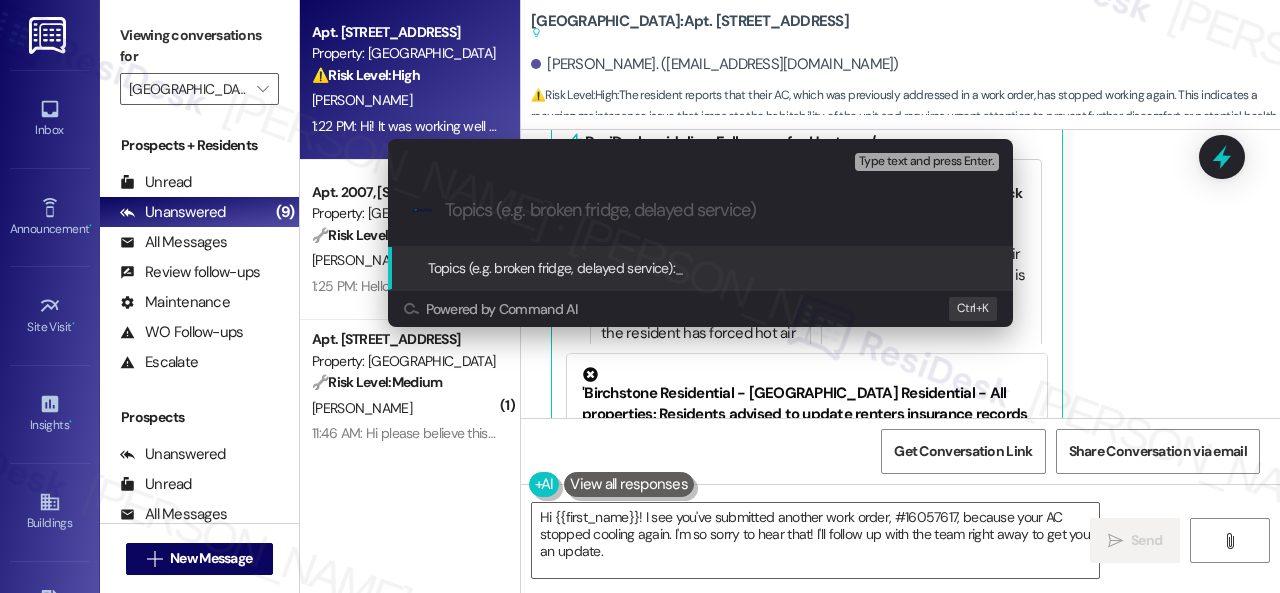 paste on "Follow-up on work order 16057617" 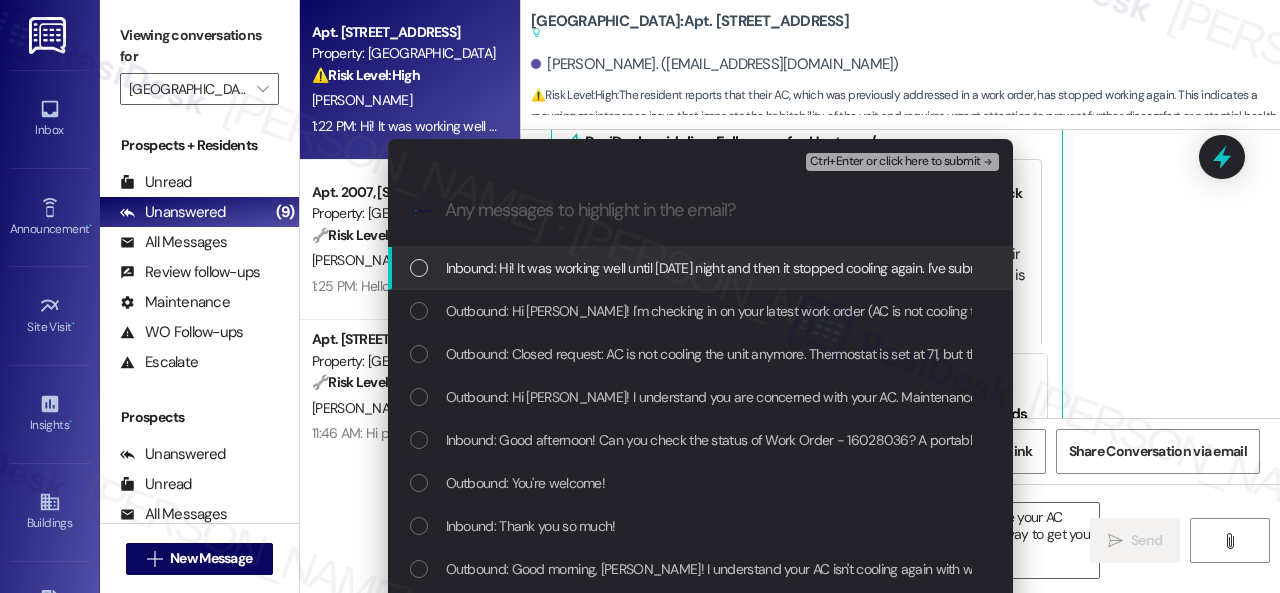 click on "Inbound: Hi! It was working well until last Sunday night and then it stopped cooling again.
I've submitted another work order for repair: 16057617." at bounding box center [843, 268] 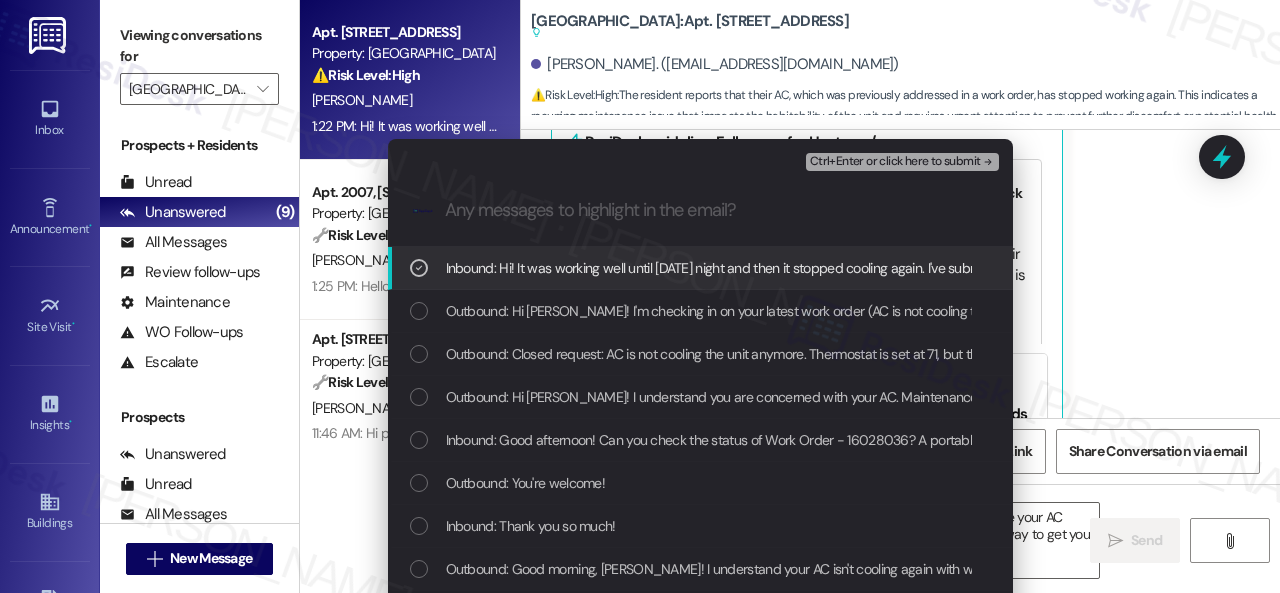 click on "Ctrl+Enter or click here to submit" at bounding box center [895, 162] 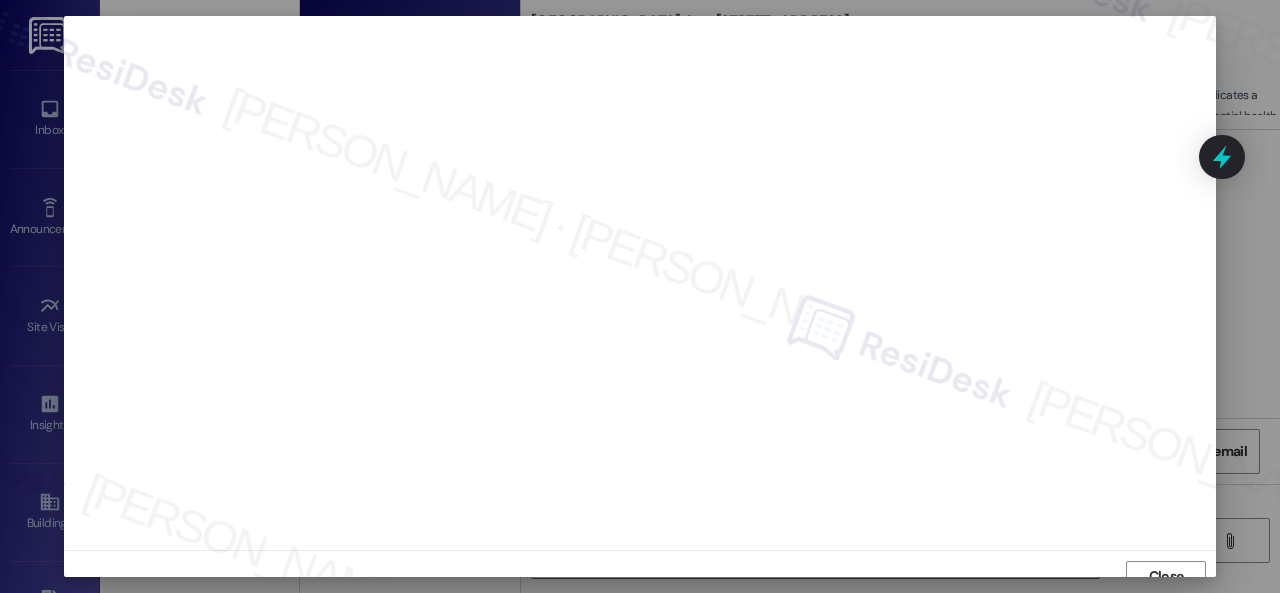 scroll, scrollTop: 15, scrollLeft: 0, axis: vertical 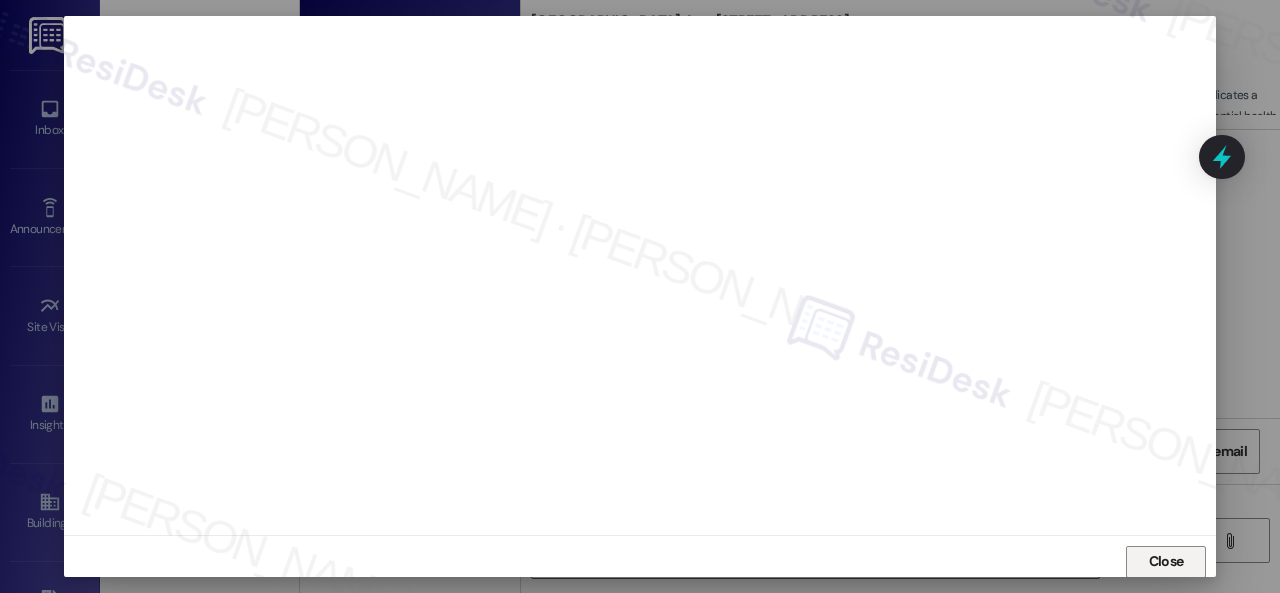 click on "Close" at bounding box center (1166, 562) 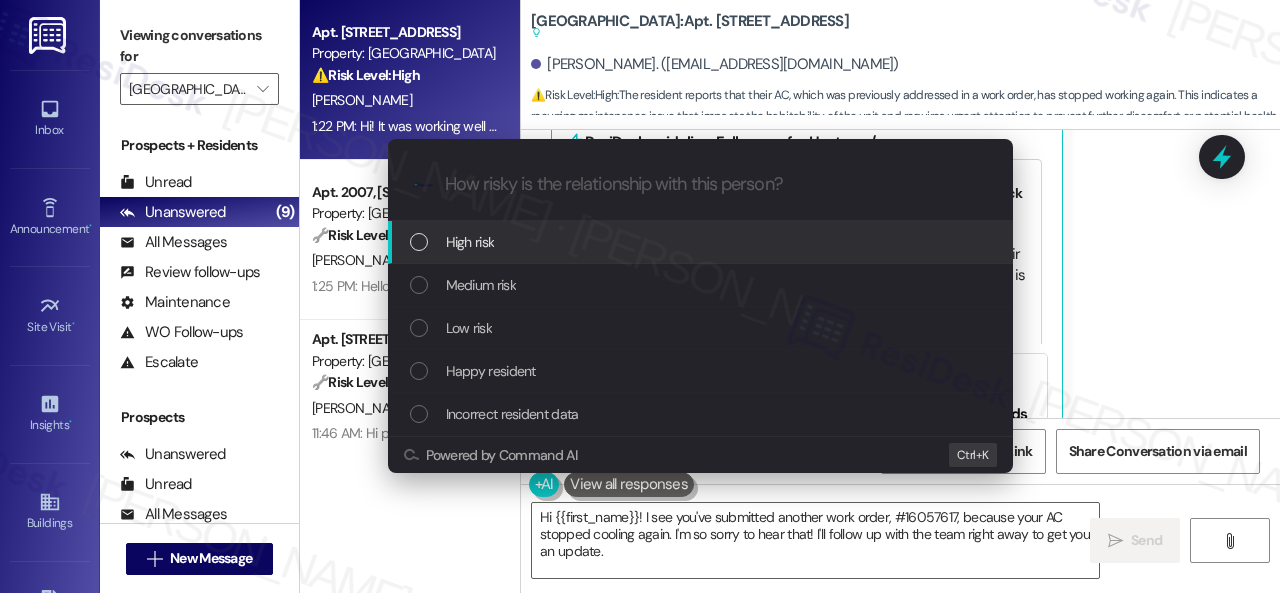 click on "High risk" at bounding box center [470, 242] 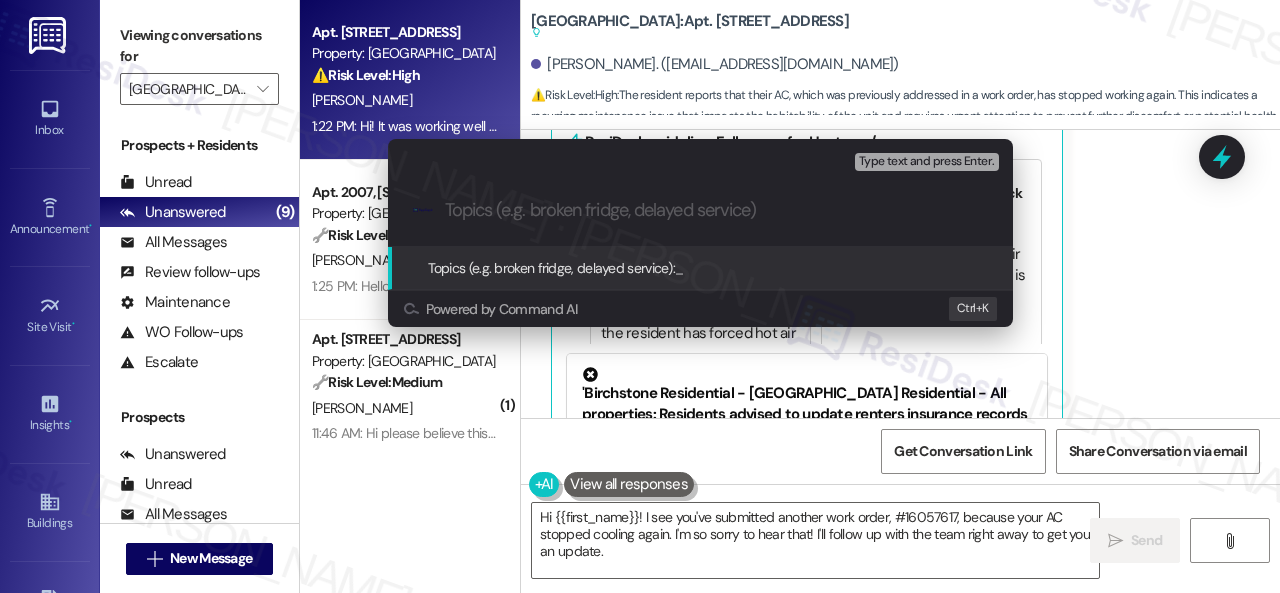 paste on "Follow-up on work order 16057617" 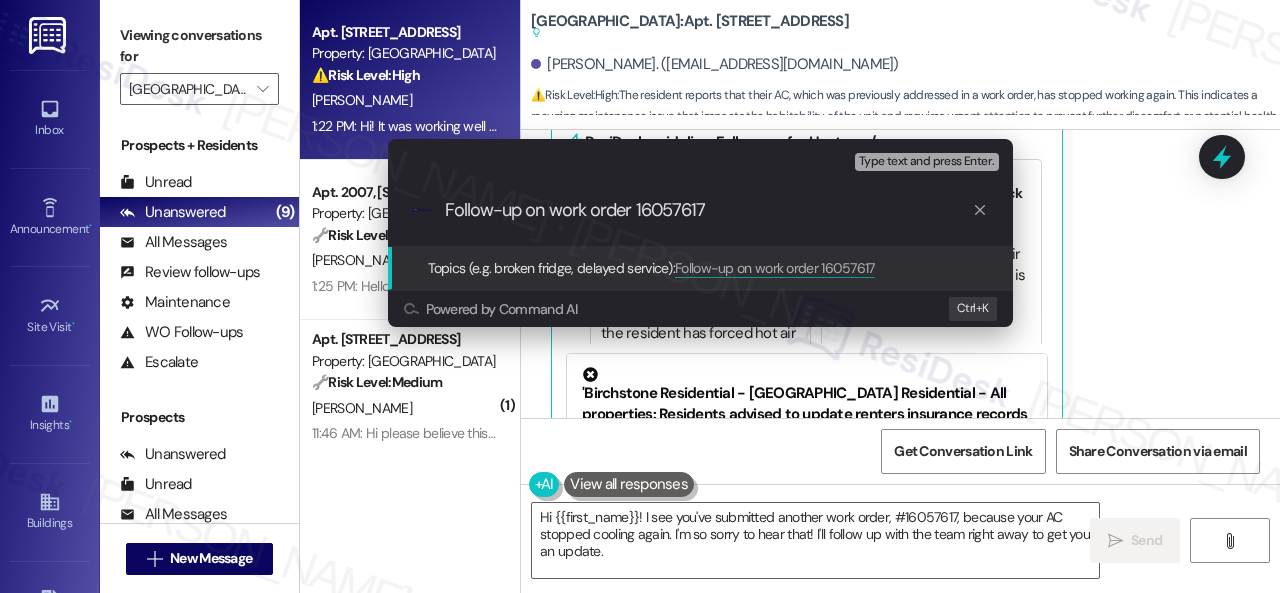 type 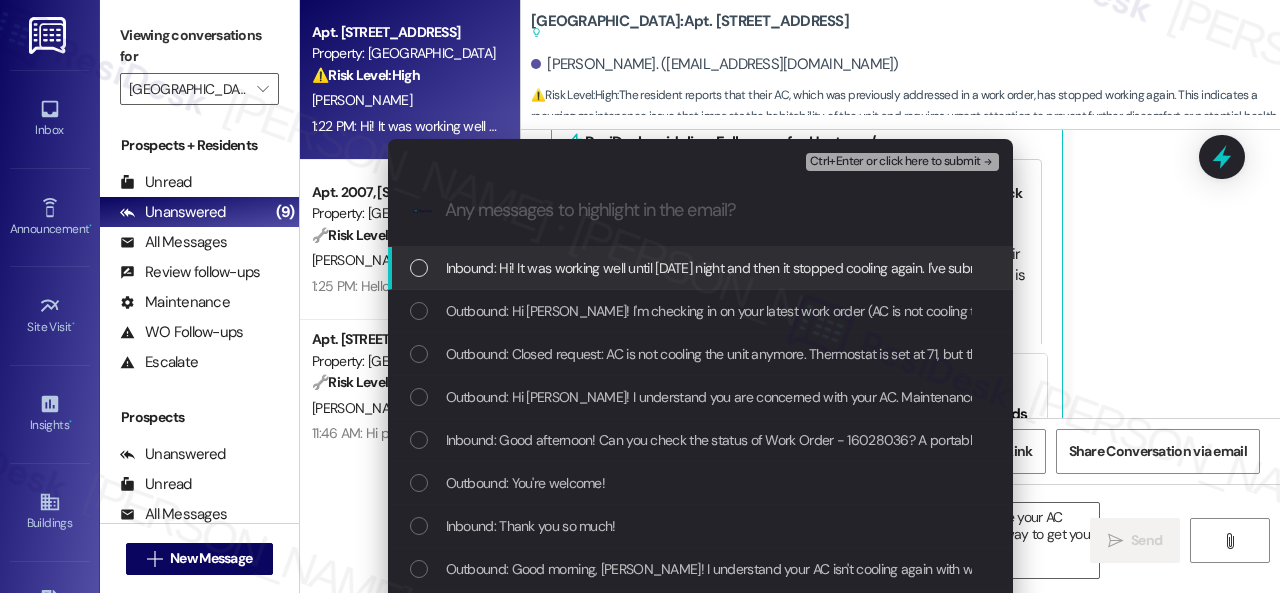 click on "Inbound: Hi! It was working well until last Sunday night and then it stopped cooling again.
I've submitted another work order for repair: 16057617." at bounding box center (843, 268) 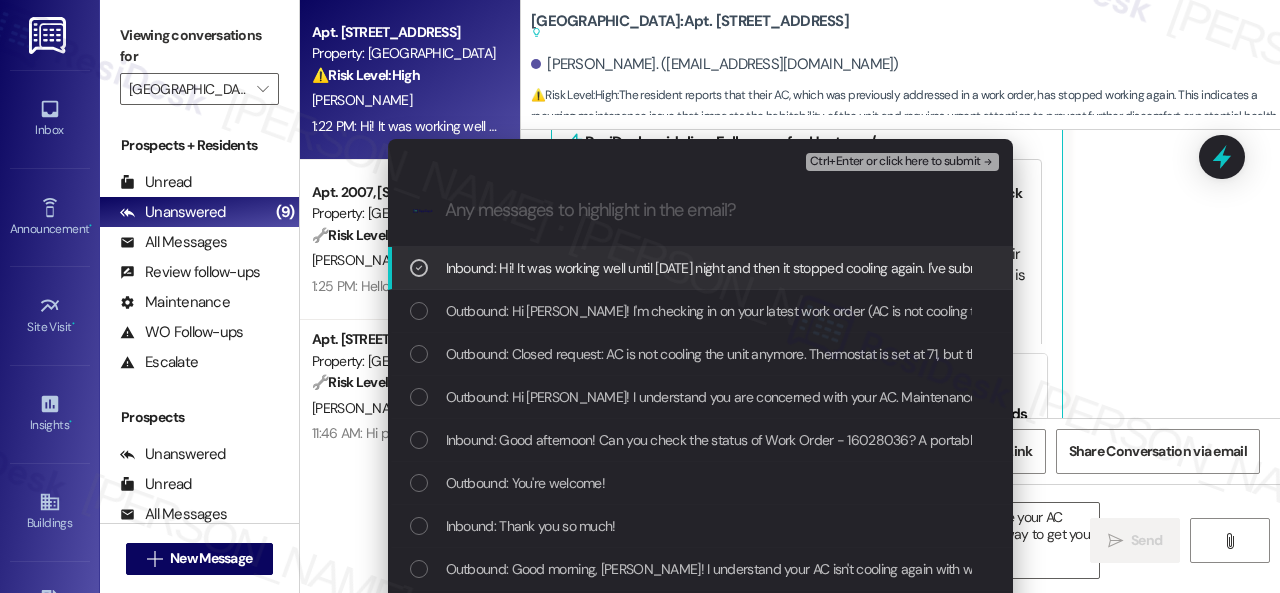 click on "Ctrl+Enter or click here to submit" at bounding box center [895, 162] 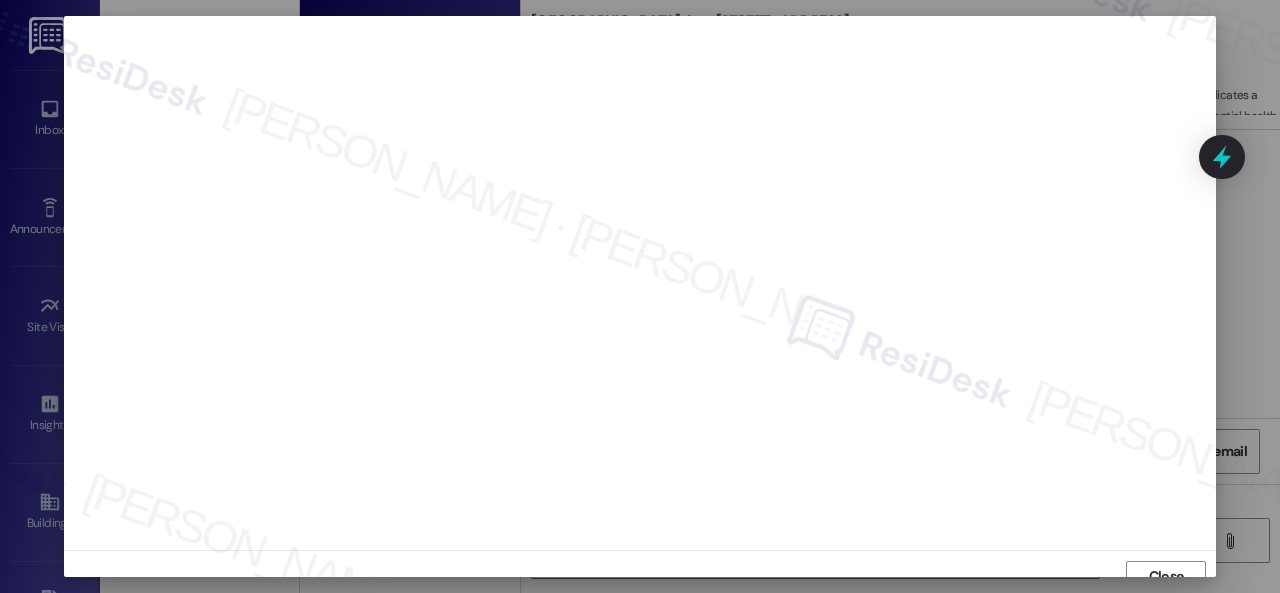 scroll, scrollTop: 15, scrollLeft: 0, axis: vertical 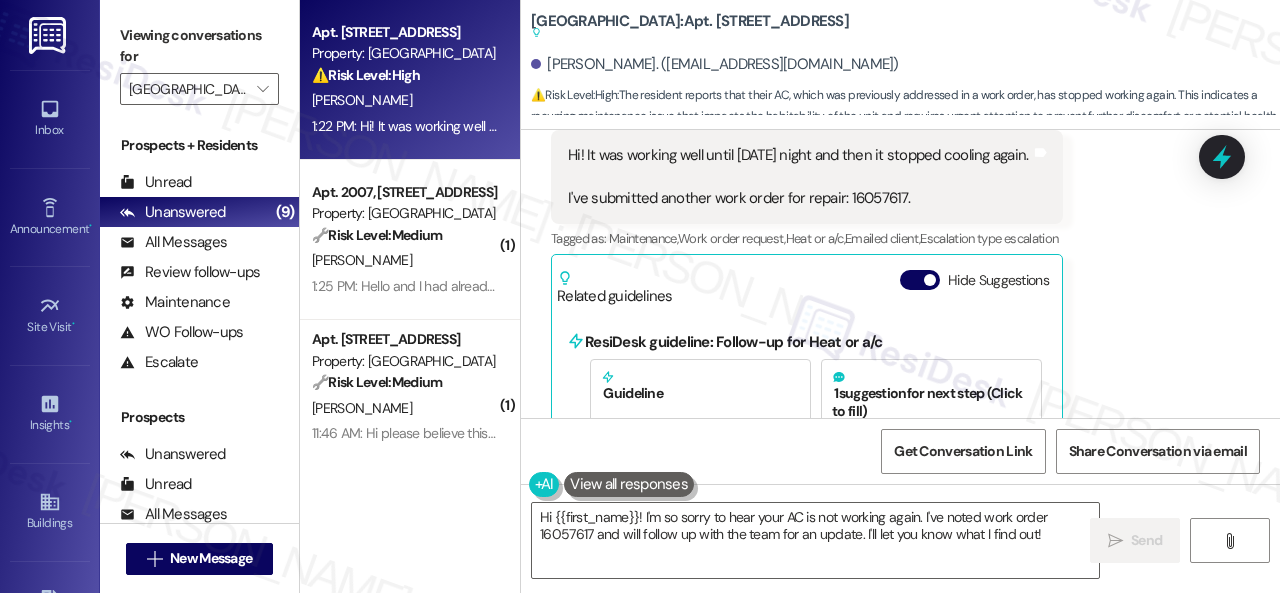 click on "Received via SMS Cindy Mcclammey 1:22 PM Hi! It was working well until last Sunday night and then it stopped cooling again.
I've submitted another work order for repair: 16057617. Tags and notes Tagged as:   Maintenance ,  Click to highlight conversations about Maintenance Work order request ,  Click to highlight conversations about Work order request Heat or a/c ,  Click to highlight conversations about Heat or a/c Emailed client ,  Click to highlight conversations about Emailed client Escalation type escalation Click to highlight conversations about Escalation type escalation  Related guidelines Hide Suggestions ResiDesk guideline: Follow-up for Heat or a/c   Guideline If the resident complains about their heat, ask if they are getting hot air, cold air or any air from the vents.  Please keep in mind this is only relevant if the resident has forced hot air produced by a furnace.   1  suggestion  for next step (Click to fill) ' ' Click to use this message in your reply Created  a year ago  ( 66 % match)" at bounding box center [900, 429] 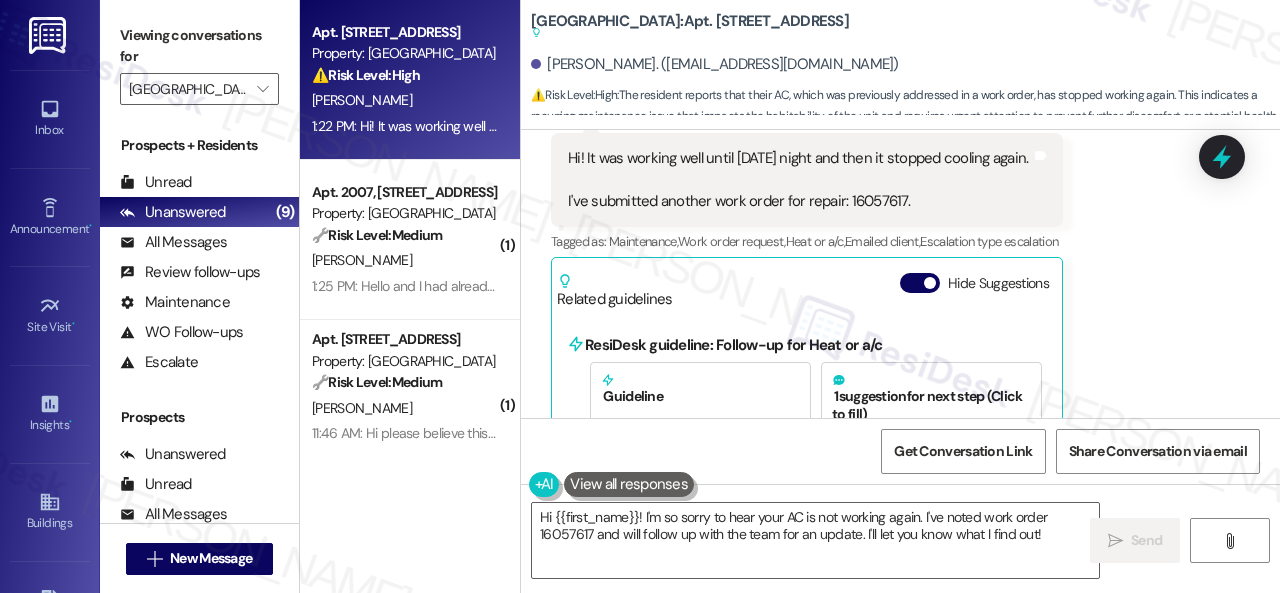 scroll, scrollTop: 28568, scrollLeft: 0, axis: vertical 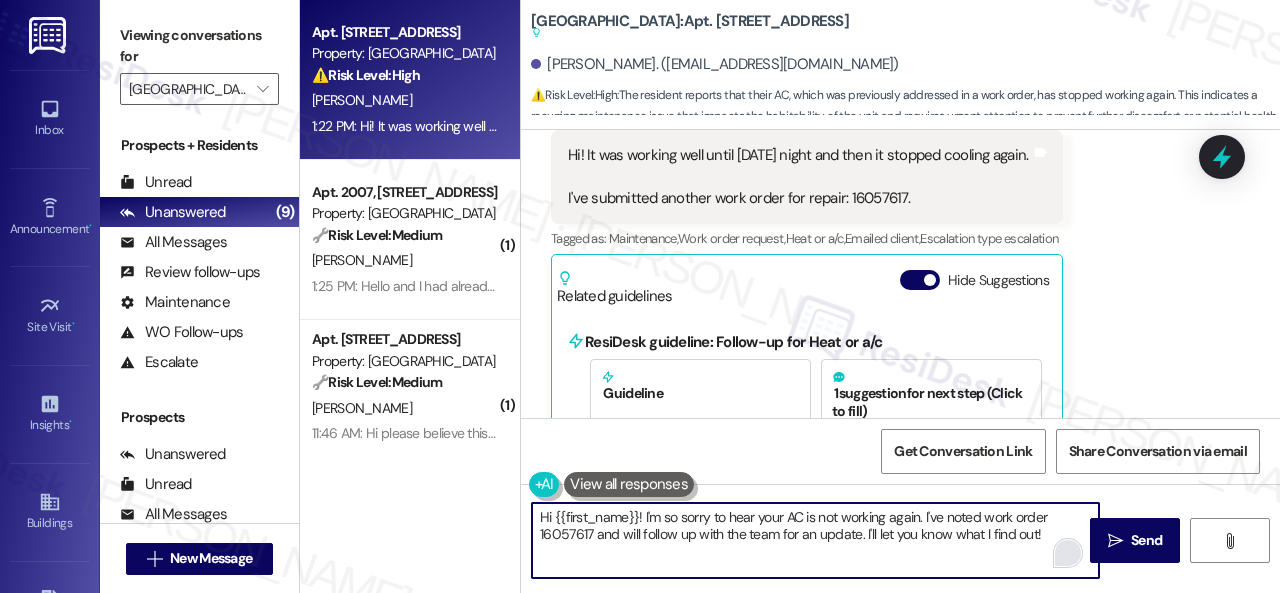 drag, startPoint x: 926, startPoint y: 514, endPoint x: 1056, endPoint y: 558, distance: 137.24431 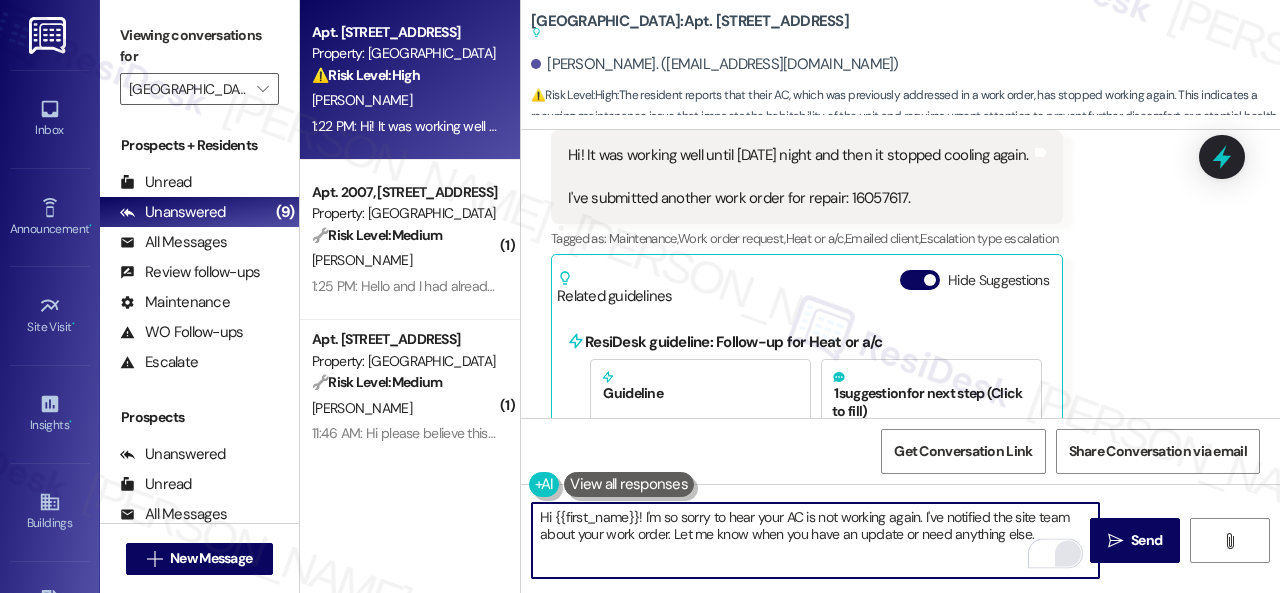 click on "Hi {{first_name}}! I'm so sorry to hear your AC is not working again. I've notified the site team about your work order. Let me know when you have an update or need anything else." at bounding box center [815, 540] 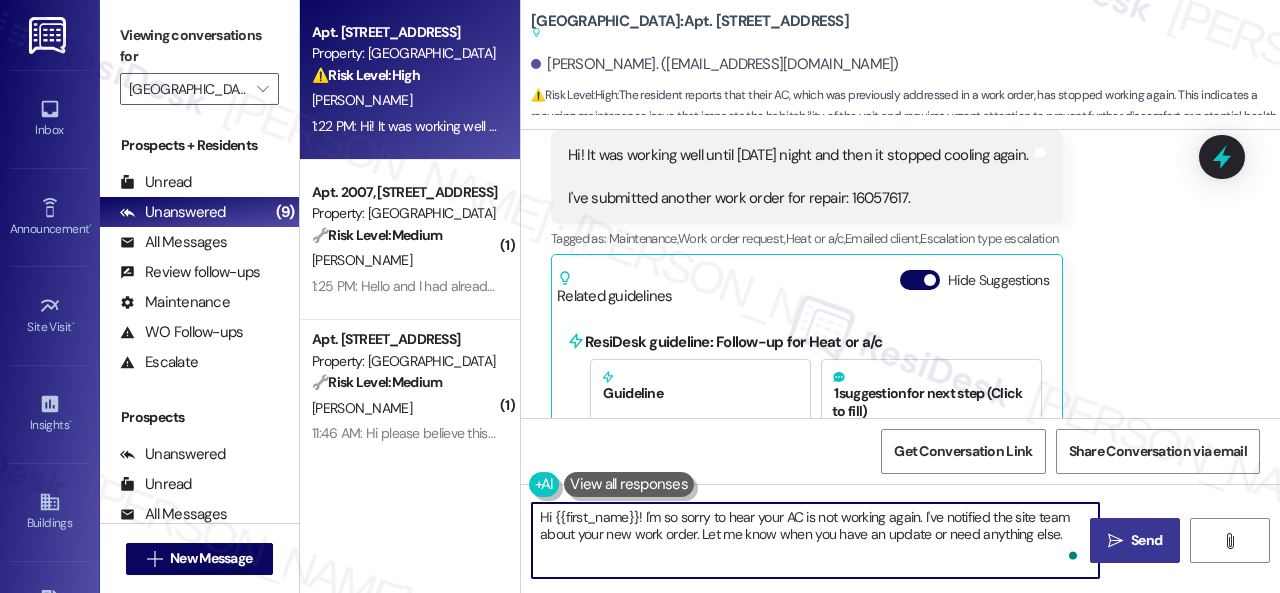 type on "Hi {{first_name}}! I'm so sorry to hear your AC is not working again. I've notified the site team about your new work order. Let me know when you have an update or need anything else." 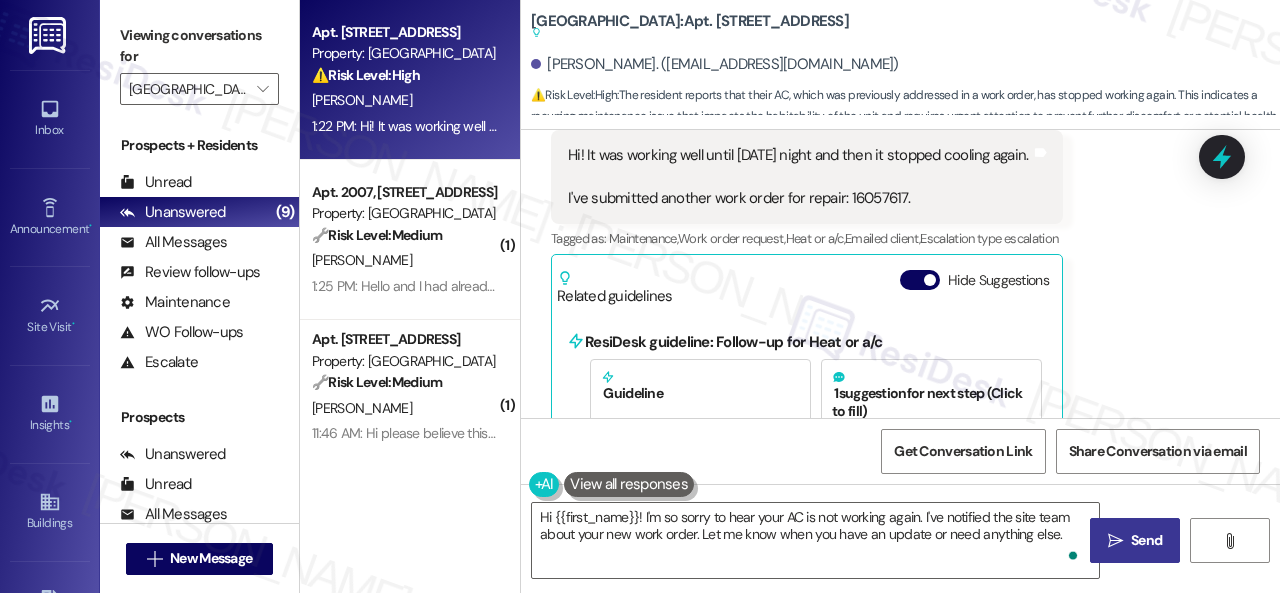 click on " Send" at bounding box center [1135, 540] 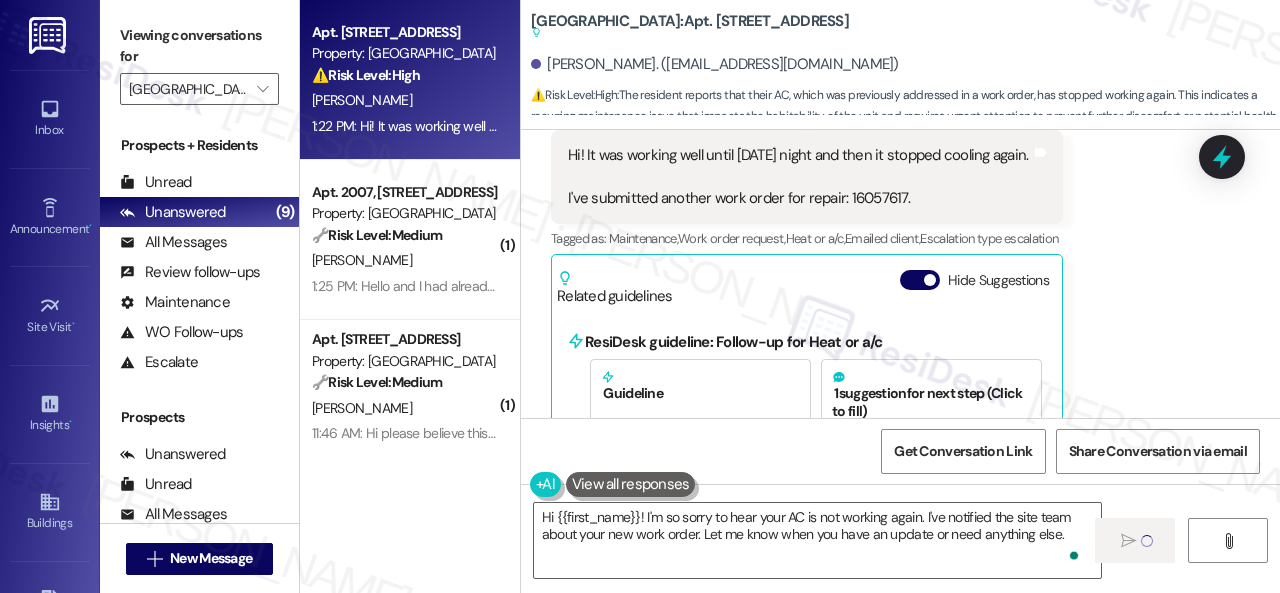 type 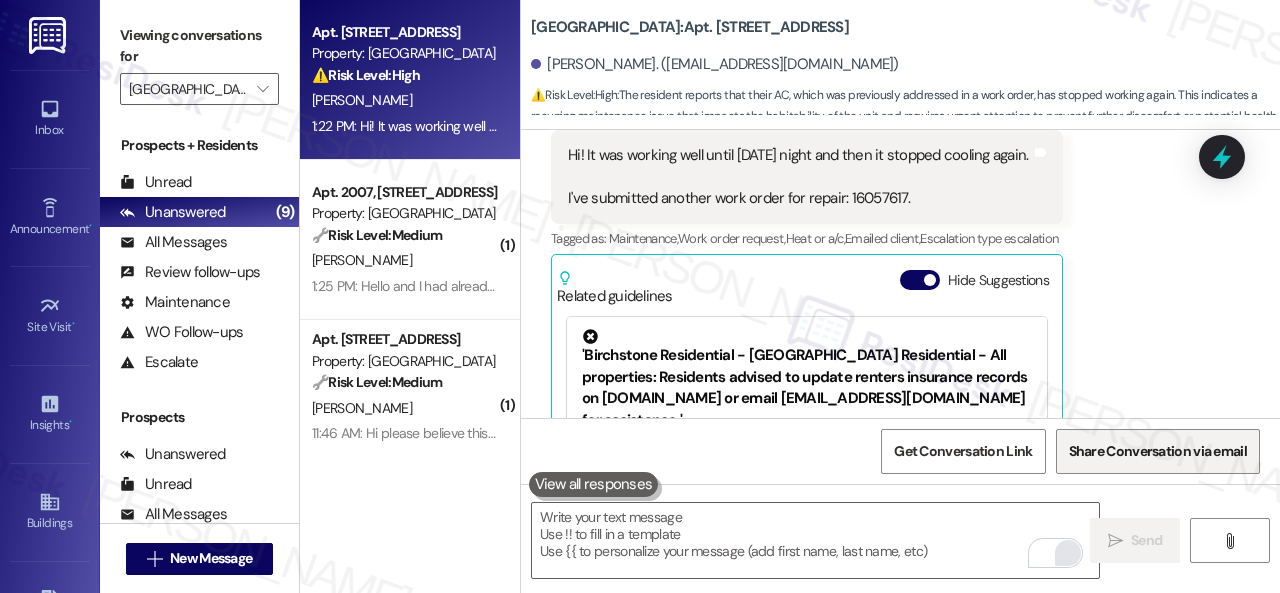scroll, scrollTop: 28730, scrollLeft: 0, axis: vertical 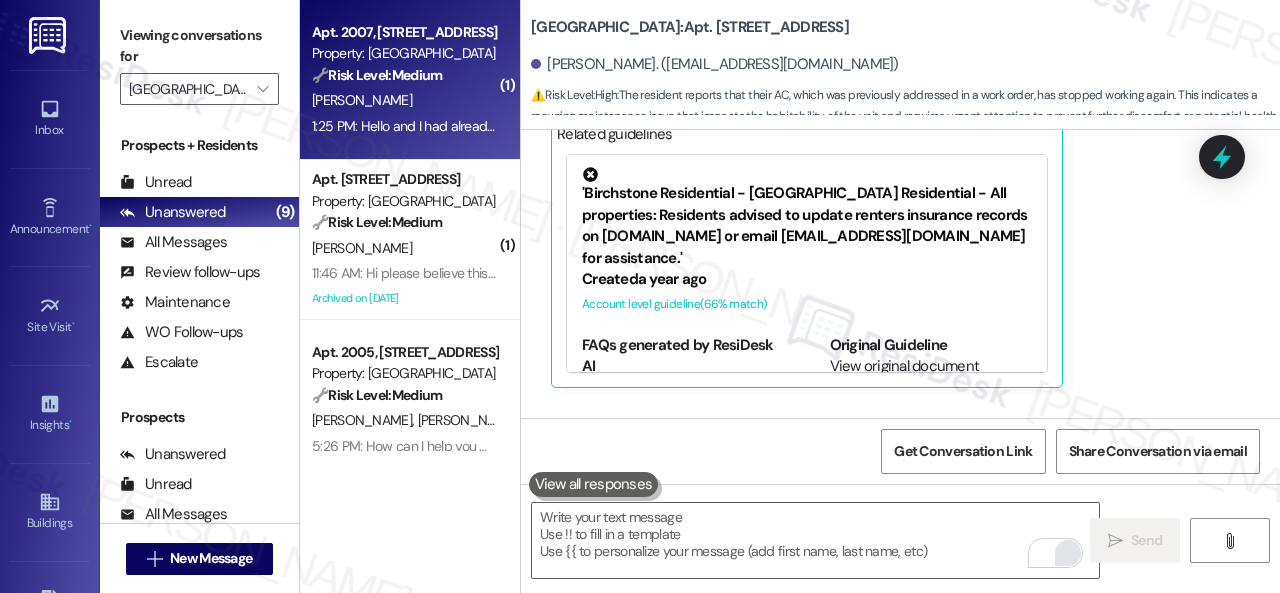 click on "J. Suber" at bounding box center [404, 100] 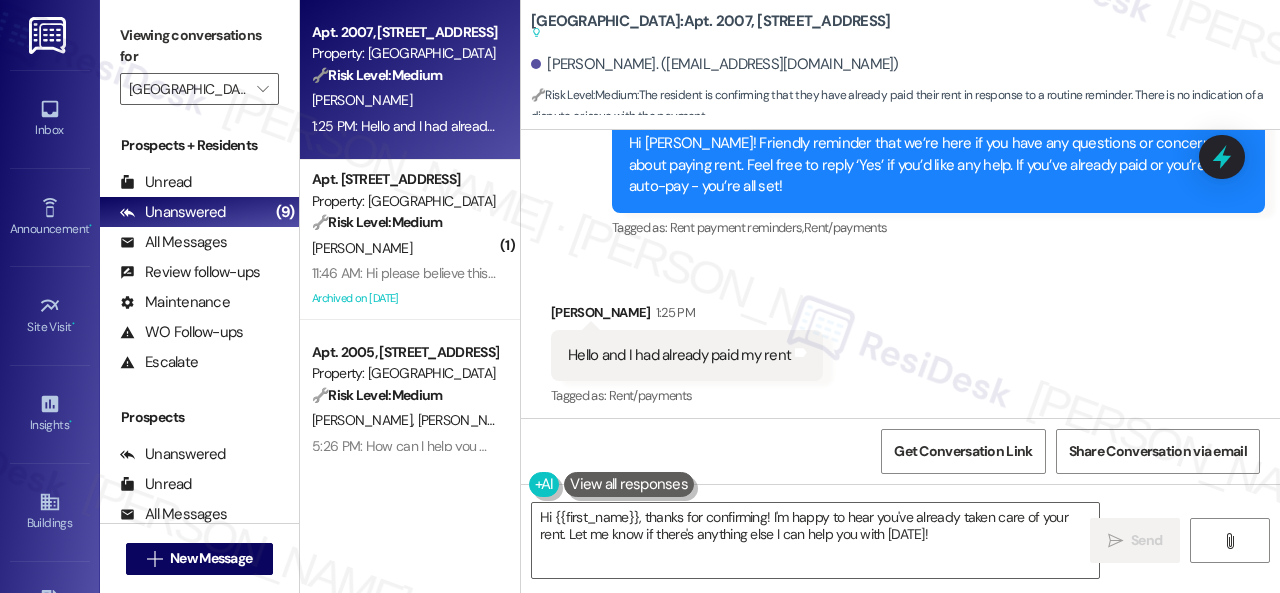 scroll, scrollTop: 21494, scrollLeft: 0, axis: vertical 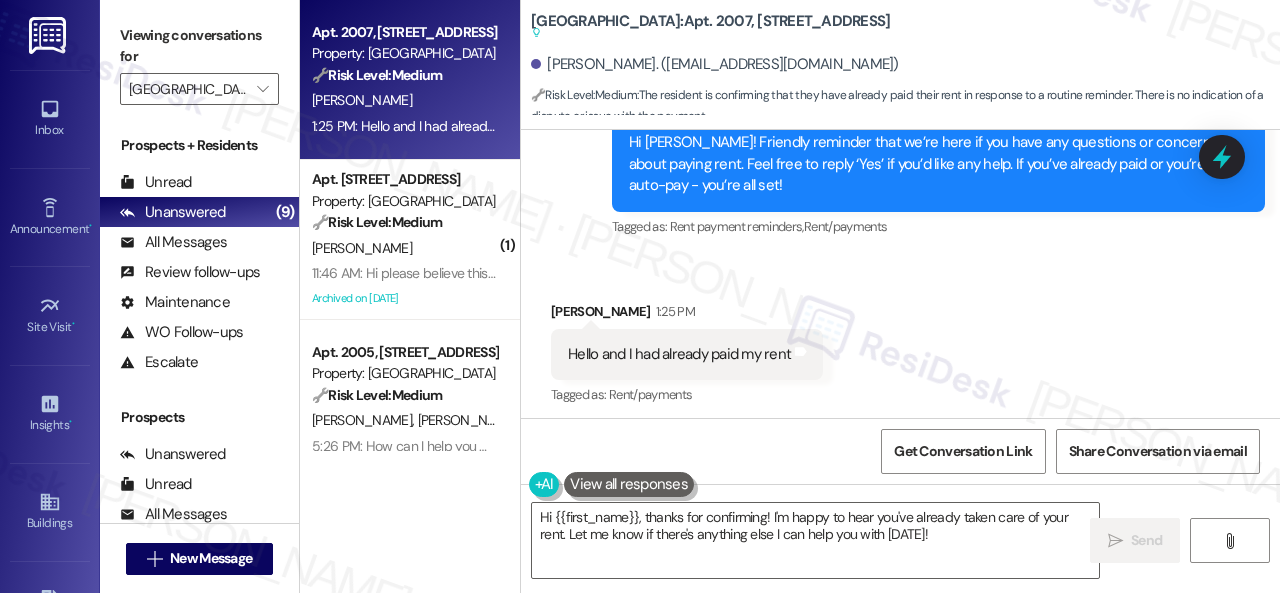 click on "Received via SMS Jasmine Suber 1:25 PM Hello and I had already paid my rent  Tags and notes Tagged as:   Rent/payments Click to highlight conversations about Rent/payments" at bounding box center [900, 340] 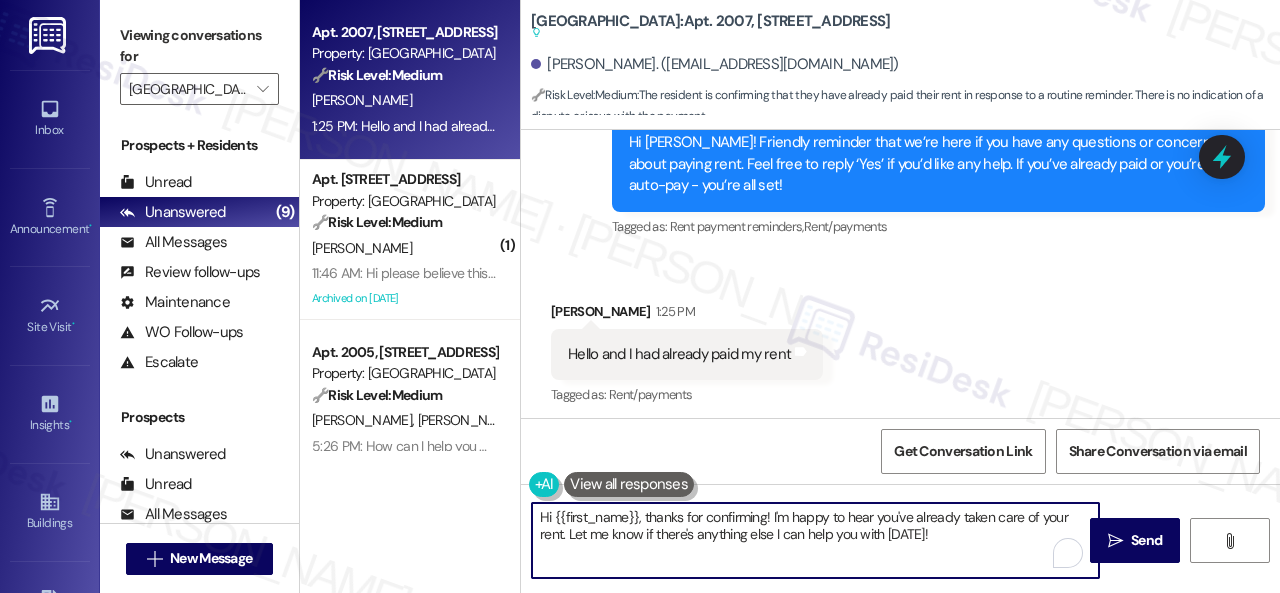 drag, startPoint x: 952, startPoint y: 535, endPoint x: 642, endPoint y: 519, distance: 310.41263 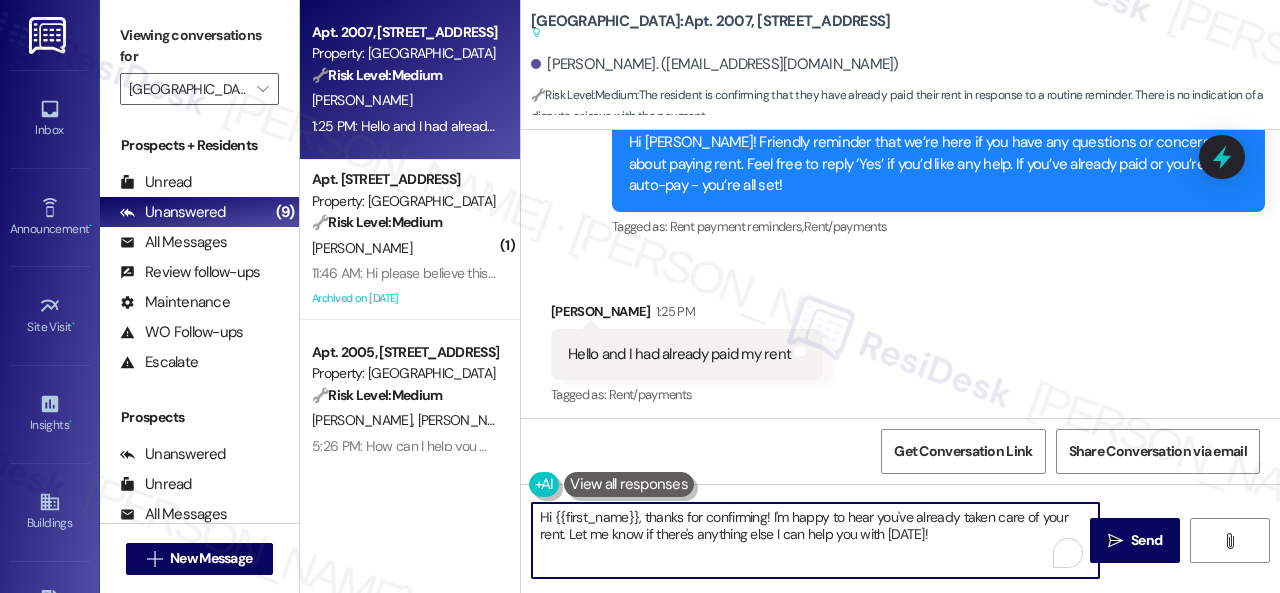 click on "Hi {{first_name}}, thanks for confirming! I'm happy to hear you've already taken care of your rent. Let me know if there's anything else I can help you with today!" at bounding box center (815, 540) 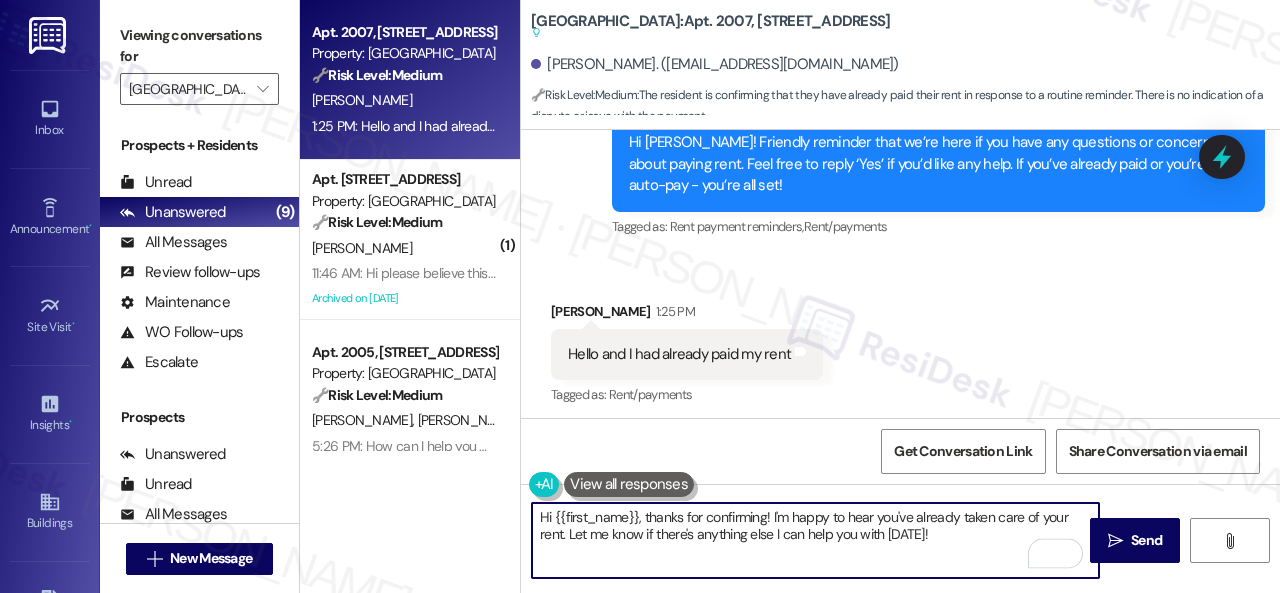 drag, startPoint x: 990, startPoint y: 540, endPoint x: 469, endPoint y: 495, distance: 522.93976 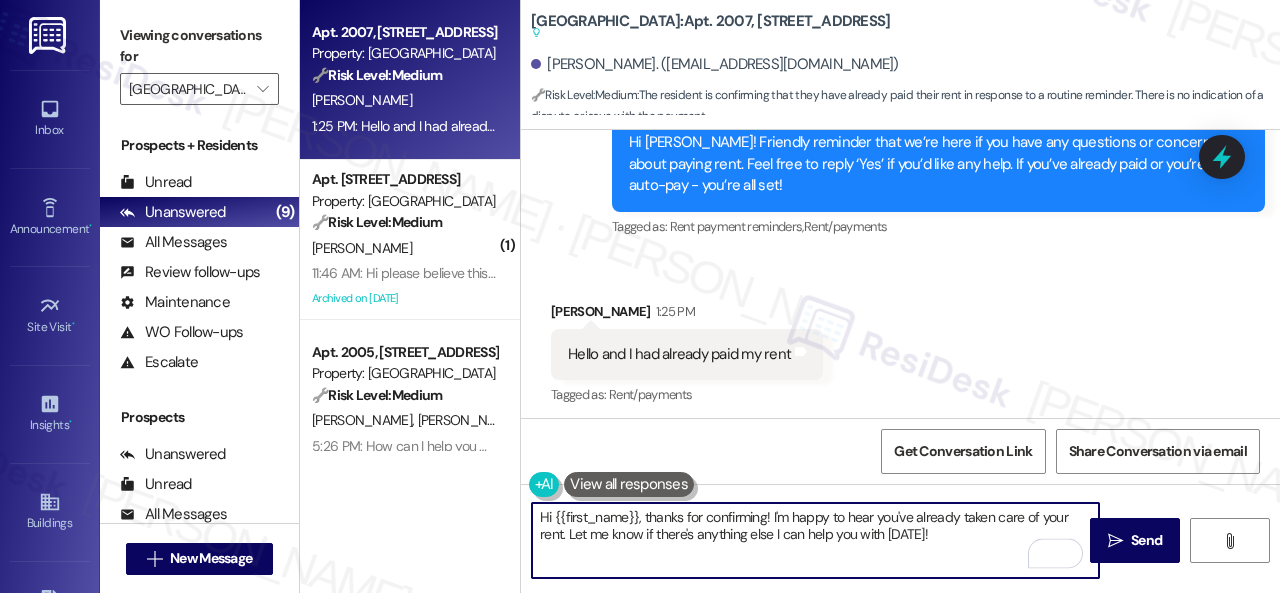 click on "Apt. 2007, 1 Halston South Point Property: Halston South Point 🔧  Risk Level:  Medium The resident is confirming that they have already paid their rent in response to a routine reminder. There is no indication of a dispute or issue with the payment. J. Suber 1:25 PM: Hello and I had already paid my rent  1:25 PM: Hello and I had already paid my rent  ( 1 ) Apt. 2201, 1 Halston South Point Property: Halston South Point 🔧  Risk Level:  Medium The resident is clarifying that their previous negative response was not a complaint, but simply an answer to the question. The initial issue was a delayed grab bar installation, which falls under non-urgent maintenance. The resident's clarification de-escalates the situation. A. Dean 11:46 AM:
Hi please believe this is not a complaint I was just answering the questions that was asked y 11:46 AM:
Hi please believe this is not a complaint I was just answering the questions that was asked y Archived on 03/18/2025 Apt. 2005, 1 Halston South Point 🔧  Risk Level:  (" at bounding box center (790, 296) 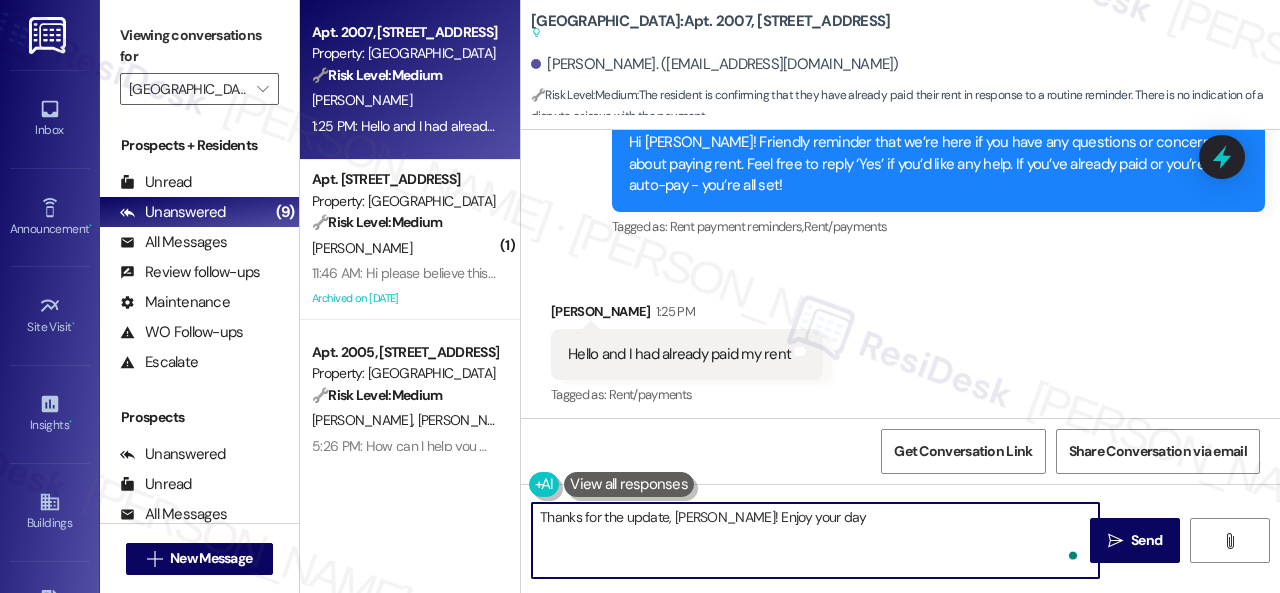 type on "Thanks for the update, Jasmine! Enjoy your day!" 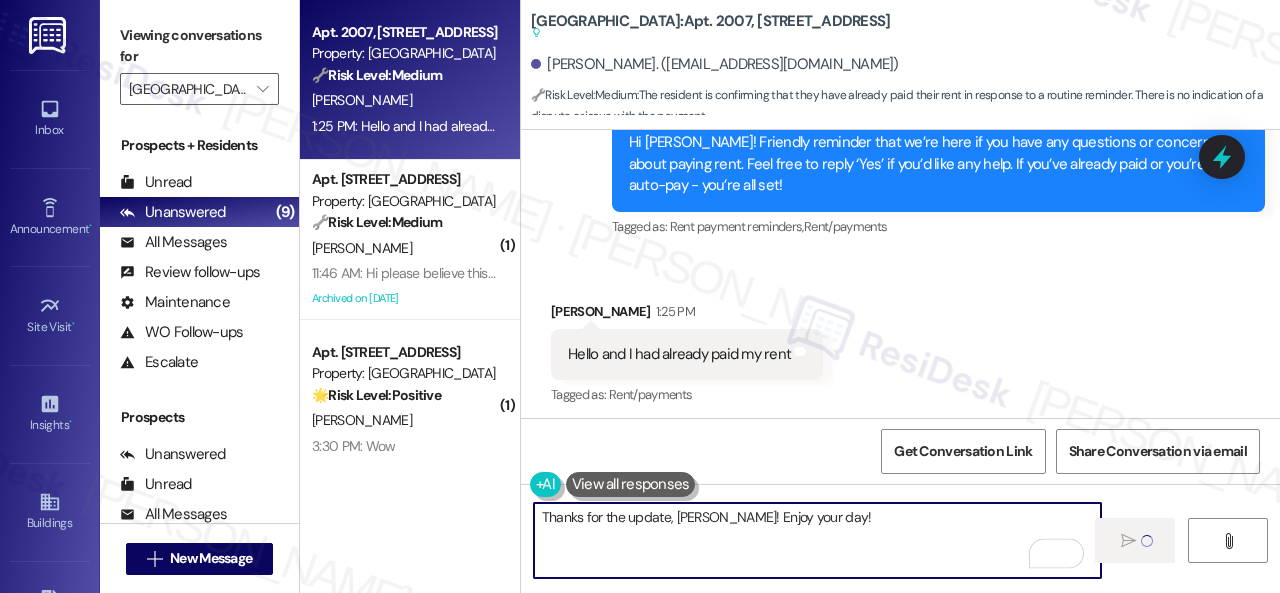 drag, startPoint x: 449, startPoint y: 267, endPoint x: 660, endPoint y: 254, distance: 211.4001 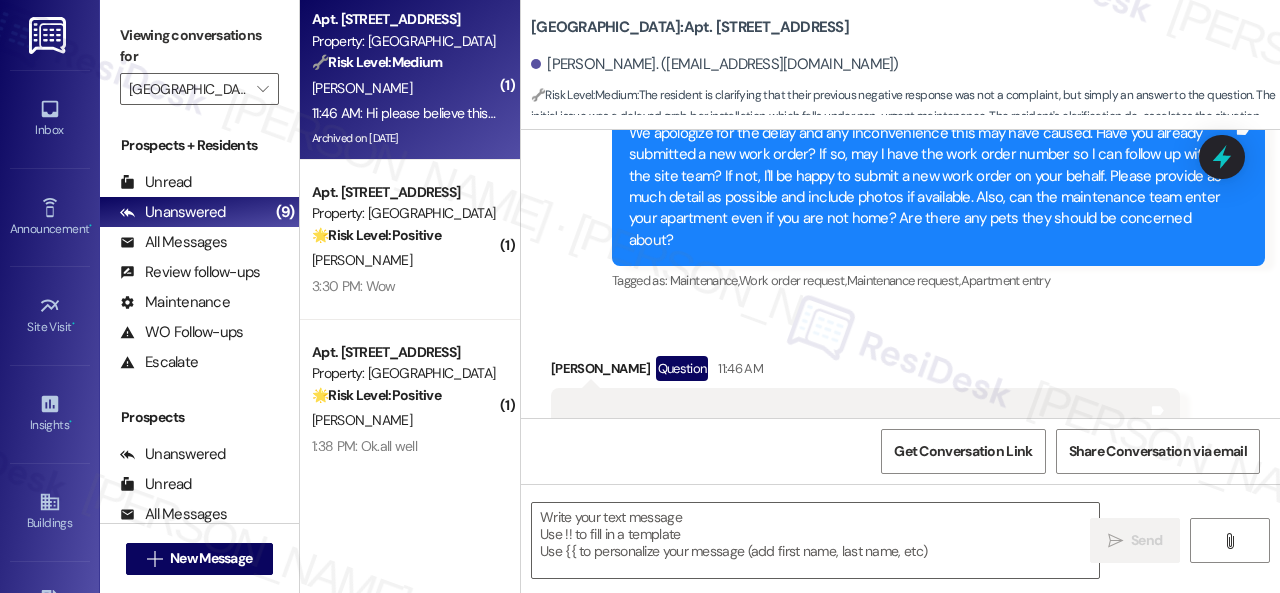 scroll, scrollTop: 23508, scrollLeft: 0, axis: vertical 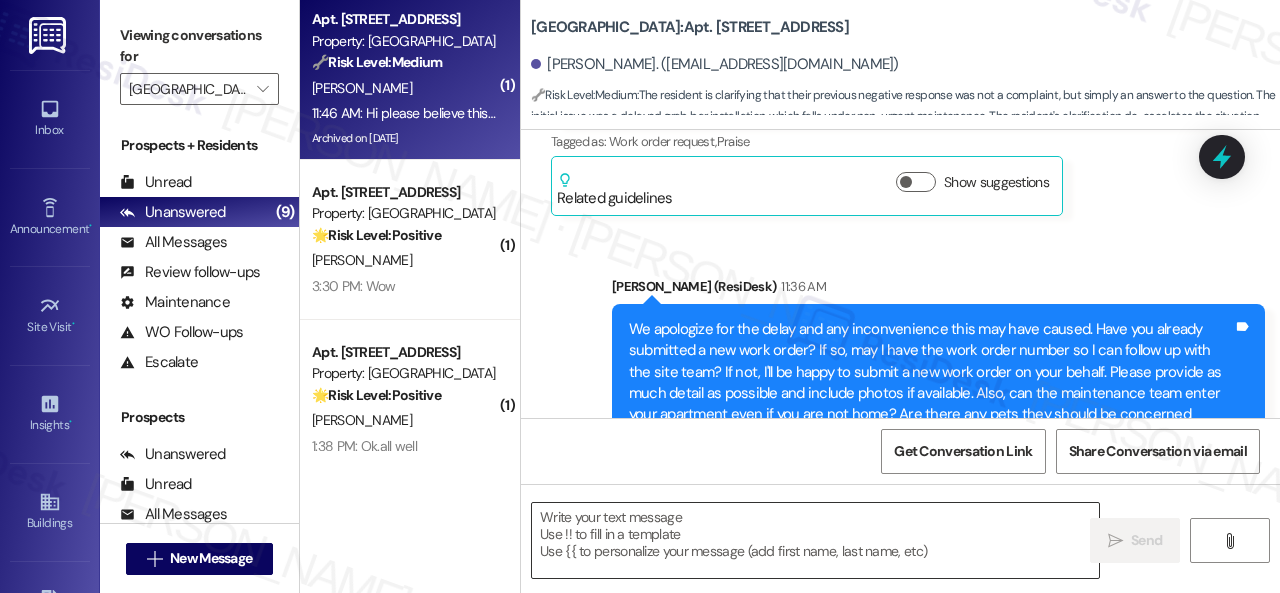 click at bounding box center (815, 540) 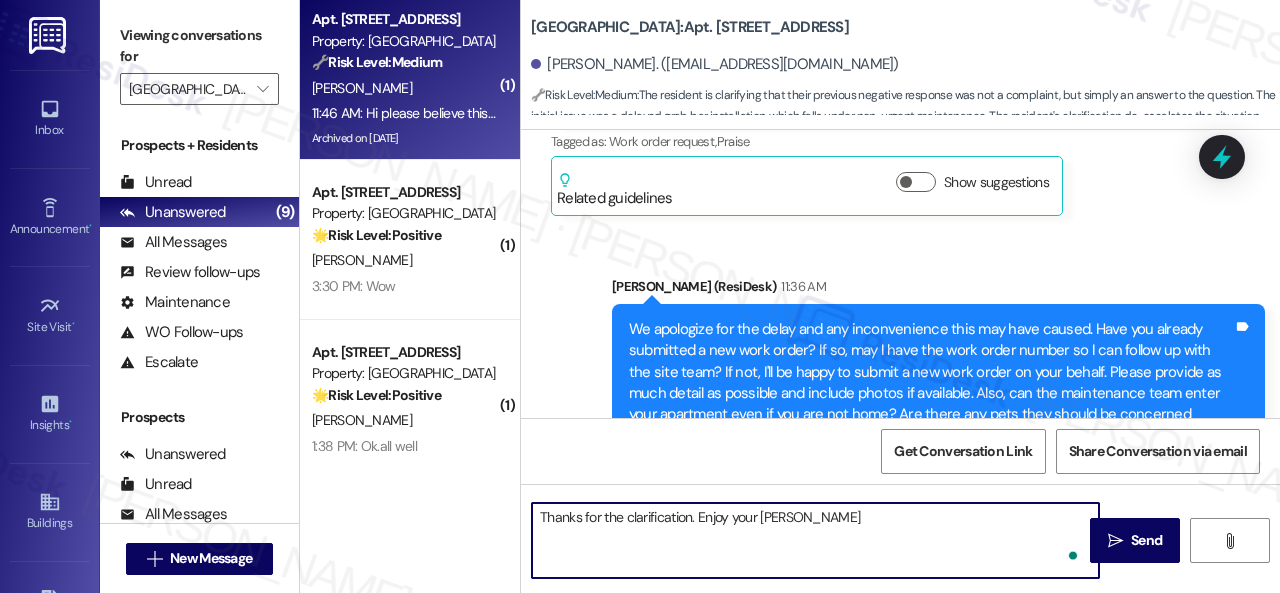 type on "Thanks for the clarification. Enjoy your day, Alice!" 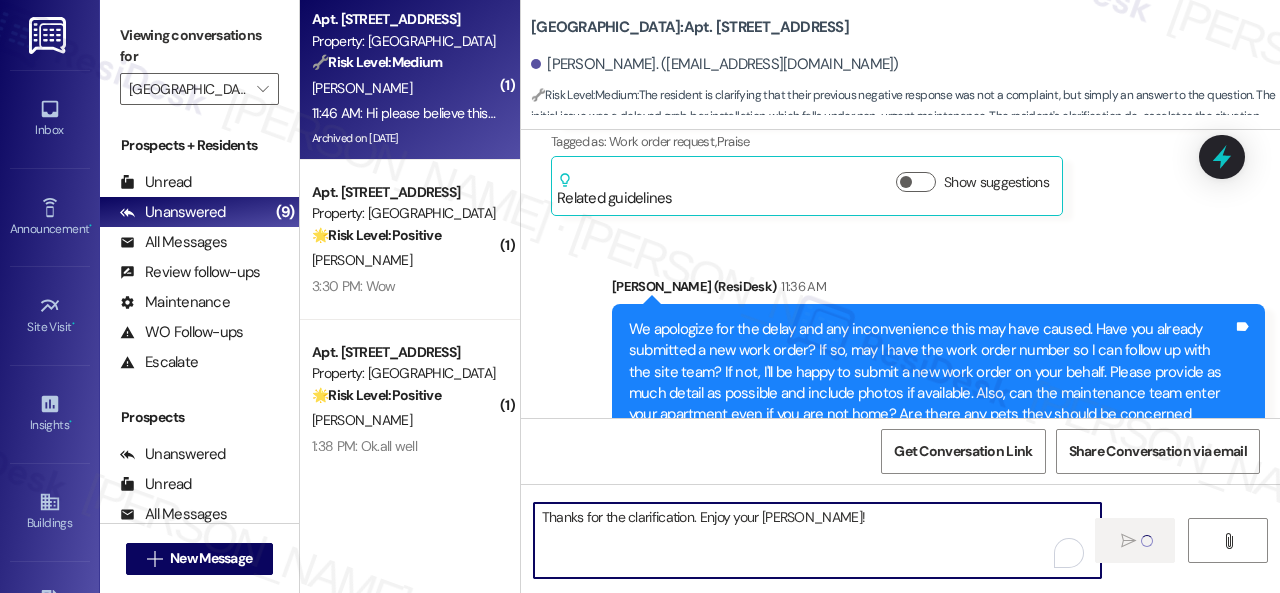 type 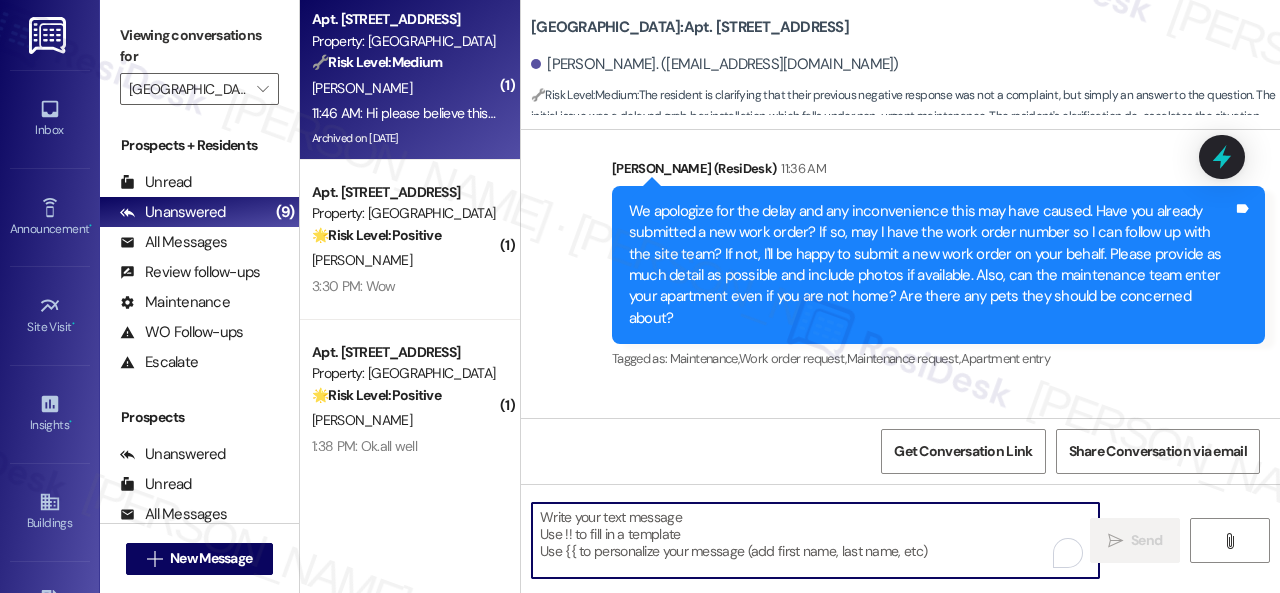 scroll, scrollTop: 23808, scrollLeft: 0, axis: vertical 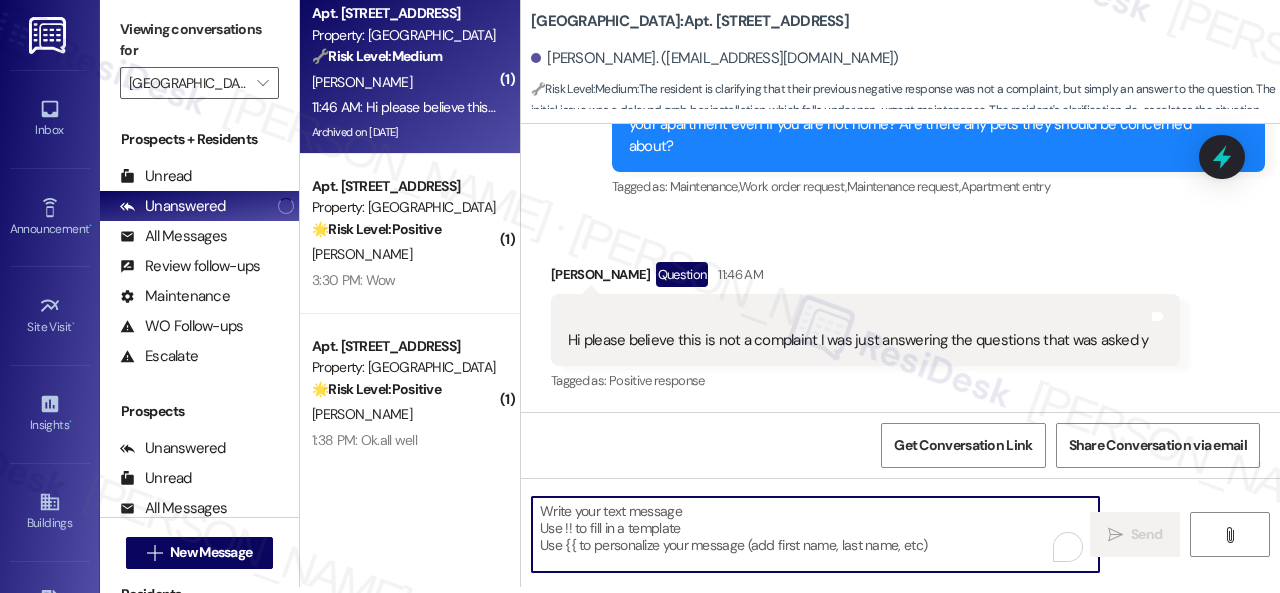 click on "Received via SMS Alice Dean Question 11:46 AM
Hi please believe this is not a complaint I was just answering the questions that was asked y Tags and notes Tagged as:   Positive response Click to highlight conversations about Positive response" at bounding box center (900, 314) 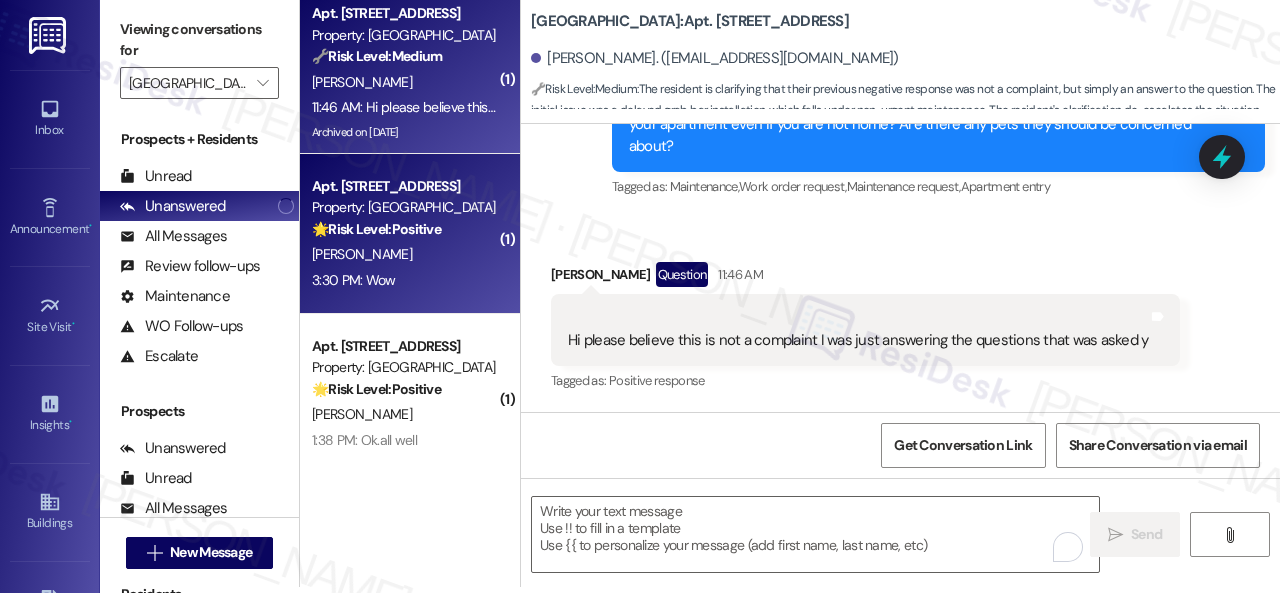 click on "3:30 PM: Wow 3:30 PM: Wow" at bounding box center (404, 280) 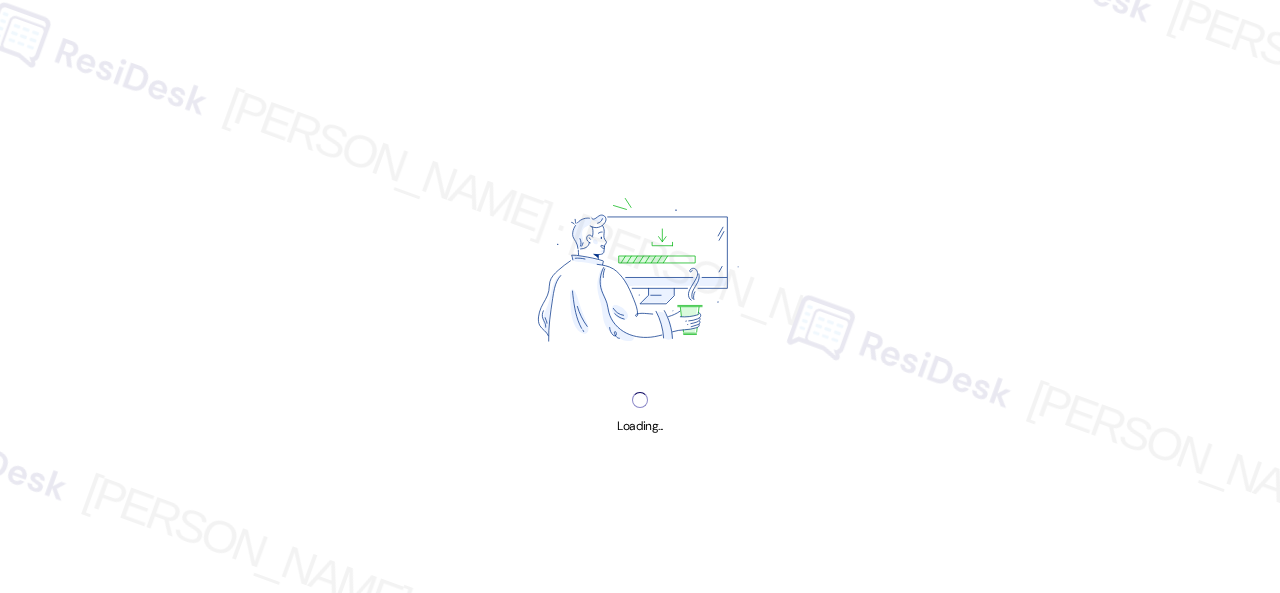 scroll, scrollTop: 0, scrollLeft: 0, axis: both 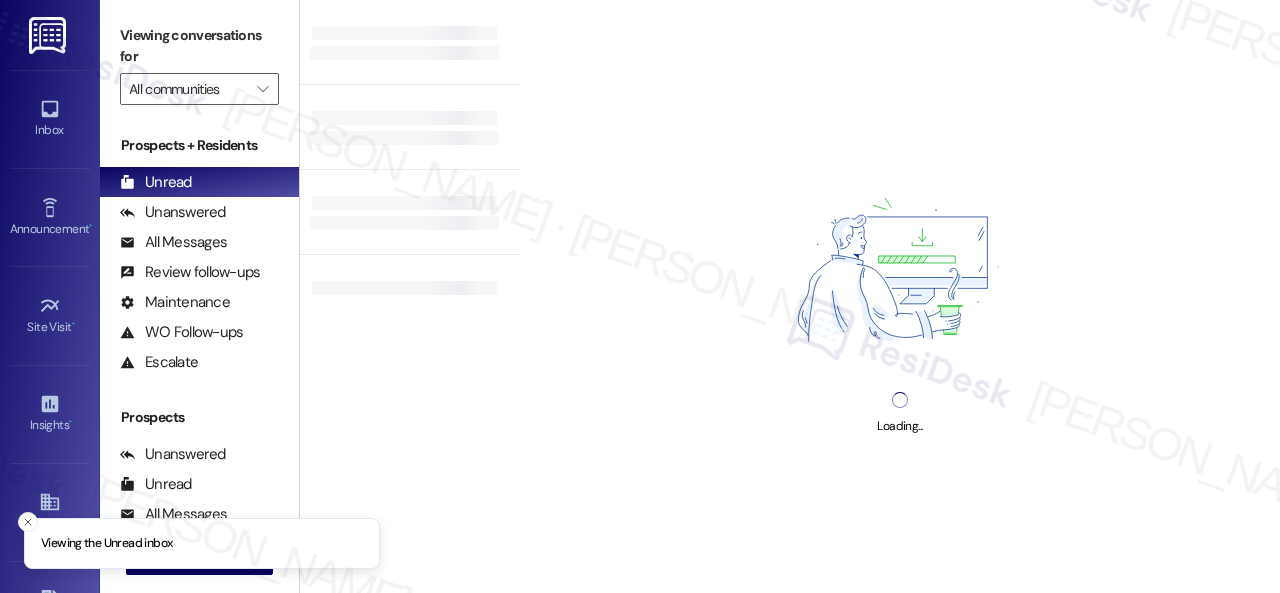 type on "[GEOGRAPHIC_DATA]" 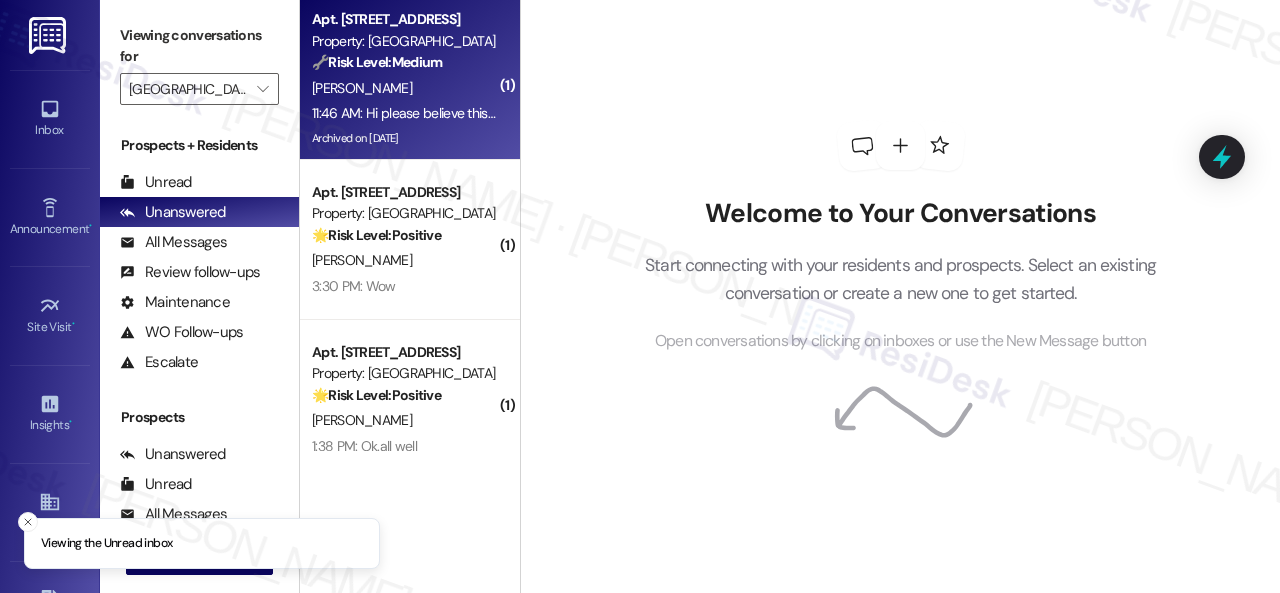 click on "[PERSON_NAME]" at bounding box center (404, 88) 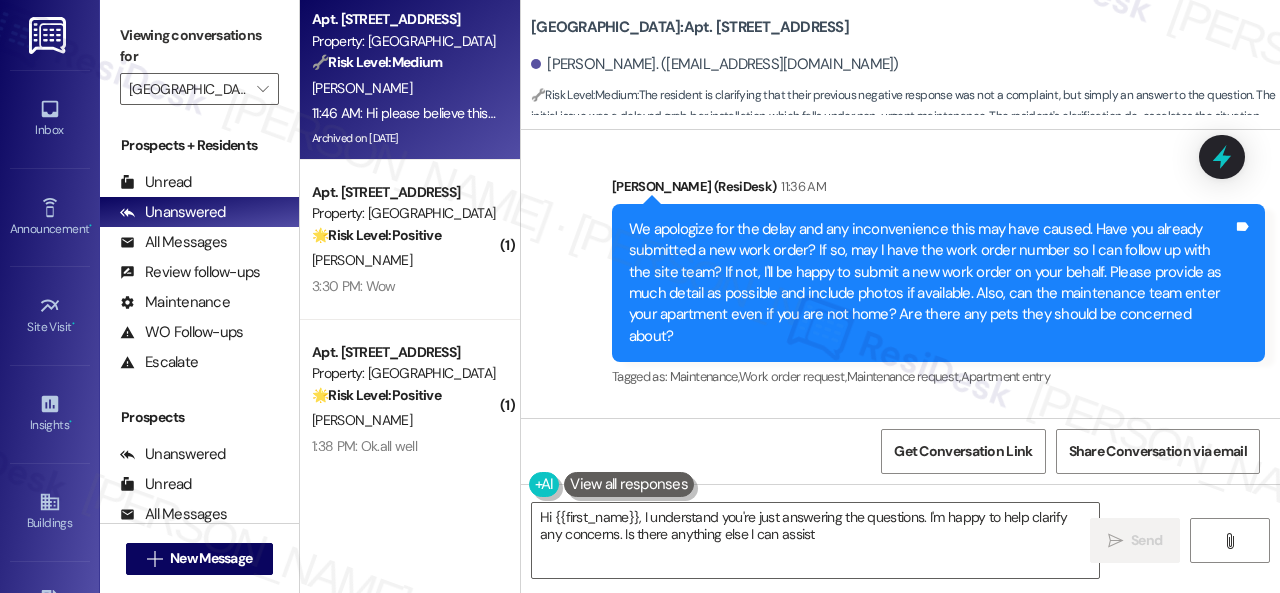 scroll, scrollTop: 23808, scrollLeft: 0, axis: vertical 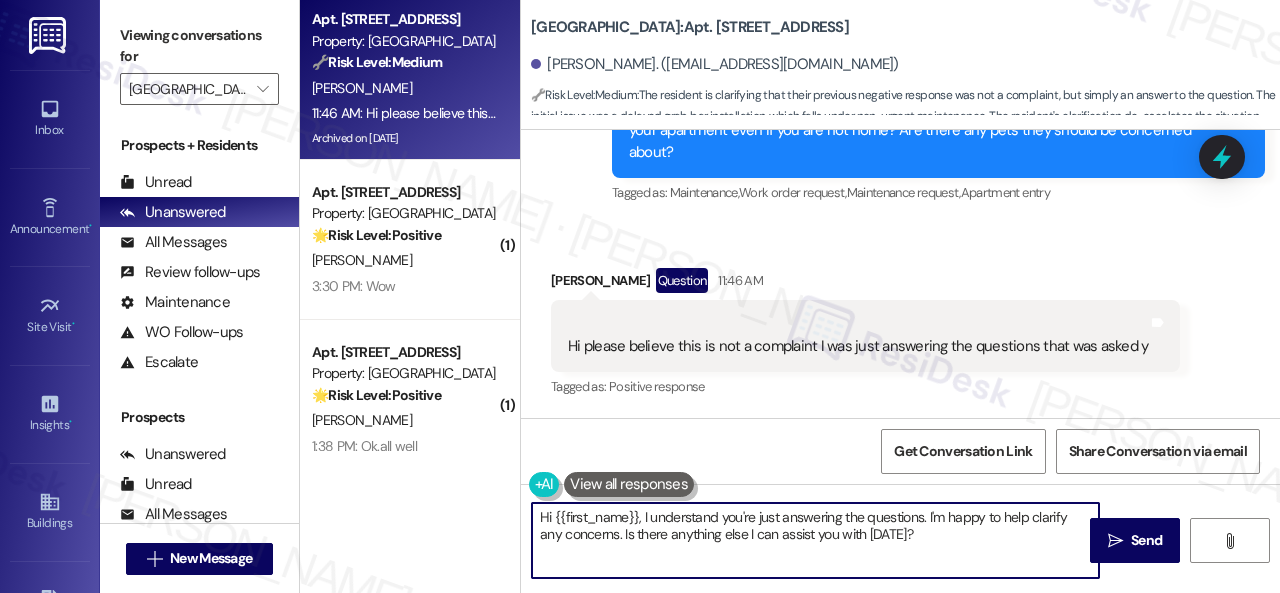 drag, startPoint x: 922, startPoint y: 546, endPoint x: 448, endPoint y: 461, distance: 481.561 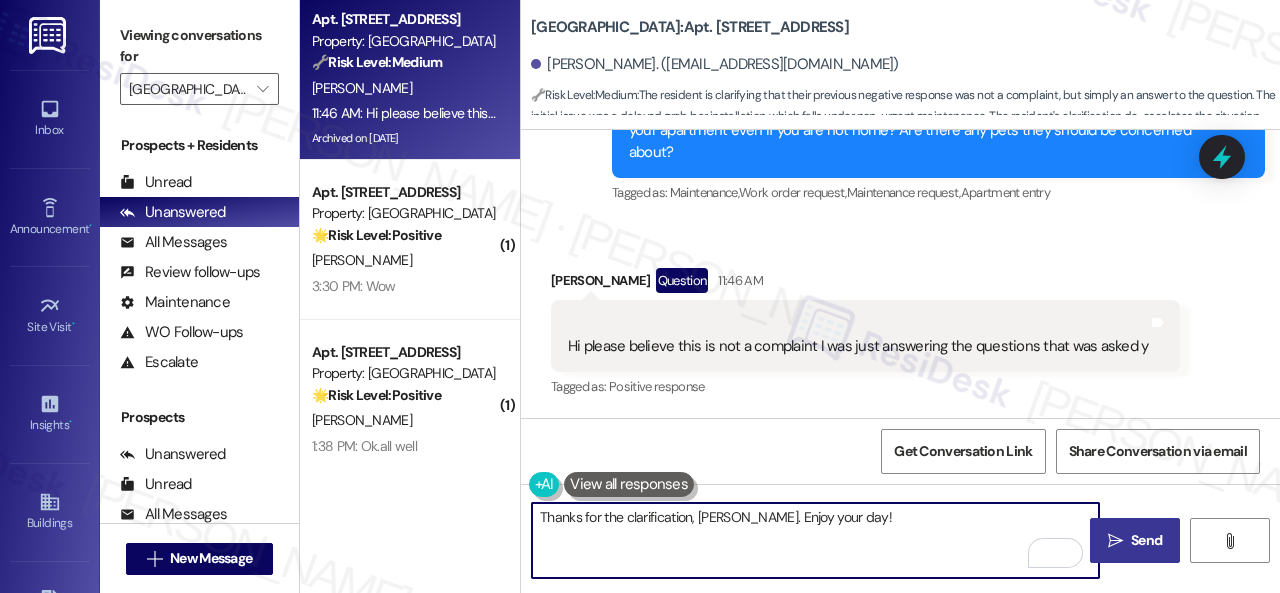type on "Thanks for the clarification, [PERSON_NAME]. Enjoy your day!" 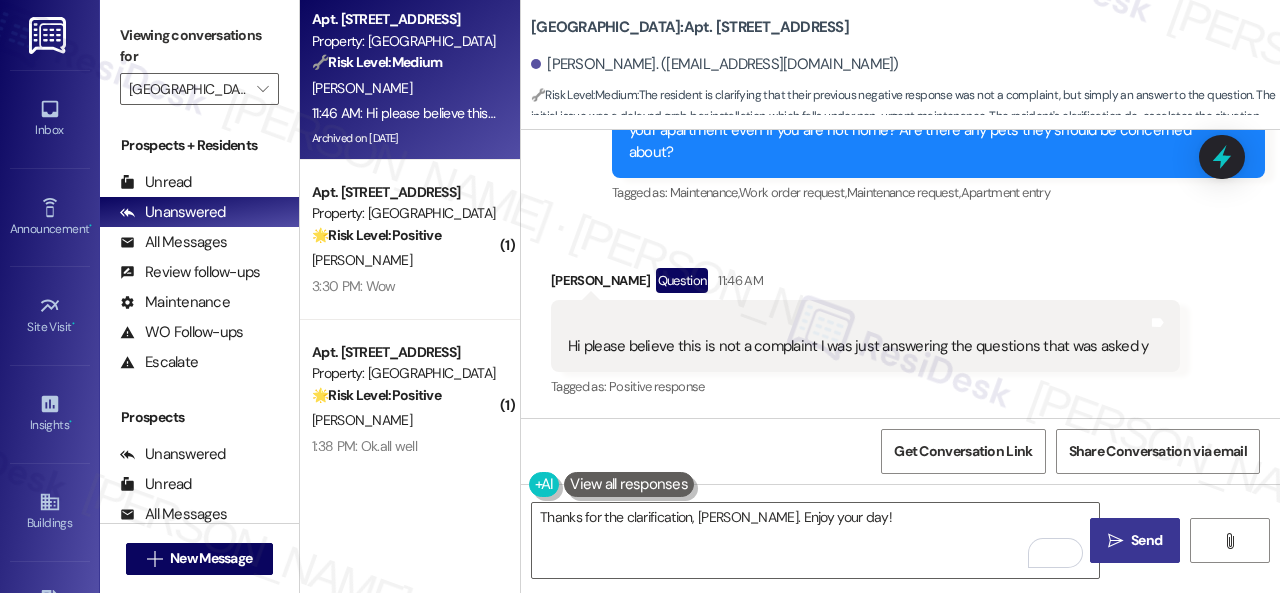 click on " Send" at bounding box center (1135, 540) 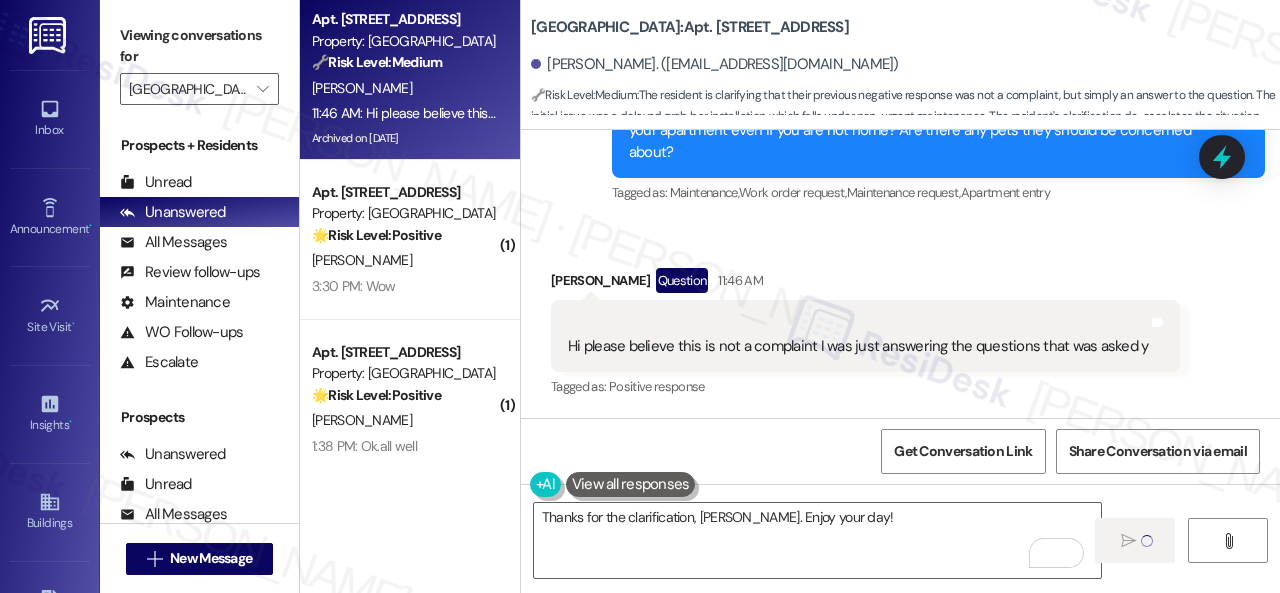 type 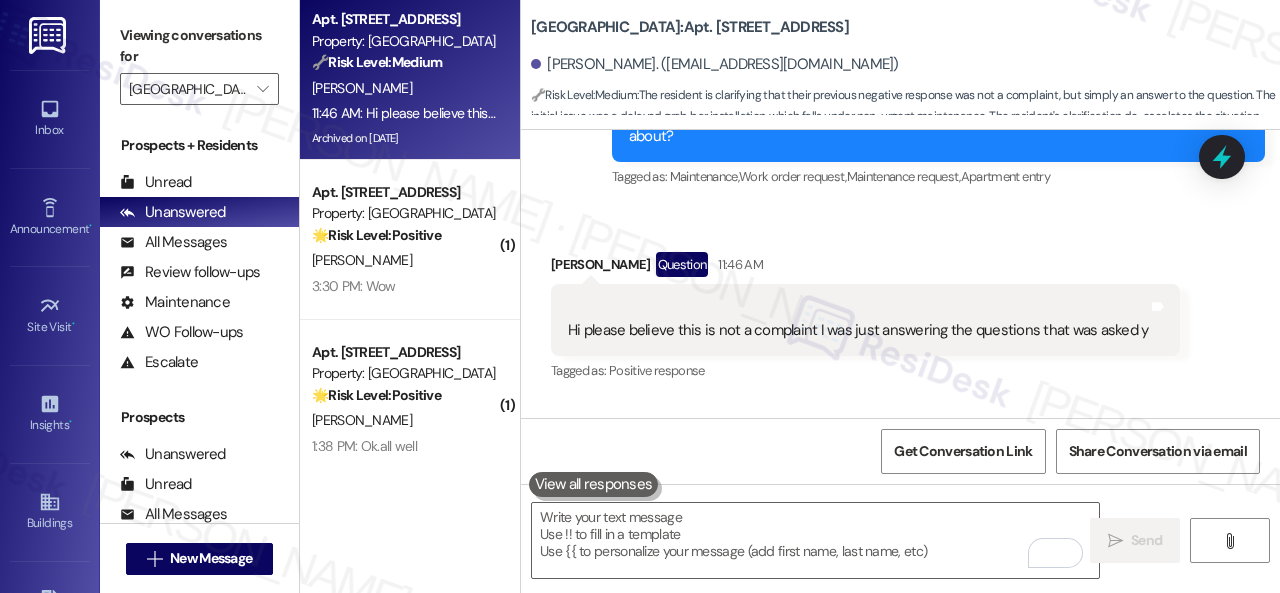 scroll, scrollTop: 23948, scrollLeft: 0, axis: vertical 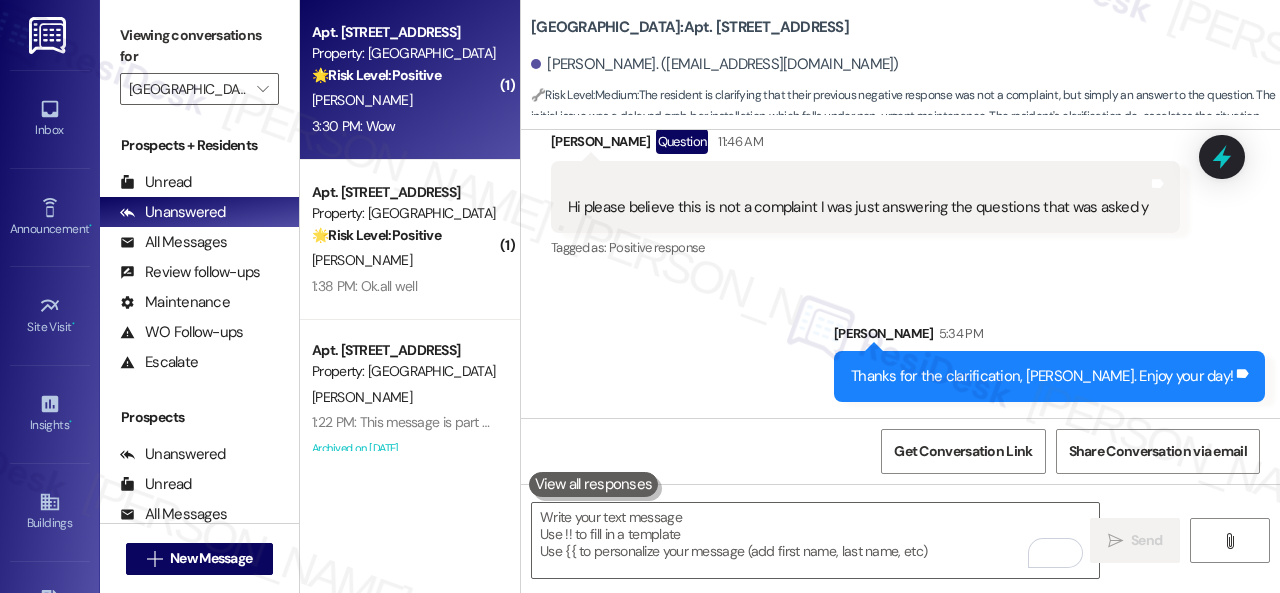 click on "3:30 PM: Wow 3:30 PM: Wow" at bounding box center [404, 126] 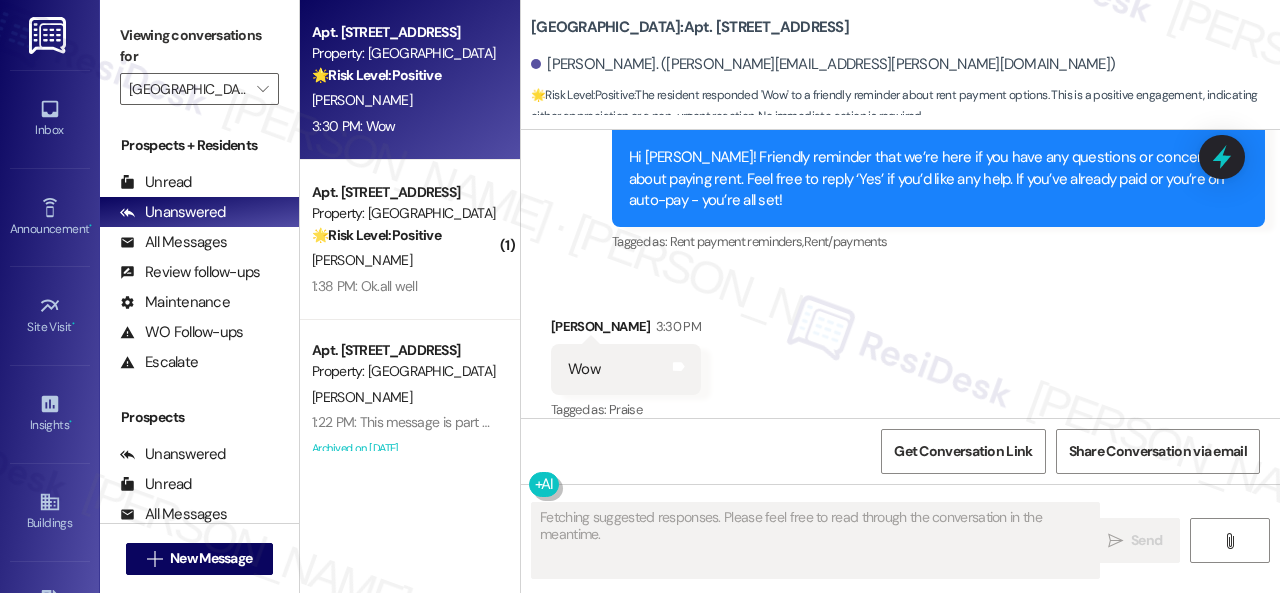scroll, scrollTop: 22250, scrollLeft: 0, axis: vertical 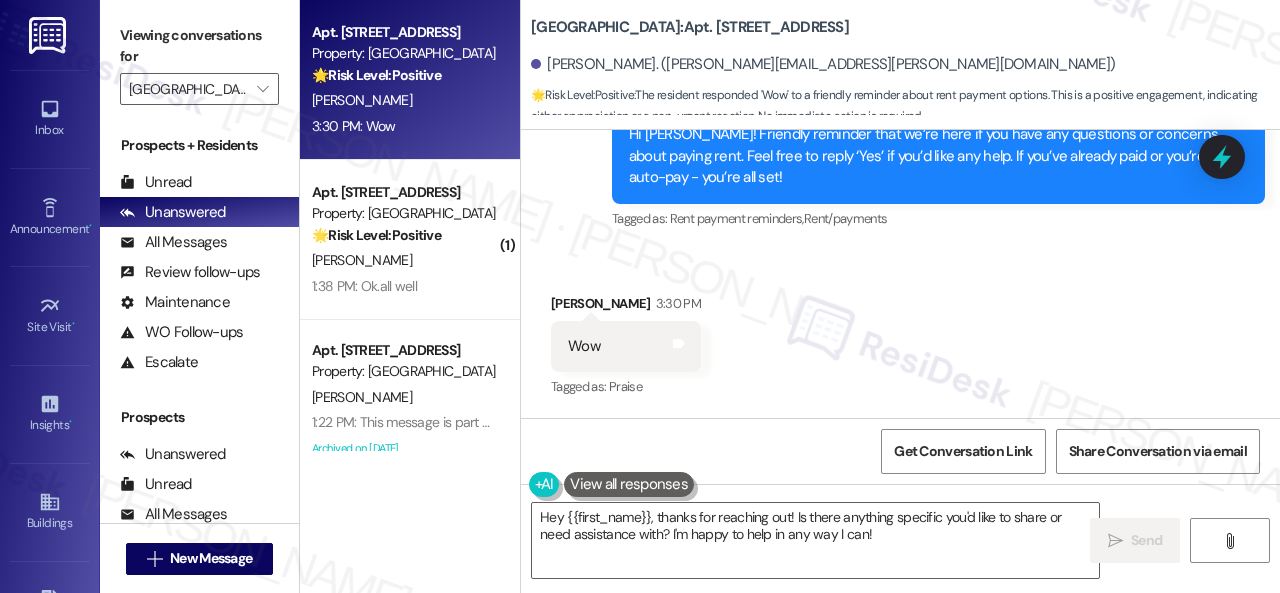 click on "Received via SMS Bernard Sumerlin 3:30 PM Wow Tags and notes Tagged as:   Praise Click to highlight conversations about Praise" at bounding box center [900, 332] 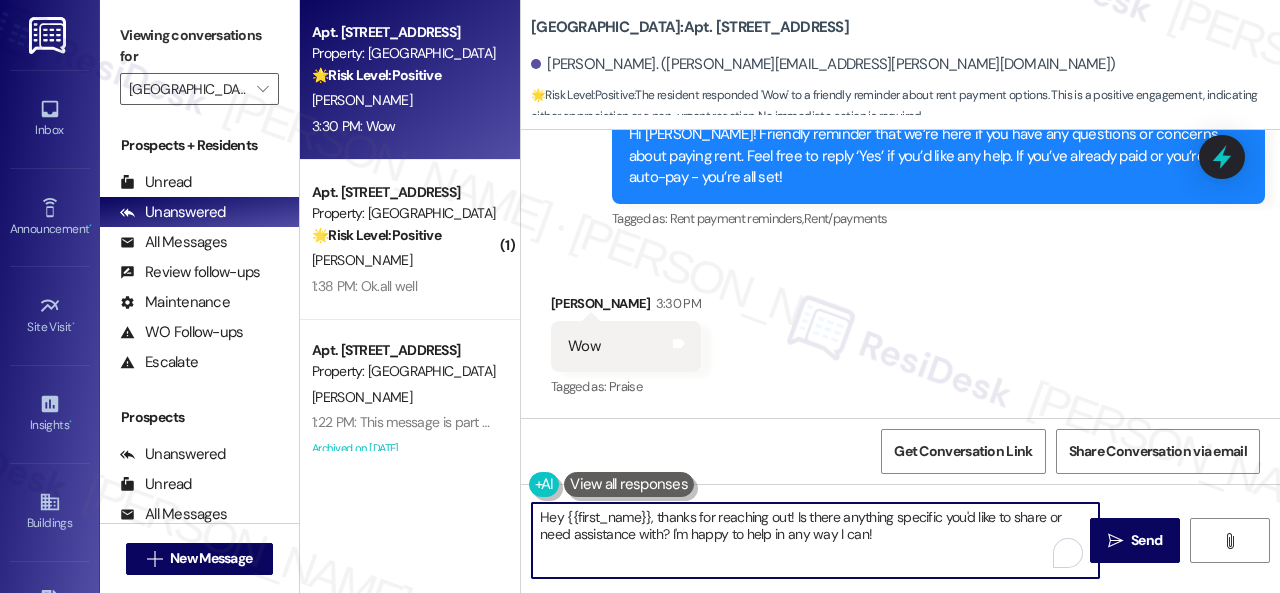drag, startPoint x: 902, startPoint y: 535, endPoint x: 392, endPoint y: 511, distance: 510.5644 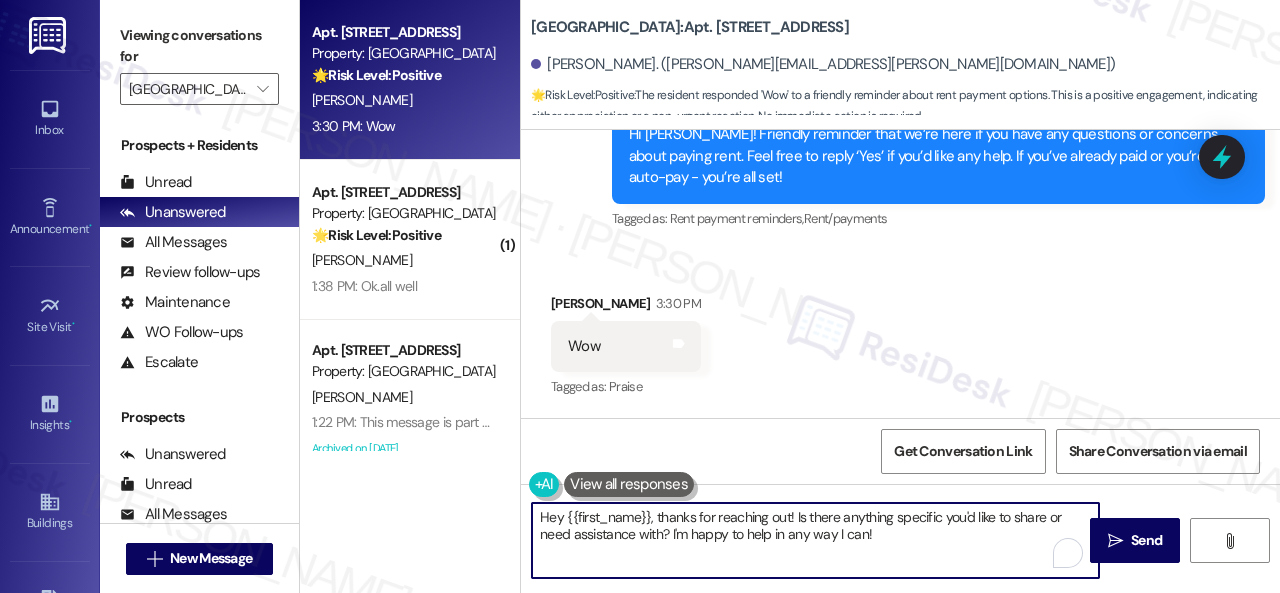 click on "Apt. 1405, 1 Halston South Point Property: Halston South Point 🌟  Risk Level:  Positive The resident responded 'Wow' to a friendly reminder about rent payment options. This is a positive engagement, indicating either appreciation or a non-urgent reaction. No immediate action is required. B. Sumerlin 3:30 PM: Wow 3:30 PM: Wow ( 1 ) Apt. 1613, 1 Halston South Point Property: Halston South Point 🌟  Risk Level:  Positive The resident responded positively to a rent reminder outreach, indicating that all is well. This is a positive engagement and relationship-building interaction. J. Kennebrew 1:38 PM: Ok.all well 1:38 PM: Ok.all well Apt. 0901, 1 Halston South Point Property: Halston South Point T. Gill Archived on 07/17/2025 Apt. 2513, 1 Halston South Point Property: Halston South Point ⚠️  Risk Level:  High C. Mcclammey 5:29 PM: Hi Cindy! I'm so sorry to hear your AC is not working again. I've notified the site team about your new work order. Let me know when you have an update or need anything else." at bounding box center (790, 296) 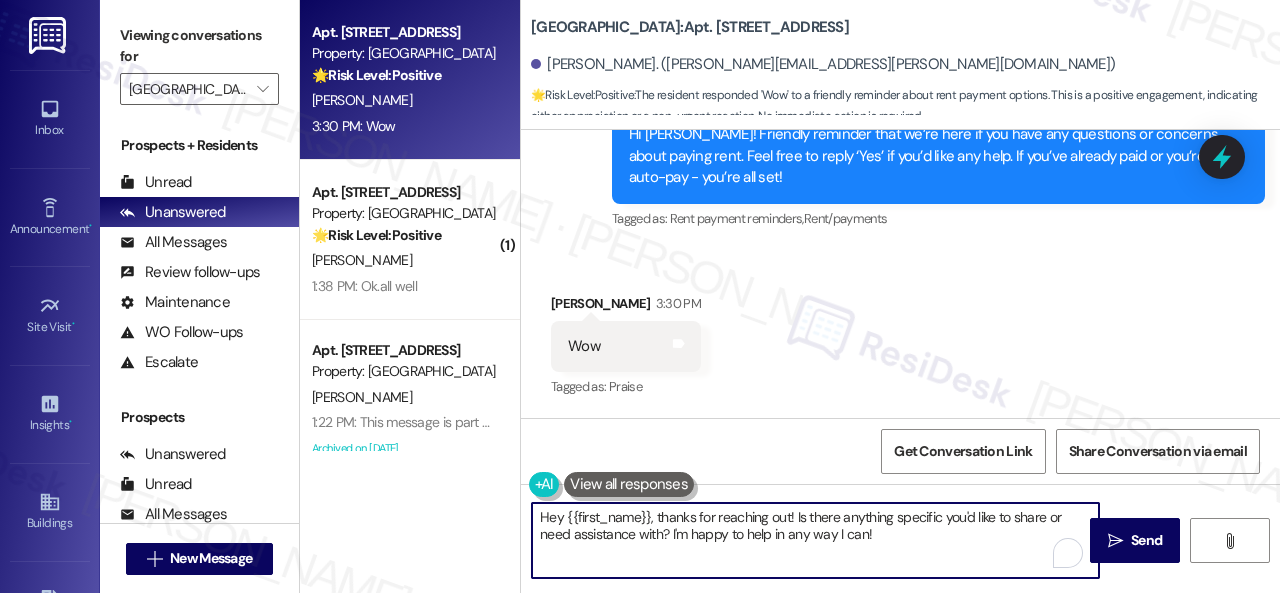paste on "ow can I help you with your rent payment concern? Please provide as much detail as possible. You may also refer to the additional information below:
-Rent is due on the 1st, with a grace period until the 3rd. The total balance appears in the payment portal on the 1st. On the 4th, the late fees begin.
-The message you received was an early reminder to all residents about the rent as an initiative to help, to know if they have questions or need guidance/clarification about the upcoming rent before the due date (the 1st of next month).
I hope it helps. Let me know if you have other questions. Thank you" 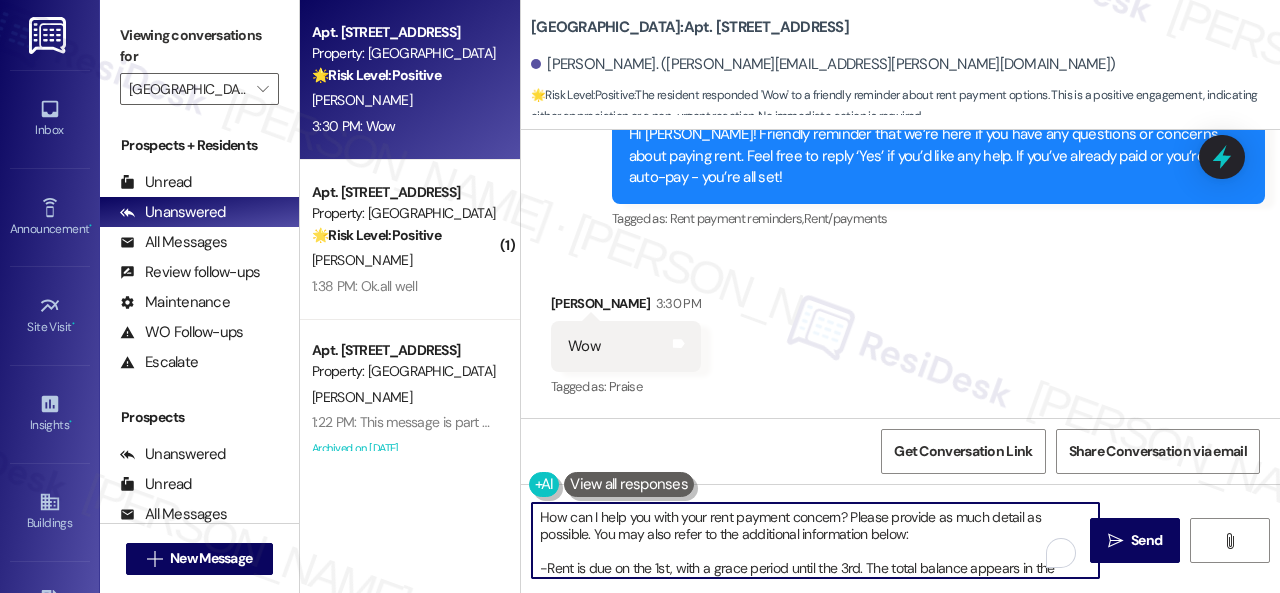 scroll, scrollTop: 102, scrollLeft: 0, axis: vertical 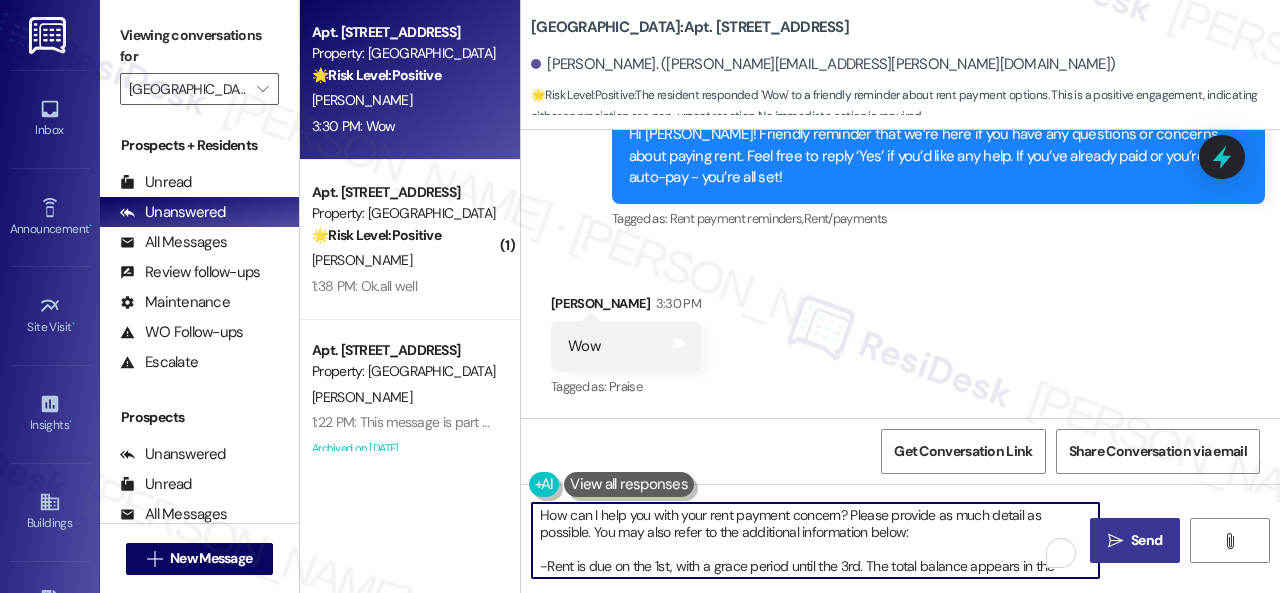 type on "How can I help you with your rent payment concern? Please provide as much detail as possible. You may also refer to the additional information below:
-Rent is due on the 1st, with a grace period until the 3rd. The total balance appears in the payment portal on the 1st. On the 4th, the late fees begin.
-The message you received was an early reminder to all residents about the rent as an initiative to help, to know if they have questions or need guidance/clarification about the upcoming rent before the due date (the 1st of next month).
I hope it helps. Let me know if you have other questions. Thank you!" 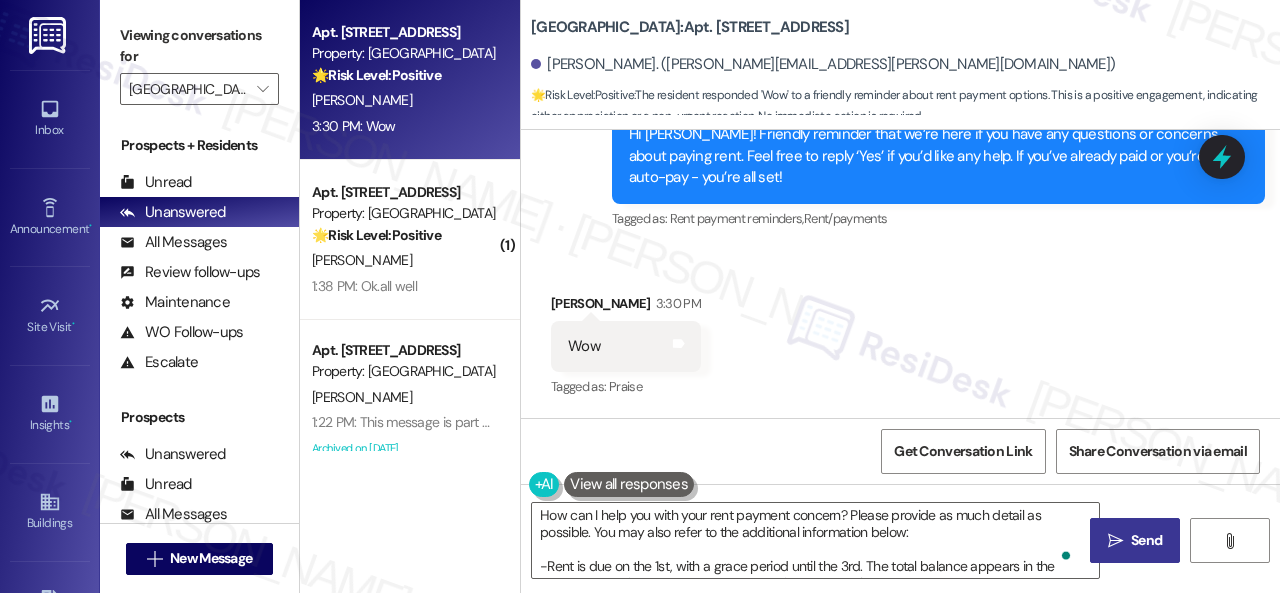 click on " Send" at bounding box center (1135, 540) 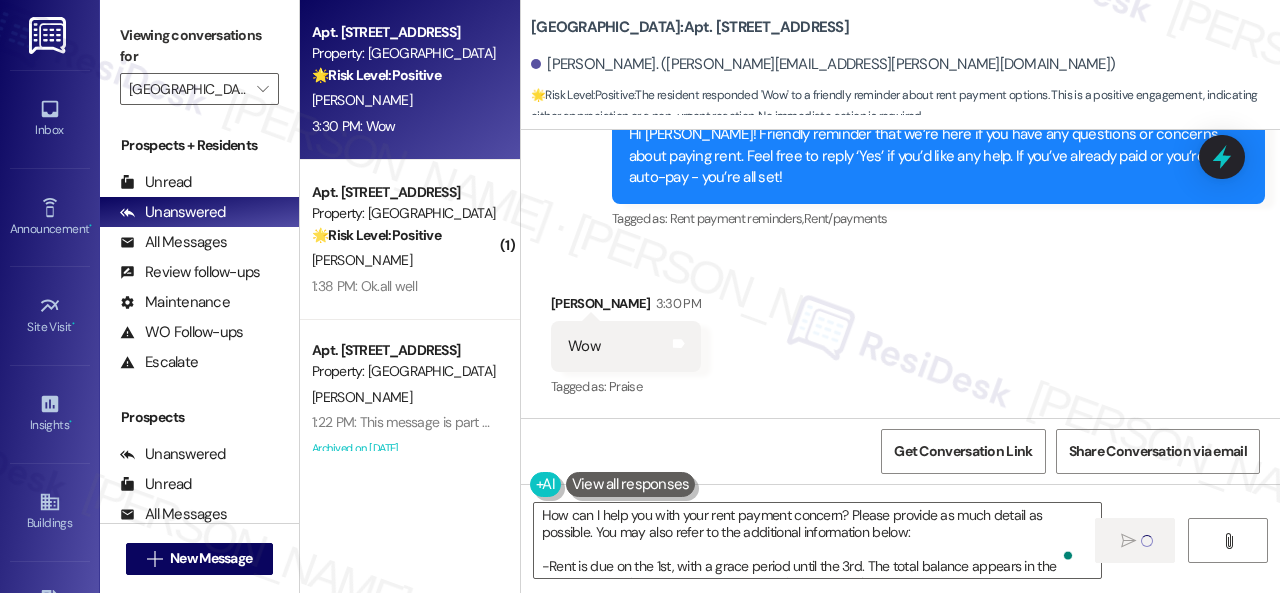 type 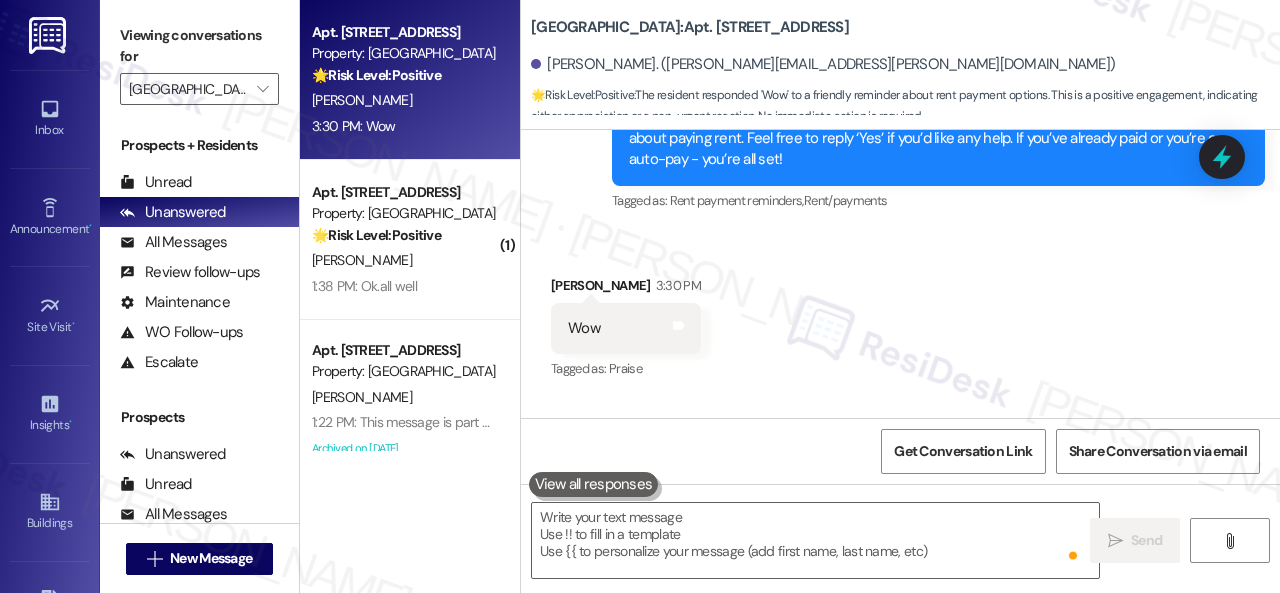 scroll, scrollTop: 0, scrollLeft: 0, axis: both 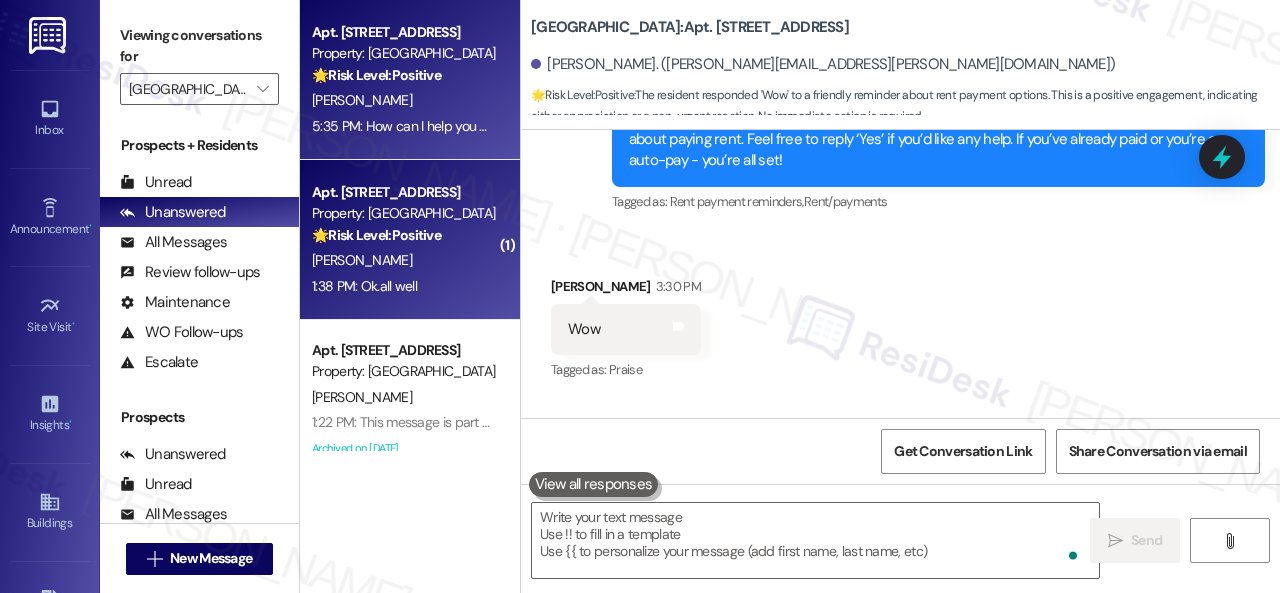 click on "[PERSON_NAME]" at bounding box center [404, 260] 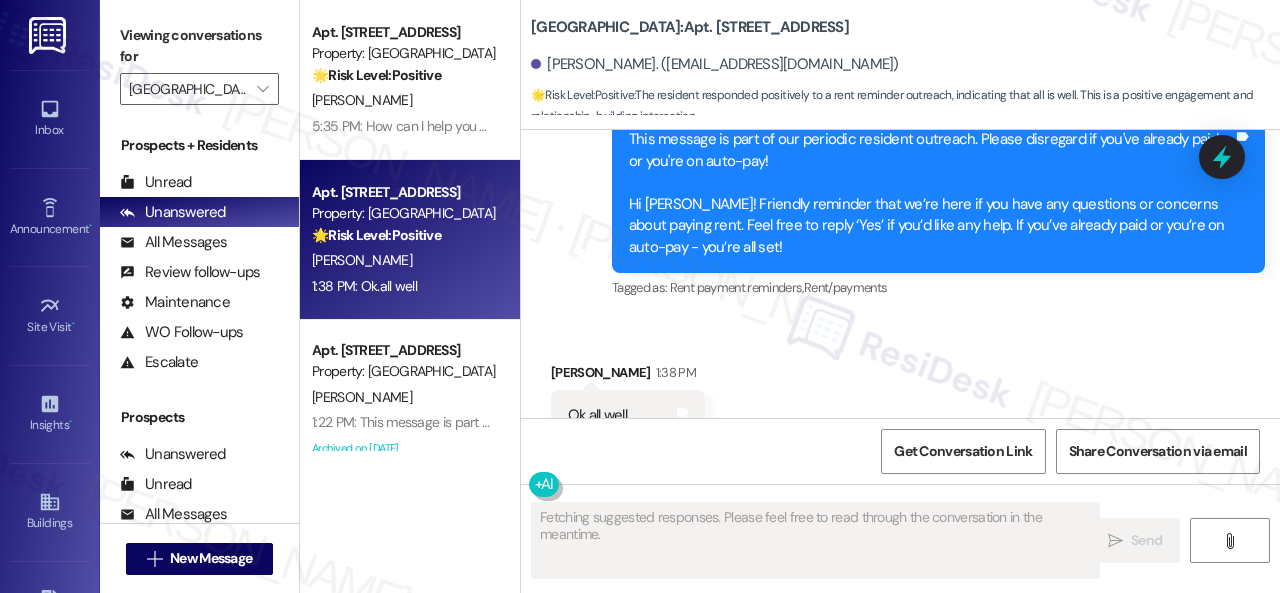 scroll, scrollTop: 25146, scrollLeft: 0, axis: vertical 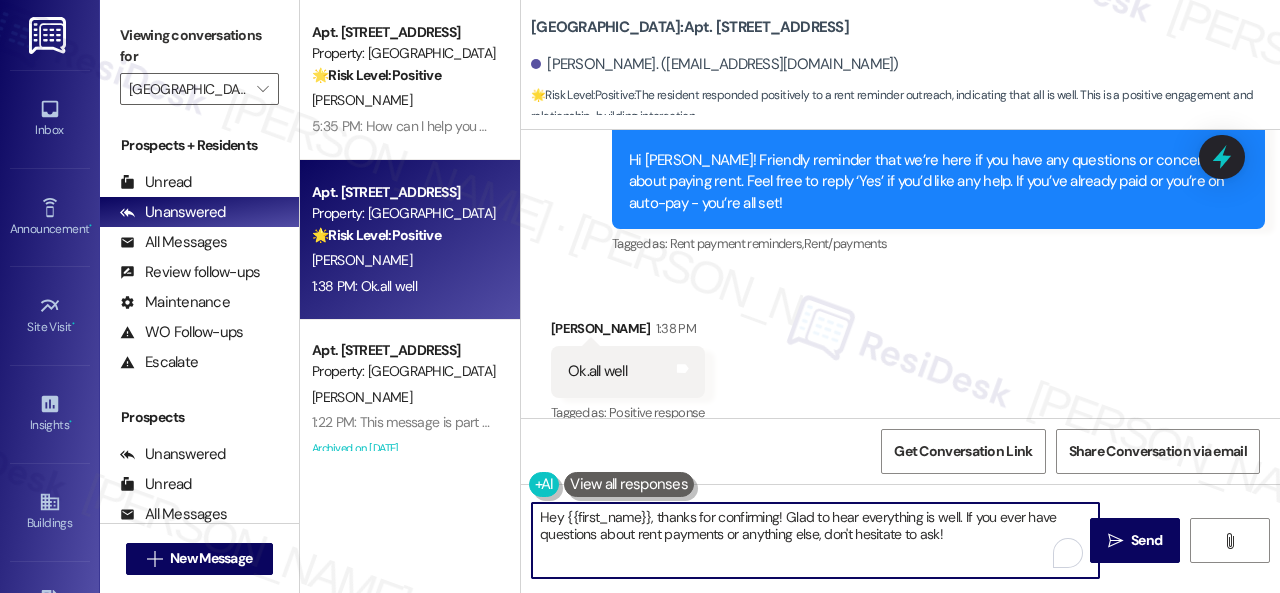 drag, startPoint x: 964, startPoint y: 533, endPoint x: 428, endPoint y: 493, distance: 537.4905 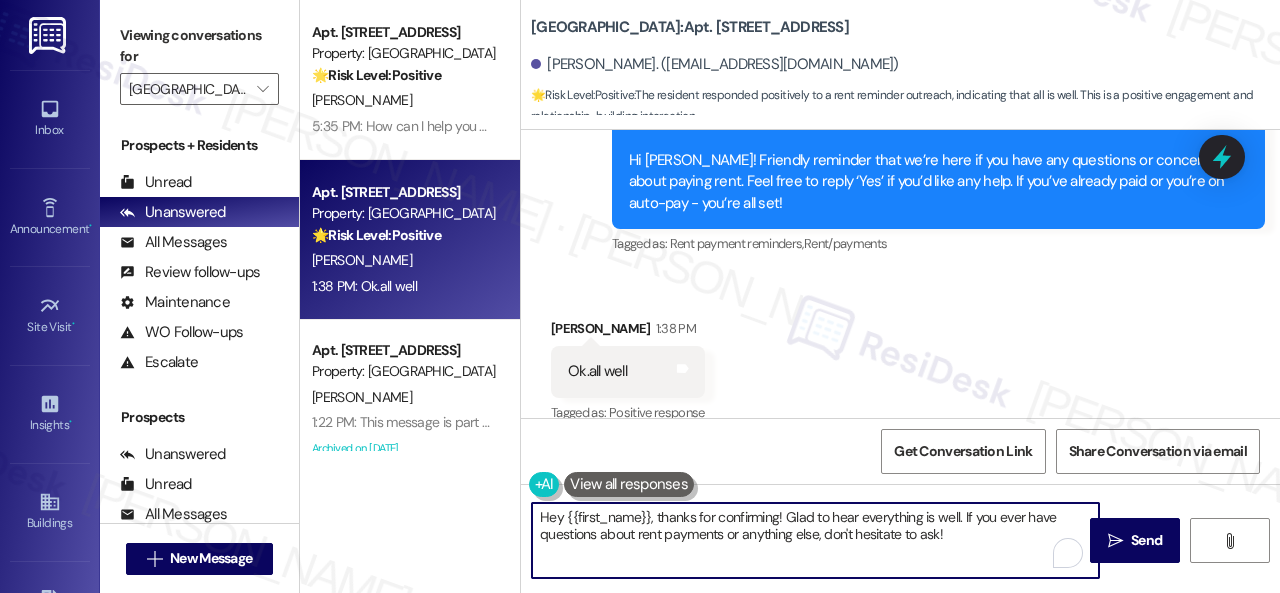 click on "Apt. 1405, 1 Halston South Point Property: Halston South Point 🌟  Risk Level:  Positive The resident responded 'Wow' to a friendly reminder about rent payment options. This is a positive engagement, indicating either appreciation or a non-urgent reaction. No immediate action is required. B. Sumerlin 5:35 PM: How can I help you with your rent payment concern? Please provide as much detail as possible. You may also refer to the additional information below:
-Rent is due on the 1st, with a grace period until the 3rd. The total balance appears in the payment portal on the 1st. On the 4th, the late fees begin.
-The message you received was an early reminder to all residents about the rent as an initiative to help, to know if they have questions or need guidance/clarification about the upcoming rent before the due date (the 1st of next month).
I hope it helps. Let me know if you have other questions. Thank you! Apt. 1613, 1 Halston South Point Property: Halston South Point 🌟  Risk Level:  Positive T. Gill" at bounding box center [790, 296] 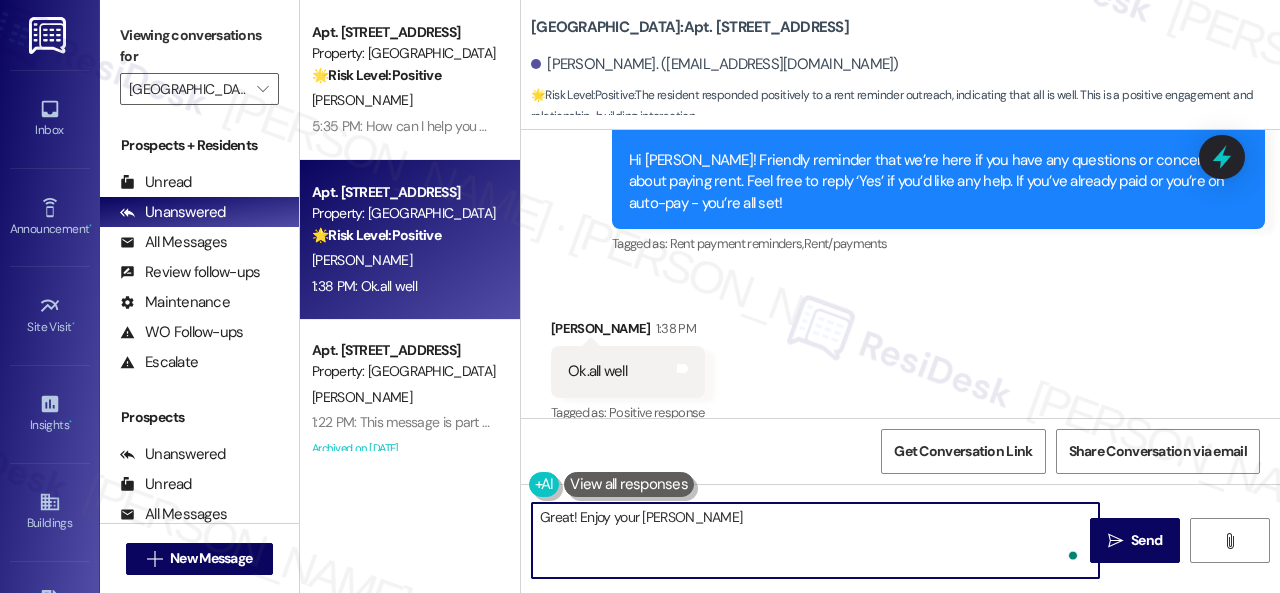 type on "Great! Enjoy your day, Joseph!" 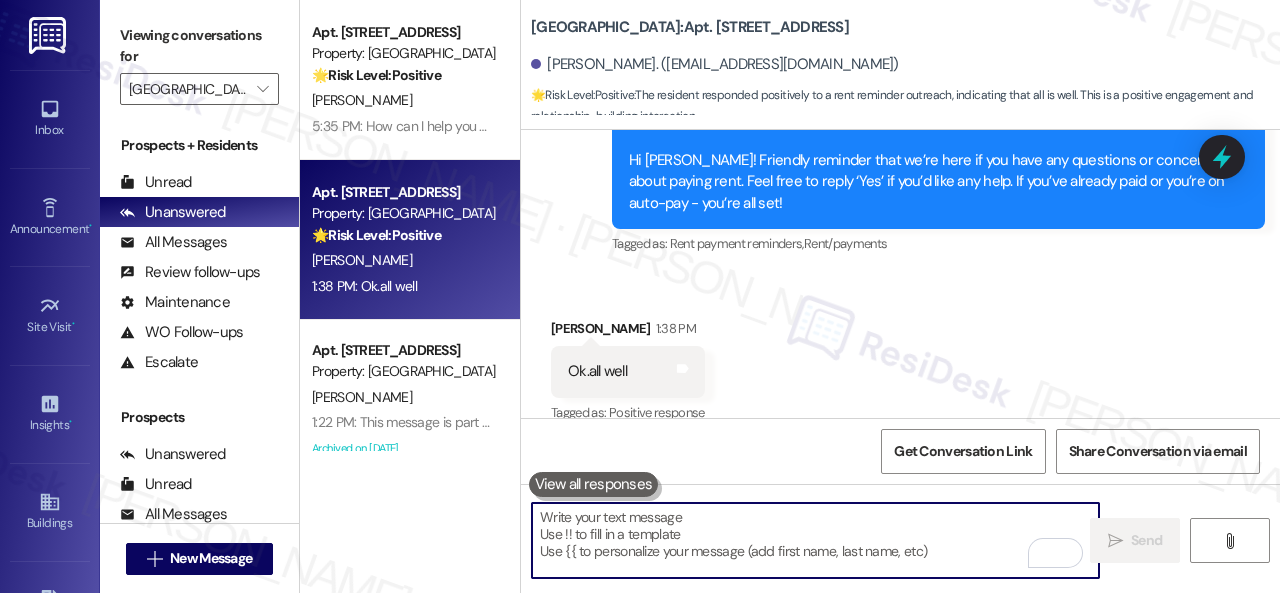 scroll, scrollTop: 25144, scrollLeft: 0, axis: vertical 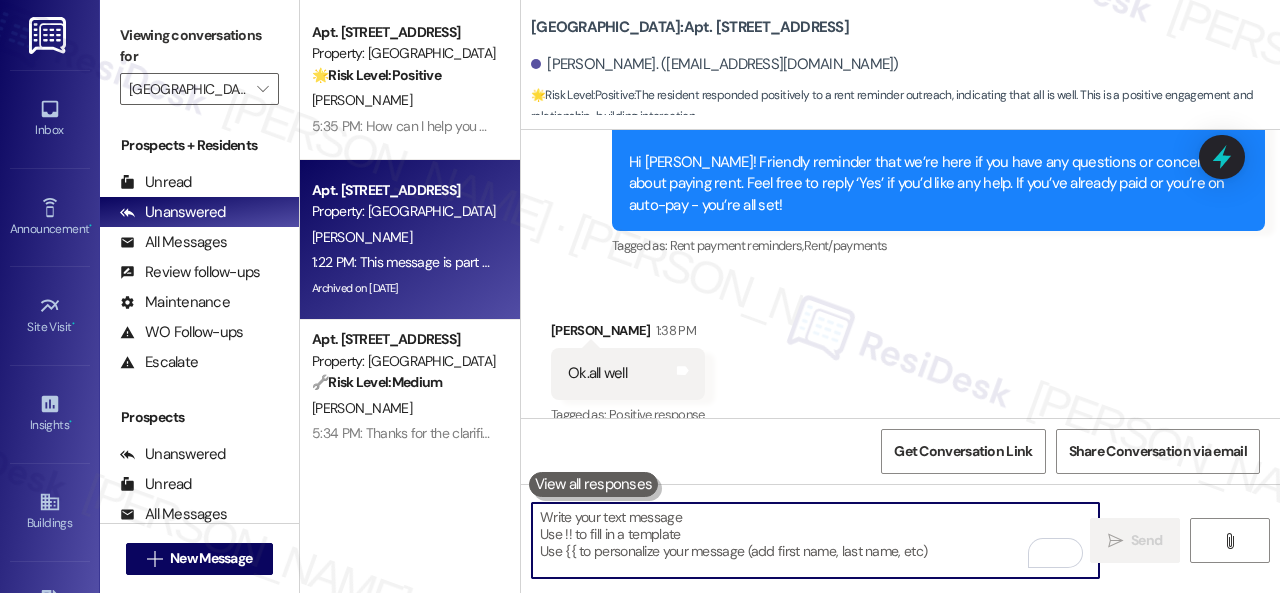 type 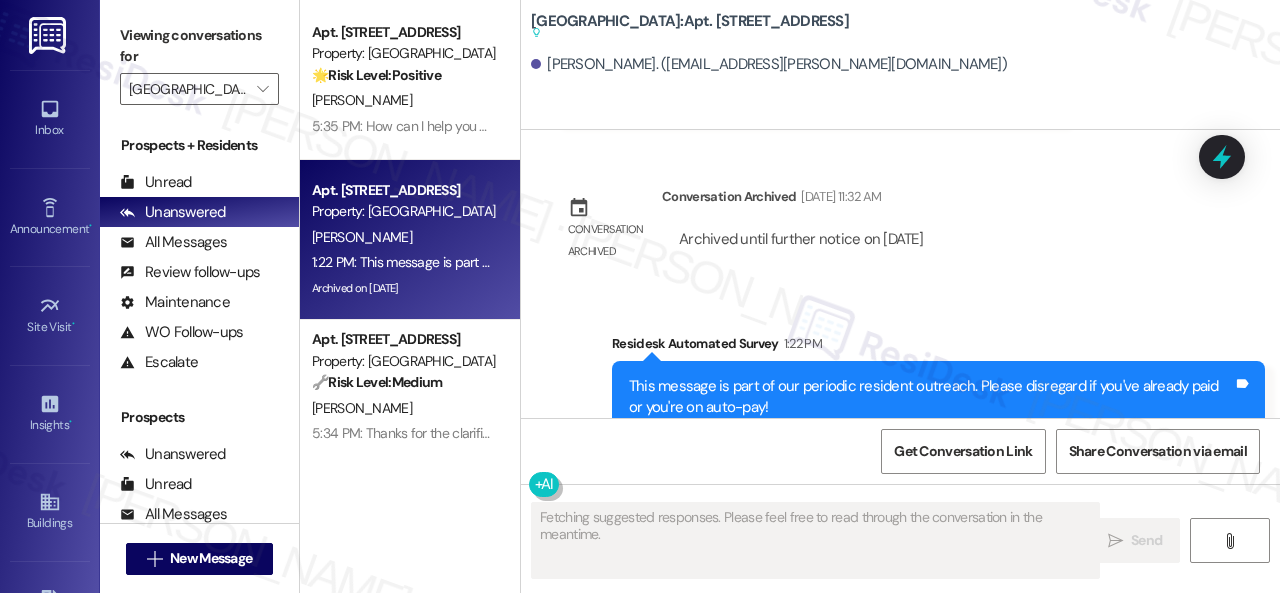 scroll, scrollTop: 31384, scrollLeft: 0, axis: vertical 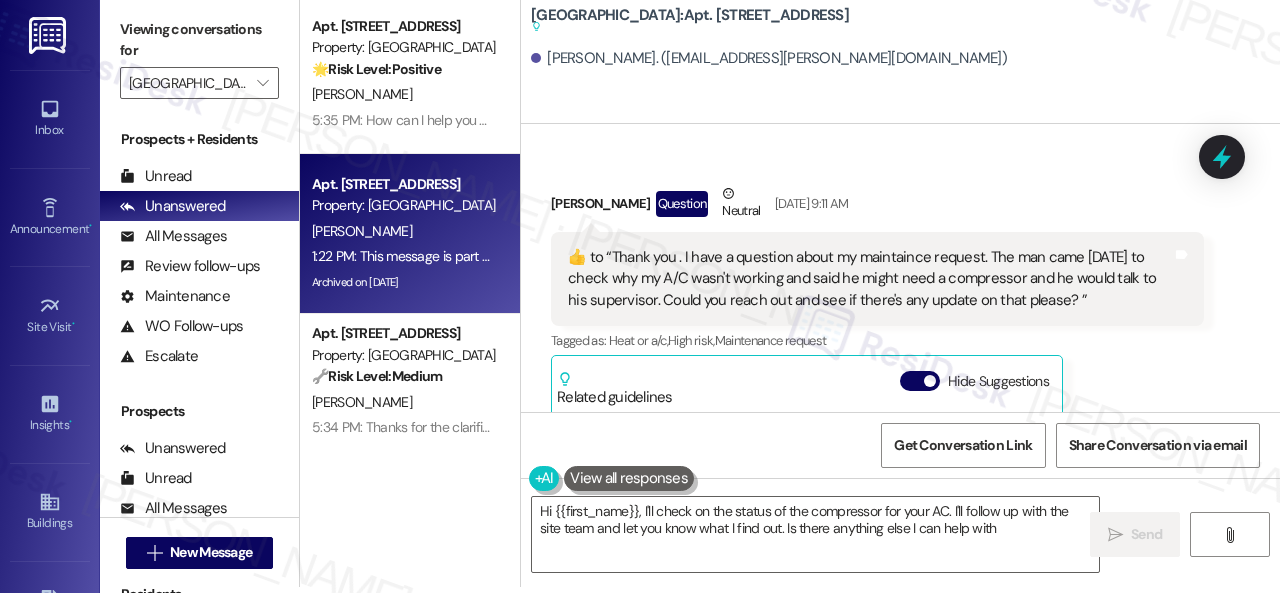 type on "Hi {{first_name}}, I'll check on the status of the compressor for your AC. I'll follow up with the site team and let you know what I find out. Is there anything else I can help with?" 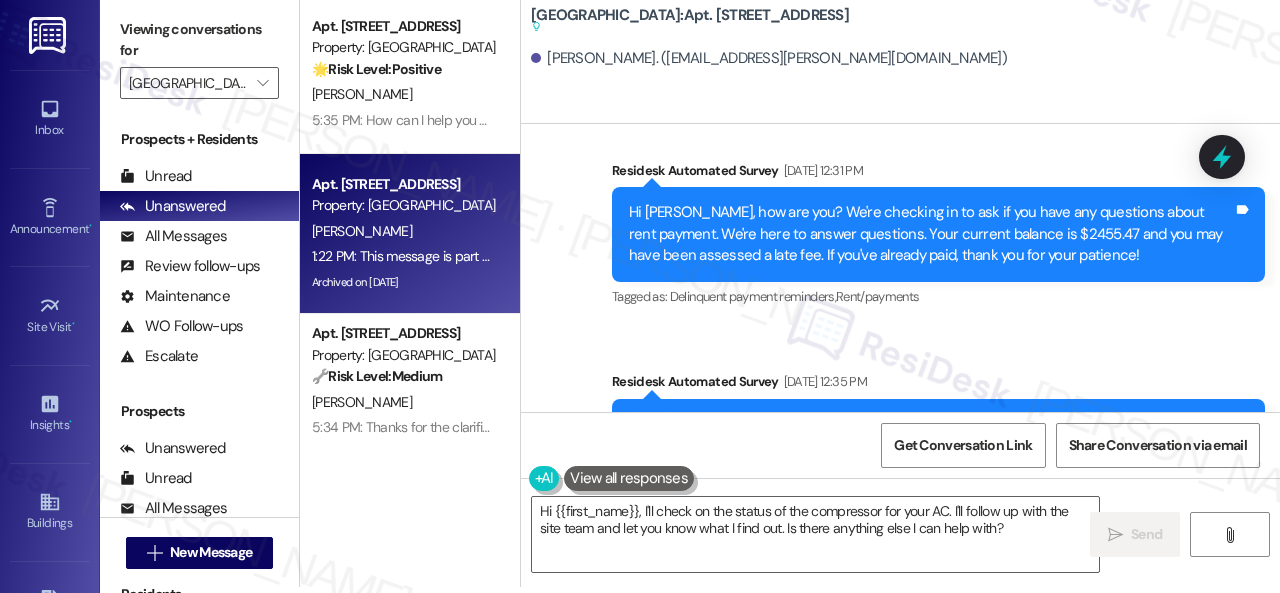 scroll, scrollTop: 29884, scrollLeft: 0, axis: vertical 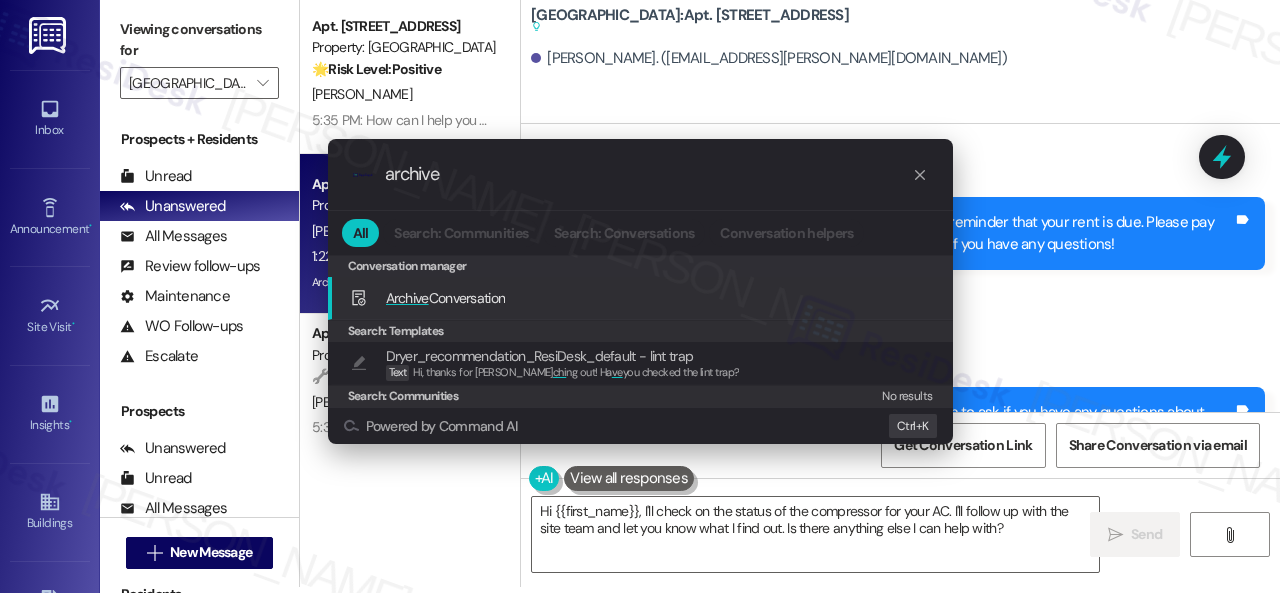 type on "archive" 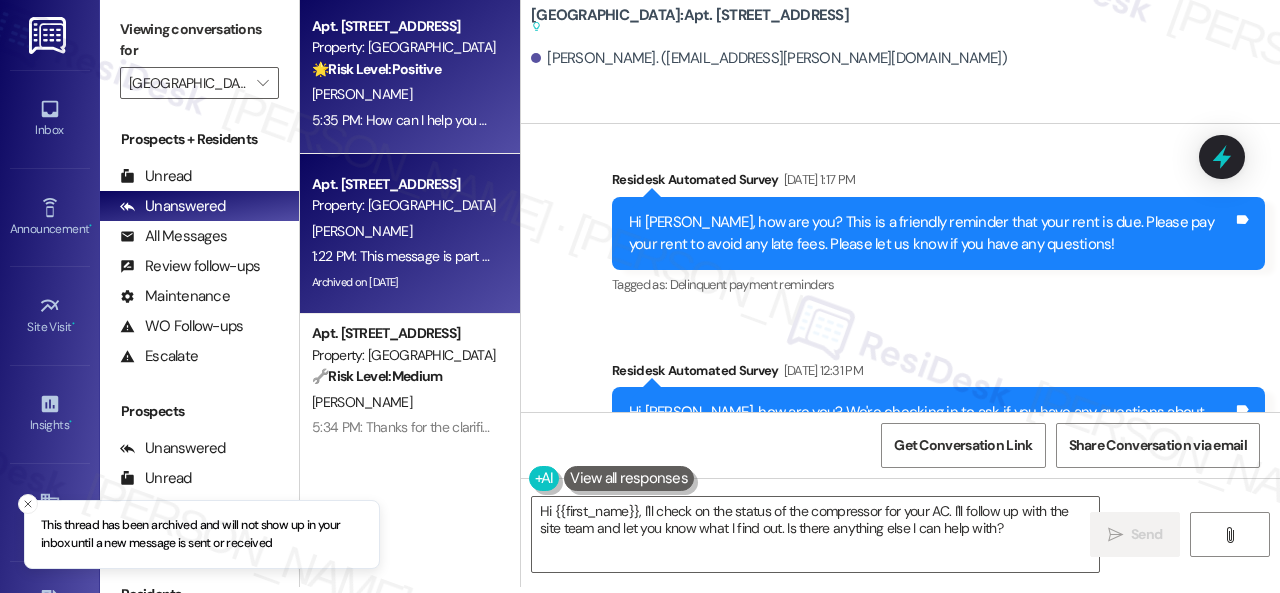 click on "[PERSON_NAME]" at bounding box center [404, 94] 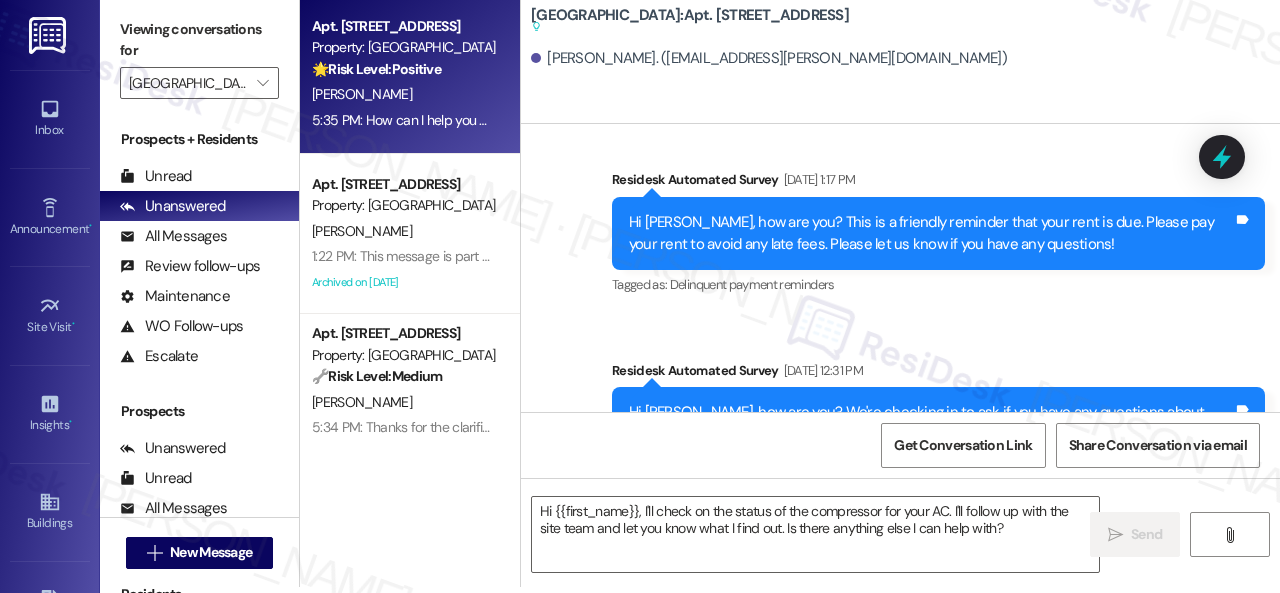 type on "Fetching suggested responses. Please feel free to read through the conversation in the meantime." 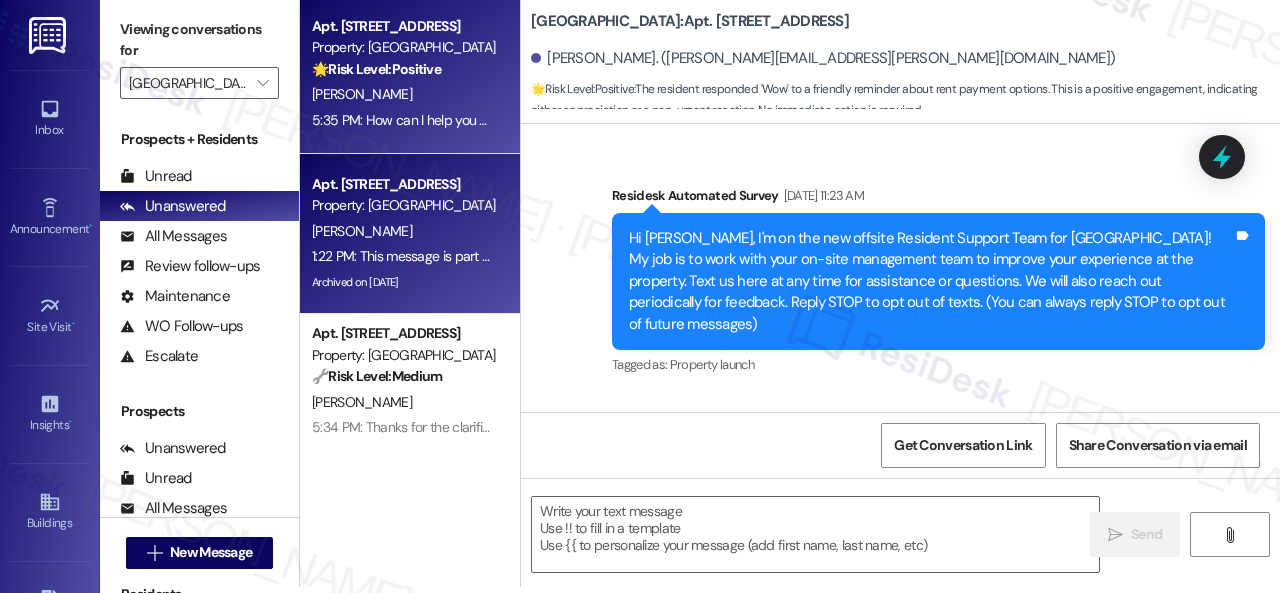 type on "Fetching suggested responses. Please feel free to read through the conversation in the meantime." 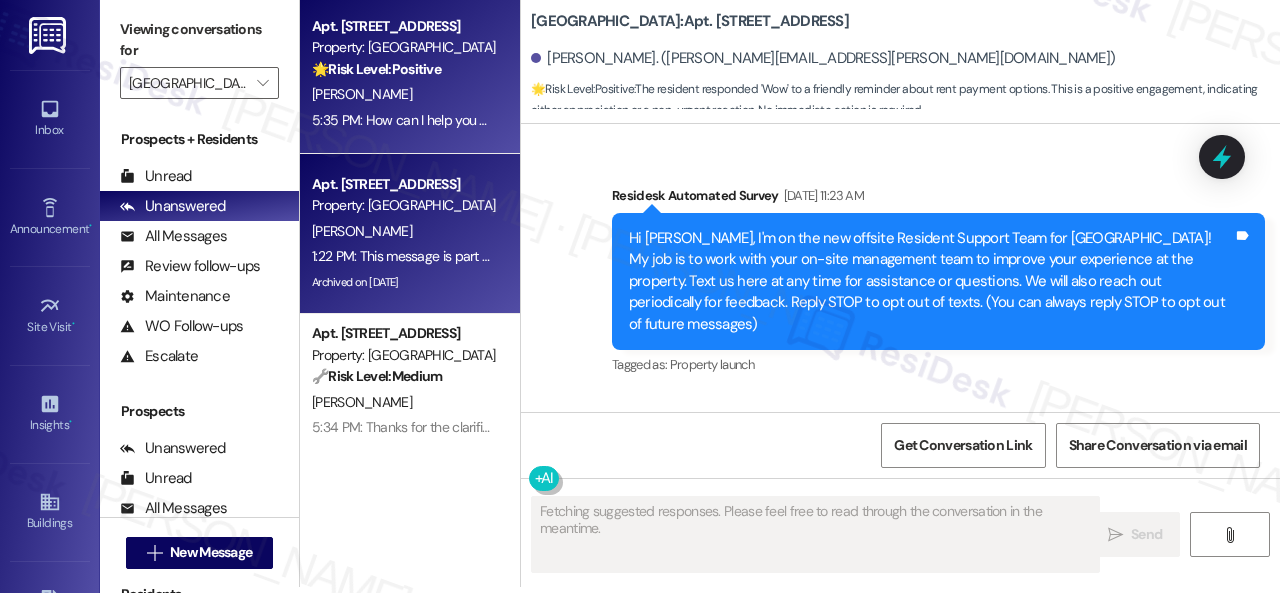 scroll, scrollTop: 188, scrollLeft: 0, axis: vertical 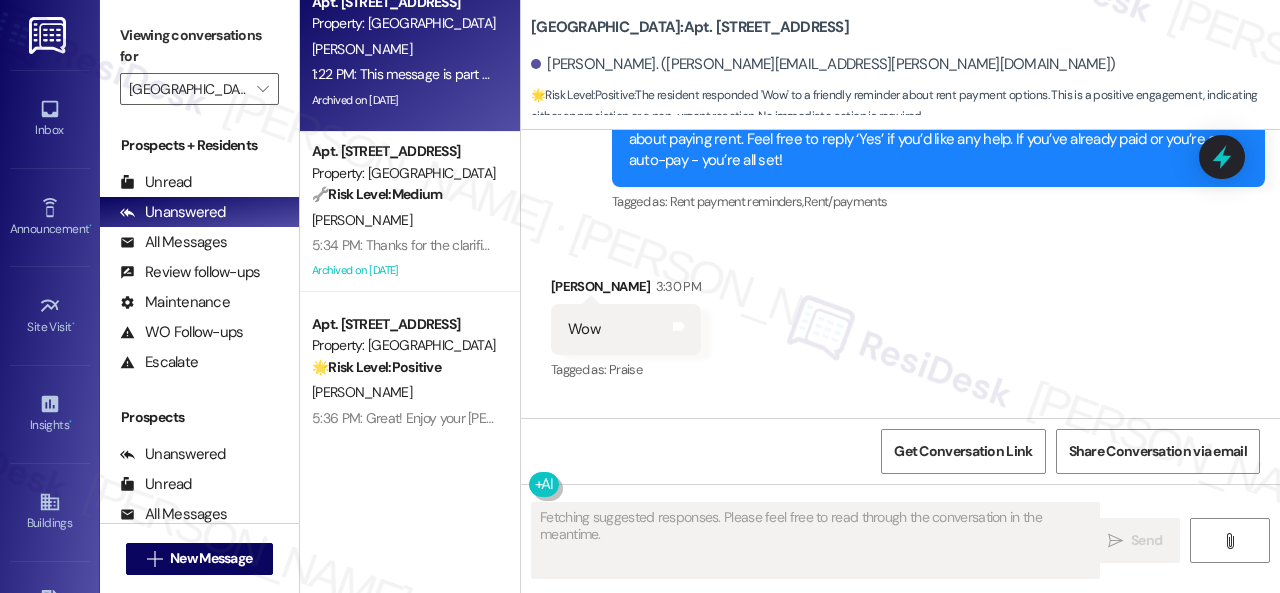 click on "T. Gill" at bounding box center (404, 49) 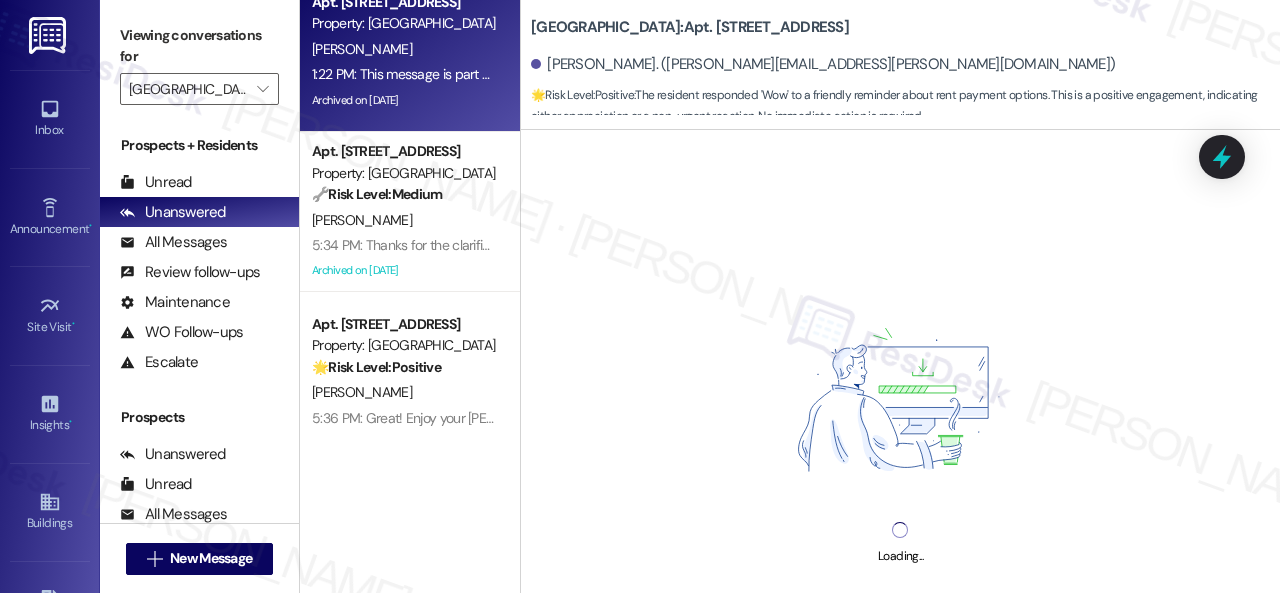 scroll, scrollTop: 28, scrollLeft: 0, axis: vertical 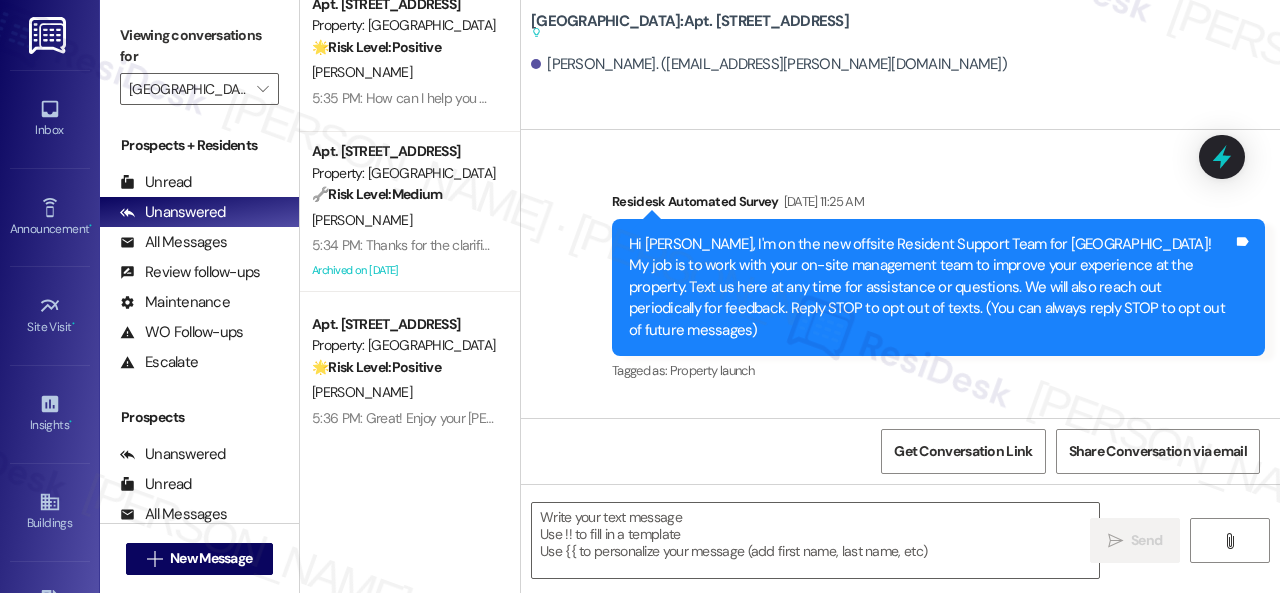 click on "[PERSON_NAME]" at bounding box center [404, 72] 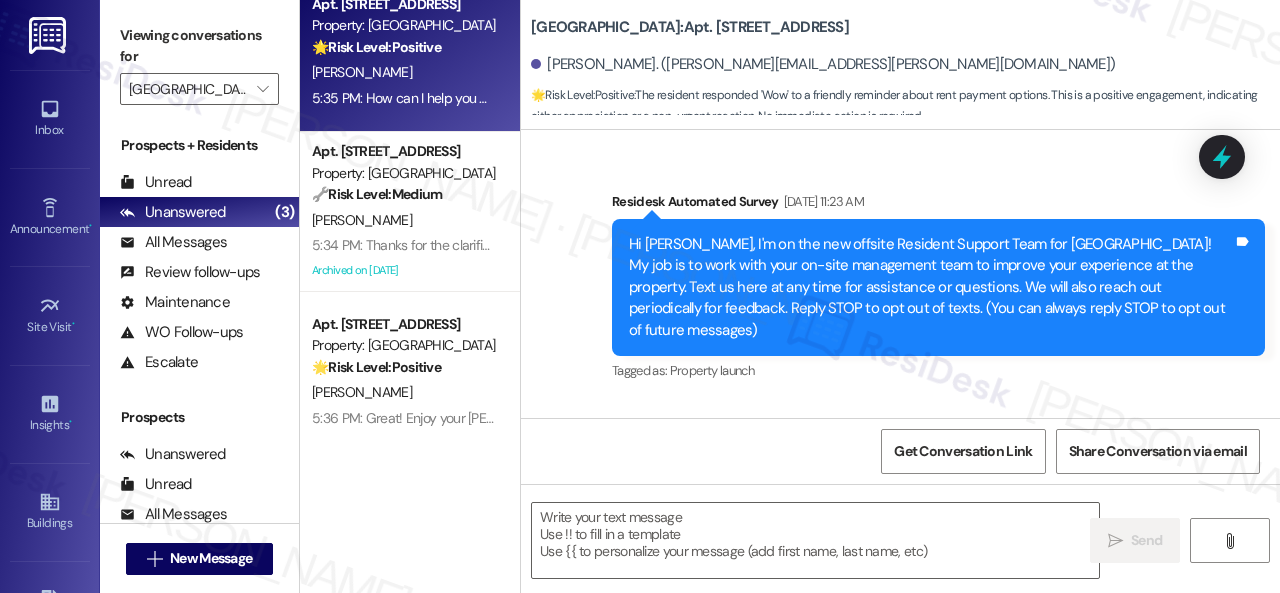 scroll, scrollTop: 0, scrollLeft: 0, axis: both 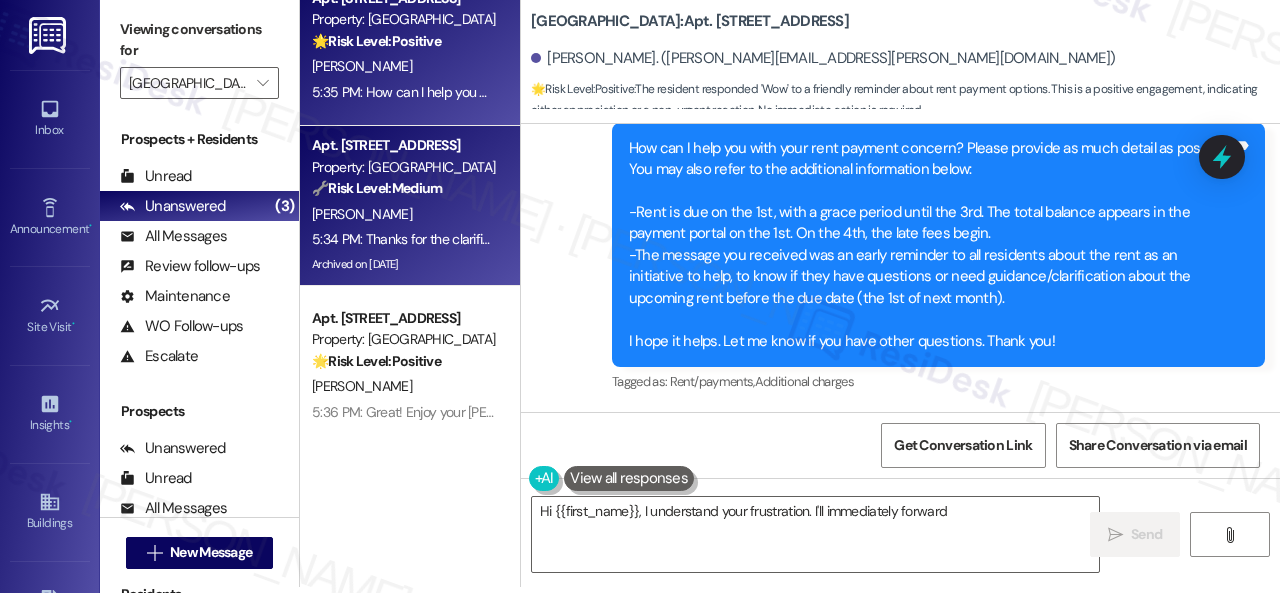 type on "Hi {{first_name}}, I understand your frustration. I'll immediately forward your" 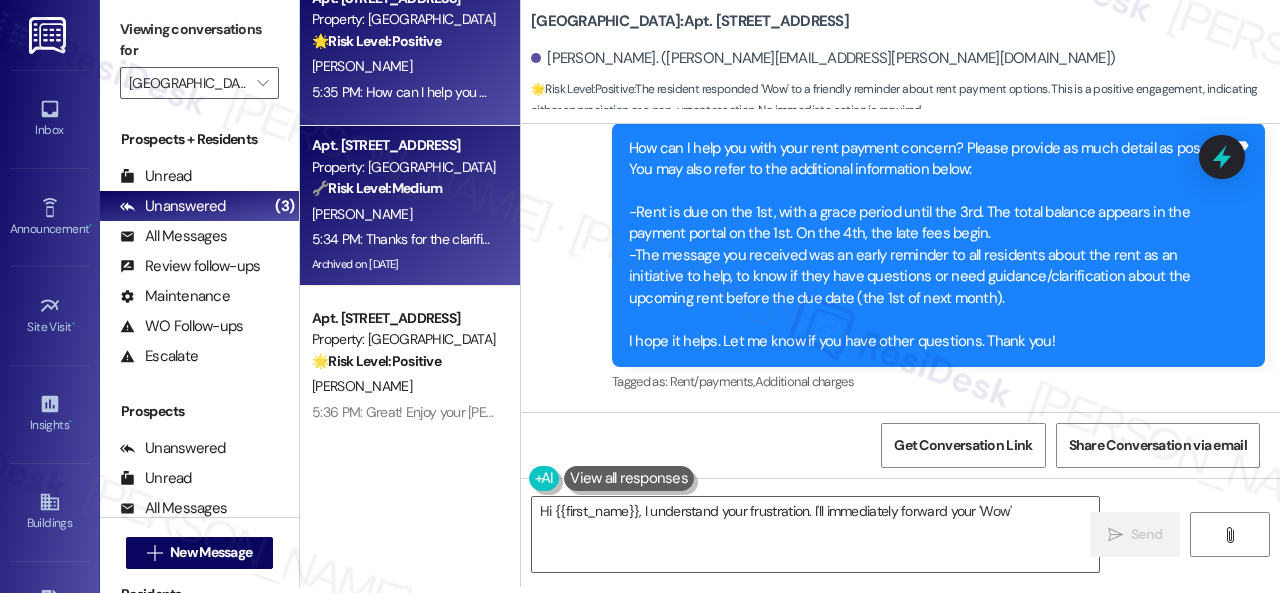 click on "[PERSON_NAME]" at bounding box center [404, 214] 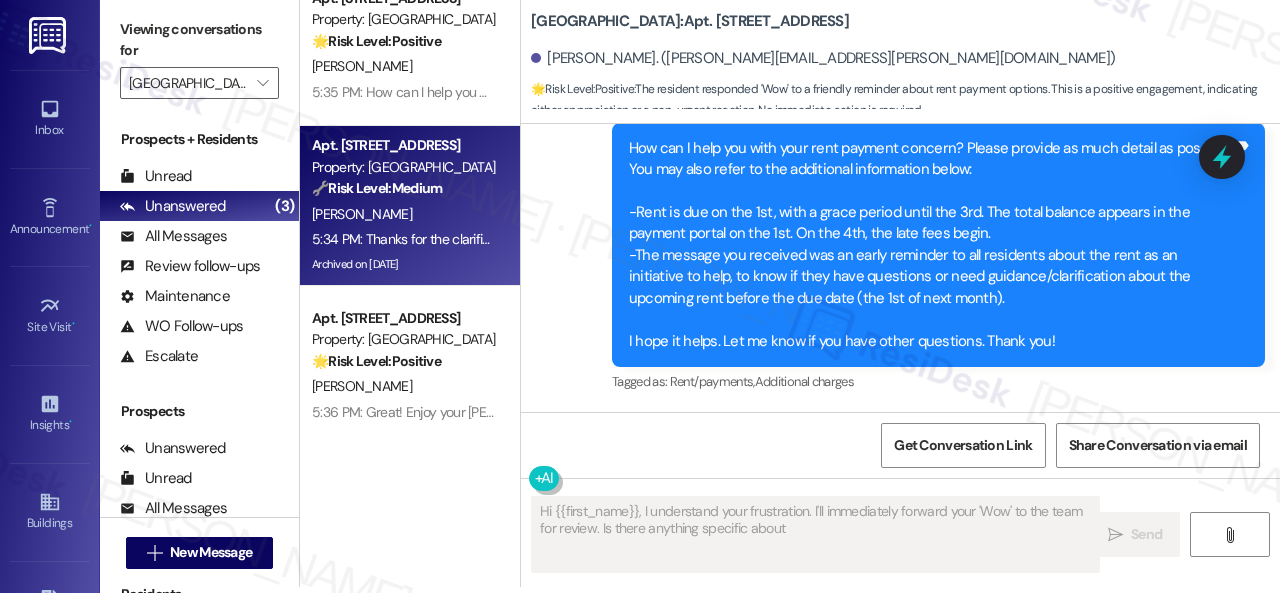 type on "Hi {{first_name}}, I understand your frustration. I'll immediately forward your 'Wow' to the team for review. Is there anything specific about rent" 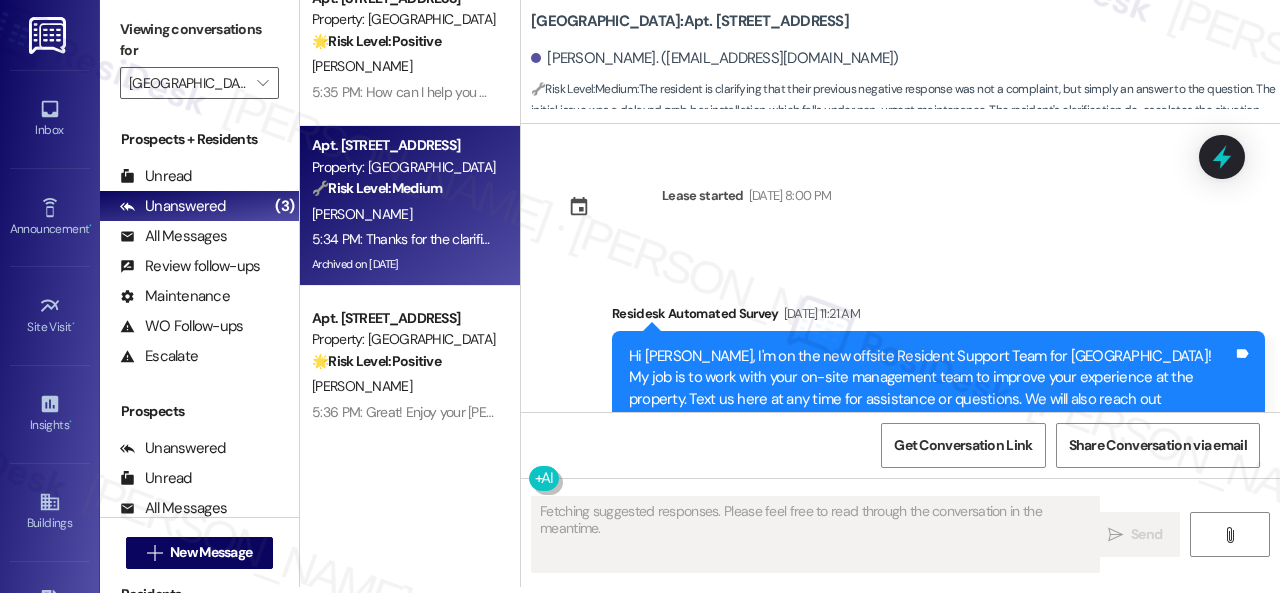scroll, scrollTop: 0, scrollLeft: 0, axis: both 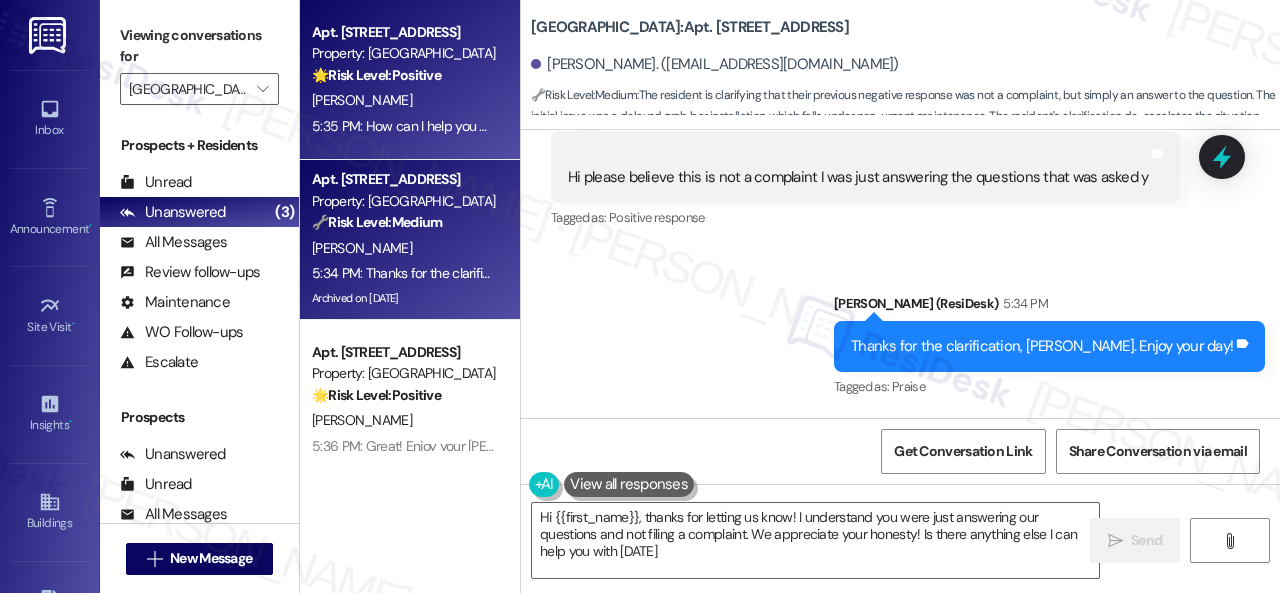 type on "Hi {{first_name}}, thanks for letting us know! I understand you were just answering our questions and not filing a complaint. We appreciate your honesty! Is there anything else I can help you with today?" 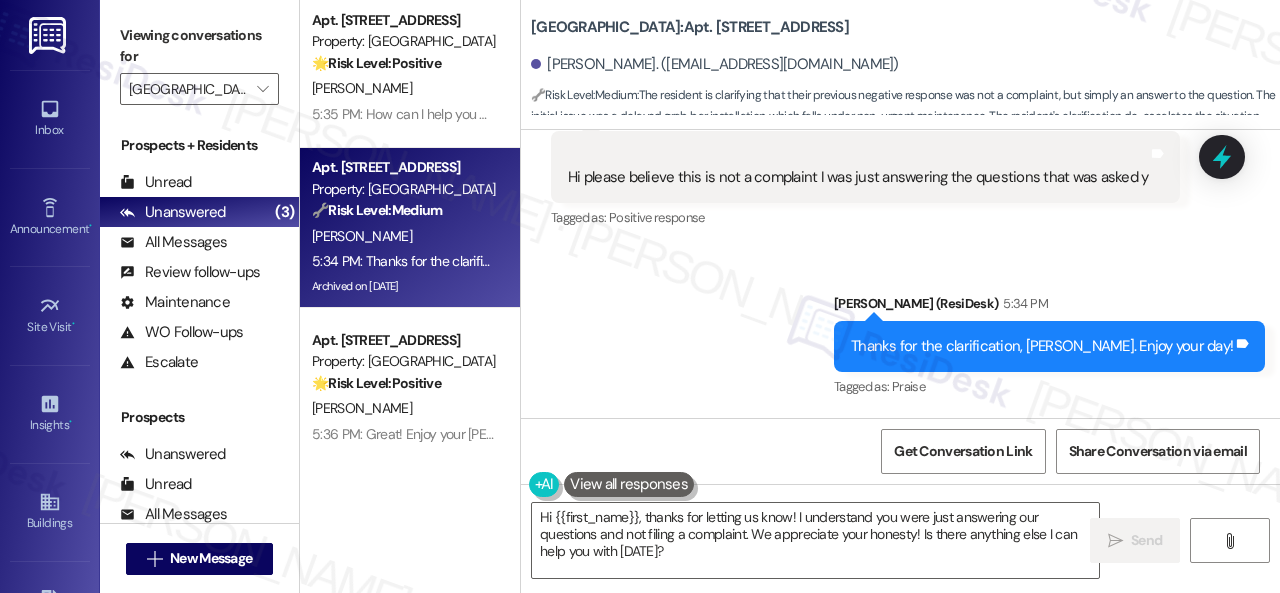 scroll, scrollTop: 28, scrollLeft: 0, axis: vertical 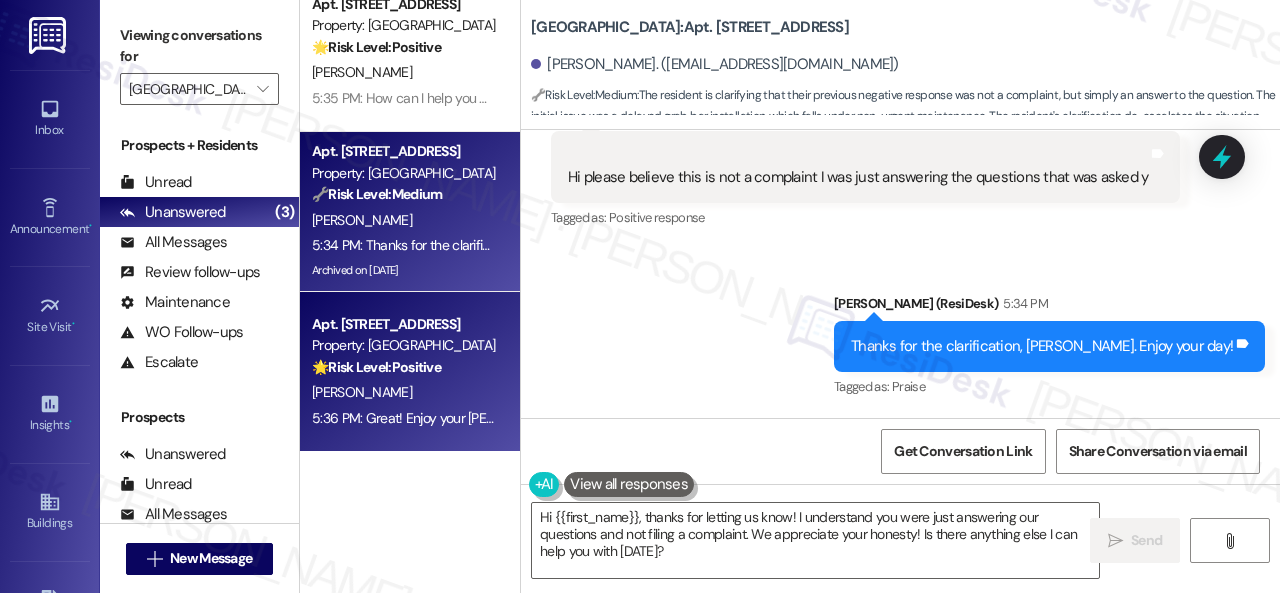 click on "[PERSON_NAME]" at bounding box center [404, 392] 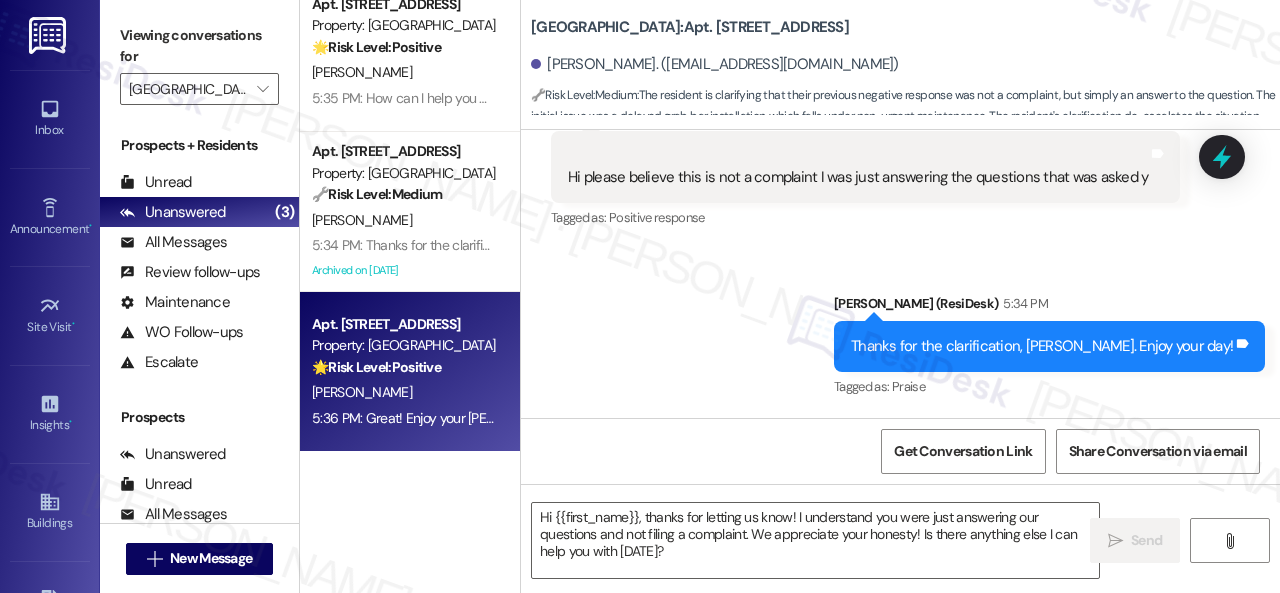 type on "Fetching suggested responses. Please feel free to read through the conversation in the meantime." 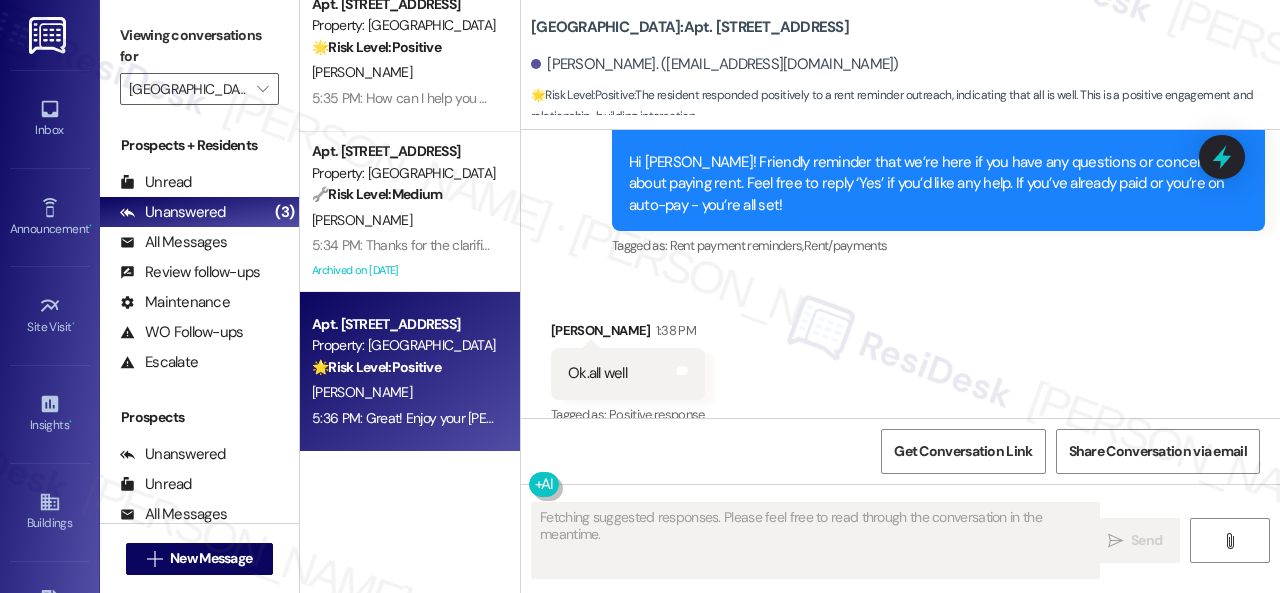 scroll, scrollTop: 25314, scrollLeft: 0, axis: vertical 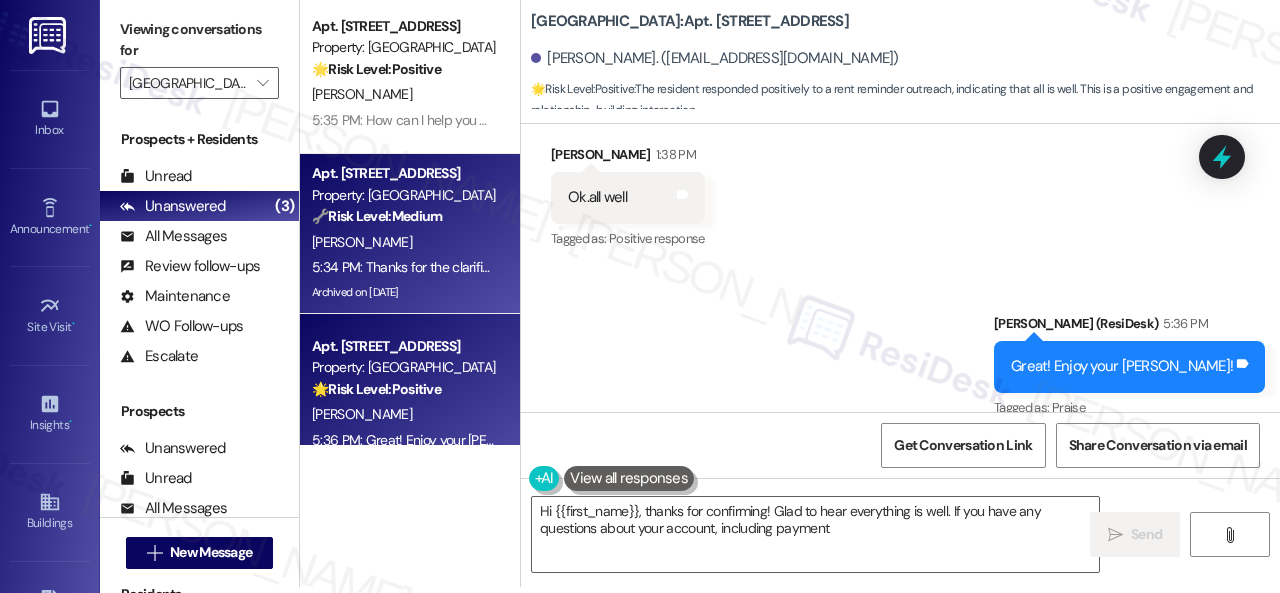 type on "Hi {{first_name}}, thanks for confirming! Glad to hear everything is well. If you have any questions about your account, including payment options" 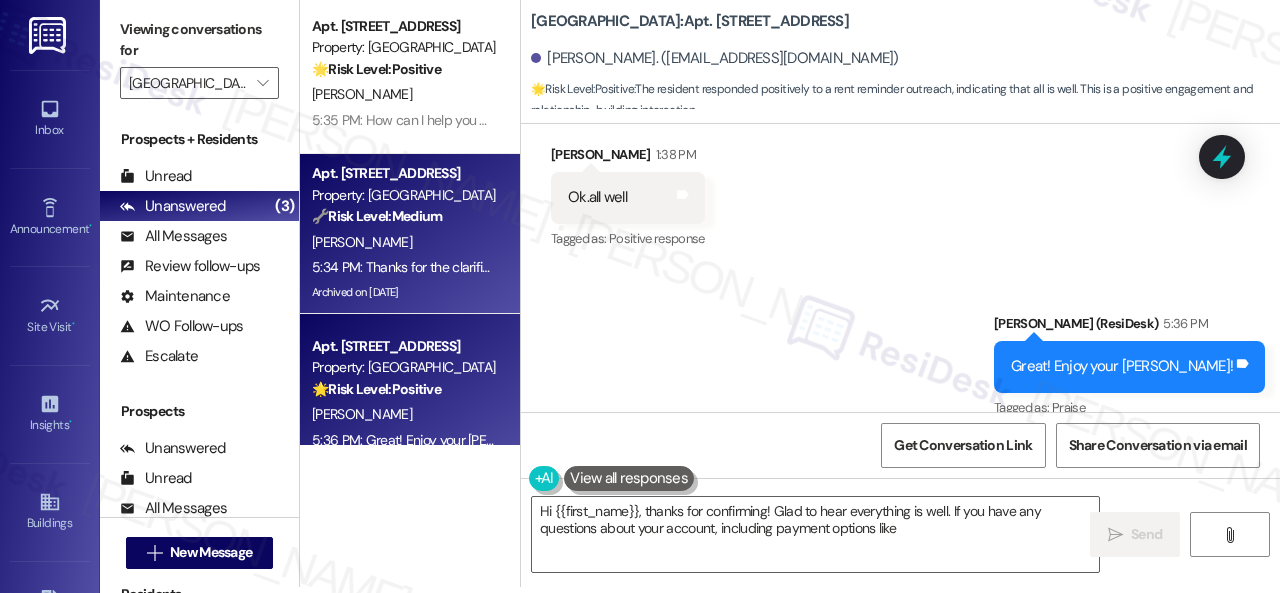 click on "[PERSON_NAME]" at bounding box center [404, 242] 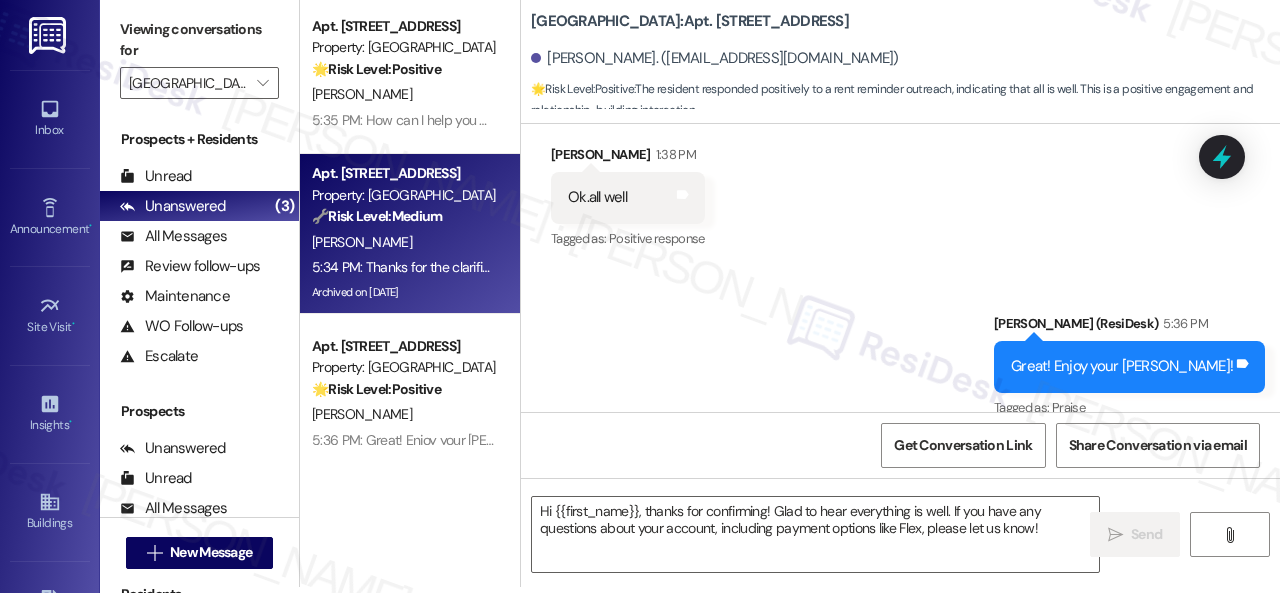 type on "Fetching suggested responses. Please feel free to read through the conversation in the meantime." 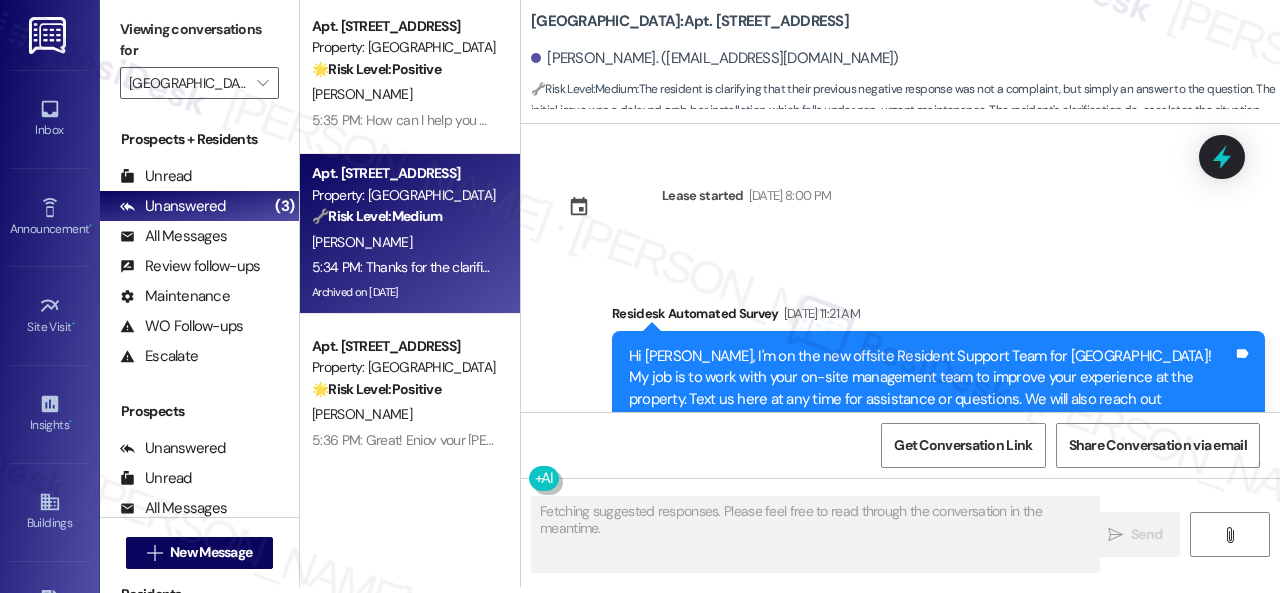 scroll, scrollTop: 0, scrollLeft: 0, axis: both 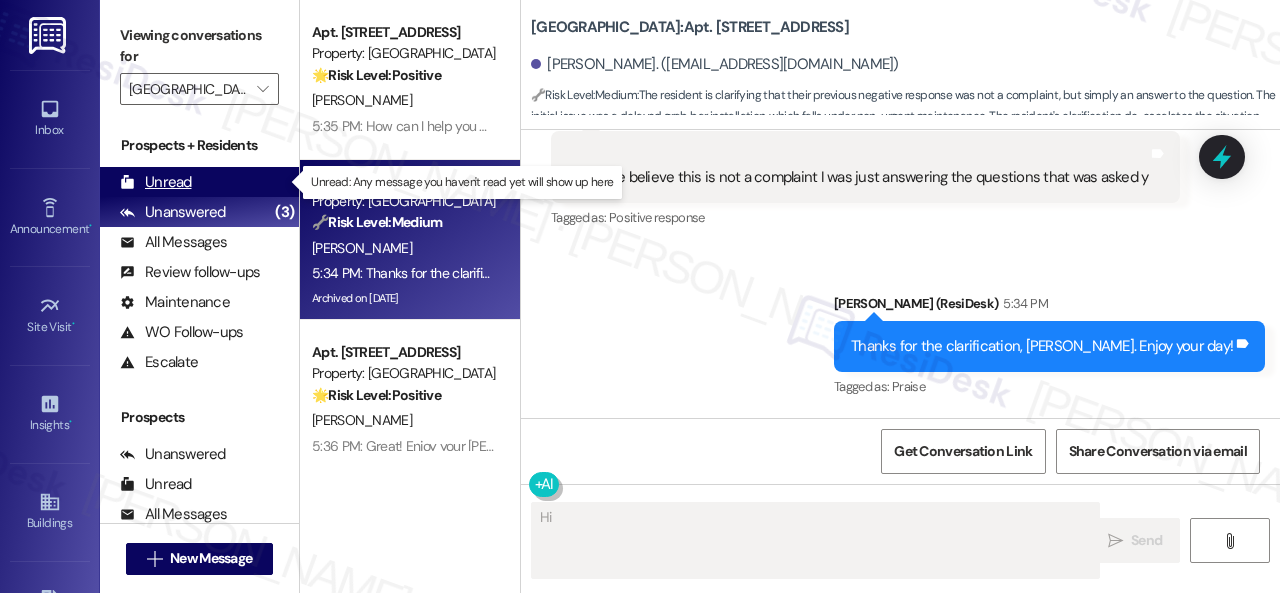 click on "Unread" at bounding box center (156, 182) 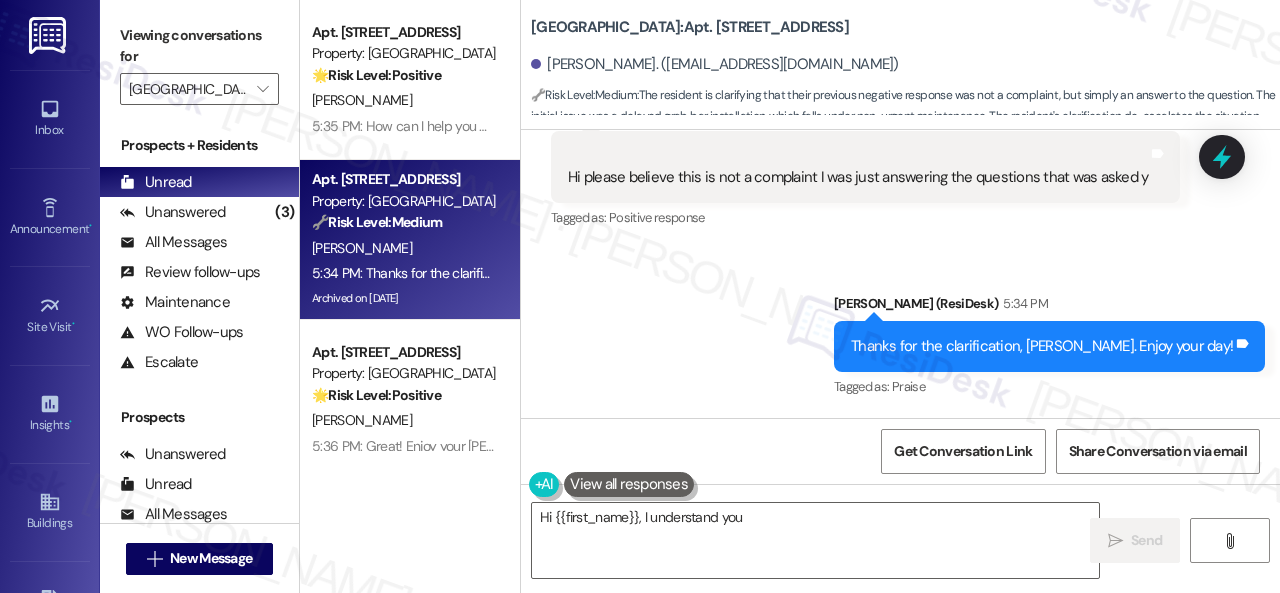 type on "Hi {{first_name}}, I understand you" 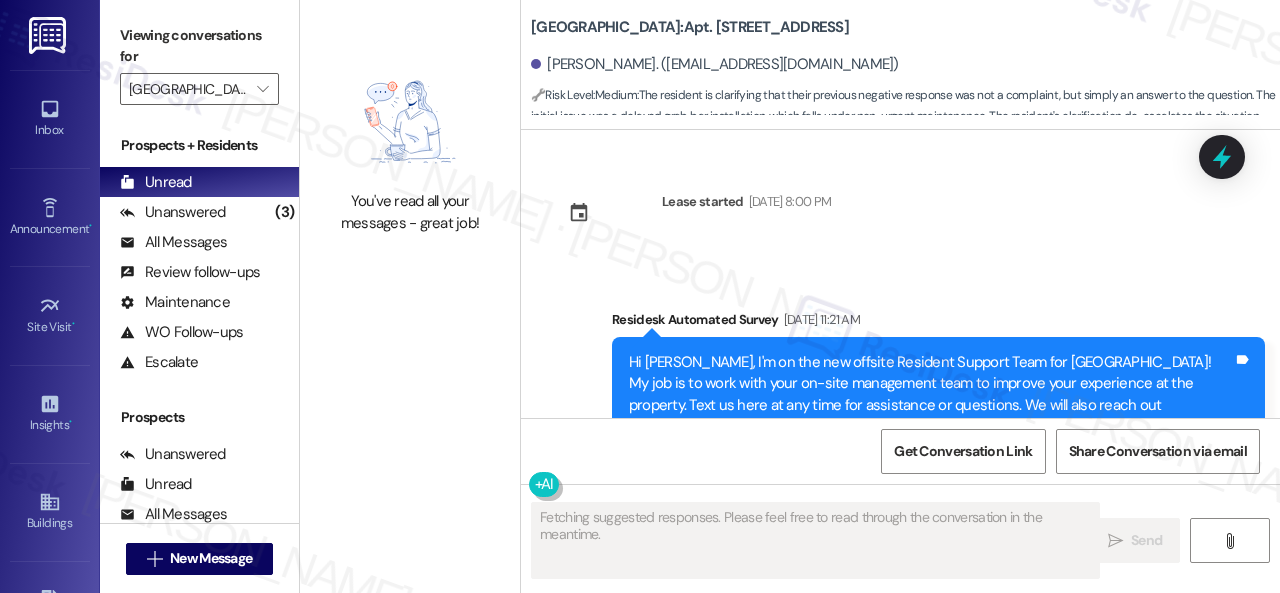 type on "Fetching suggested responses. Please feel free to read through the conversation in the meantime." 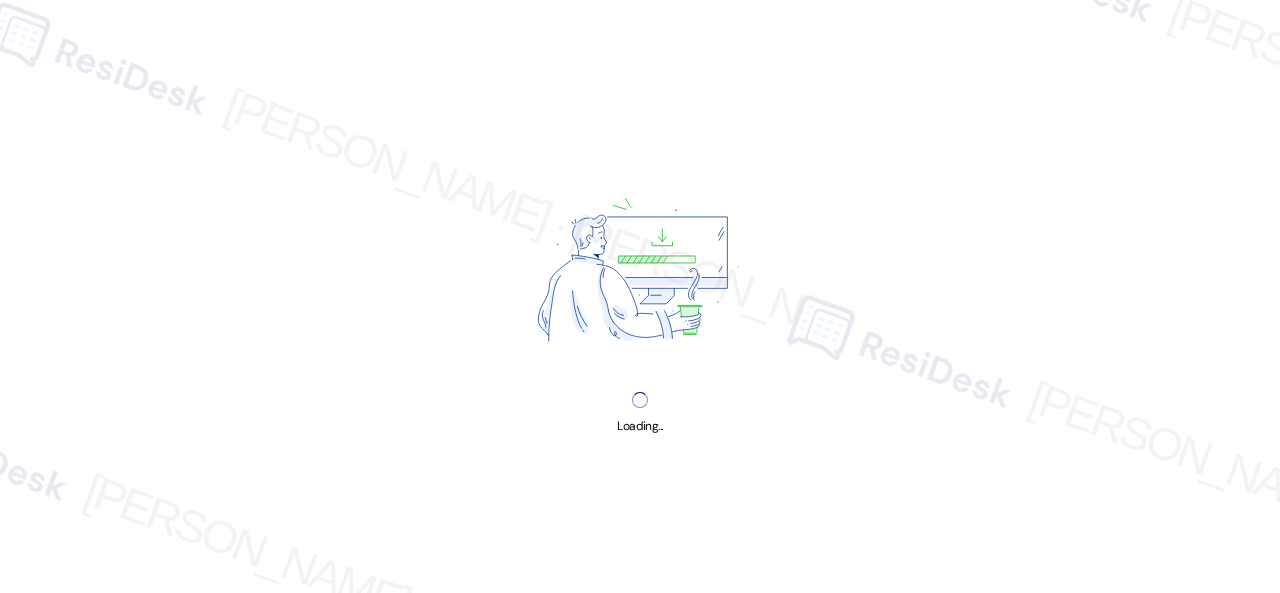 scroll, scrollTop: 0, scrollLeft: 0, axis: both 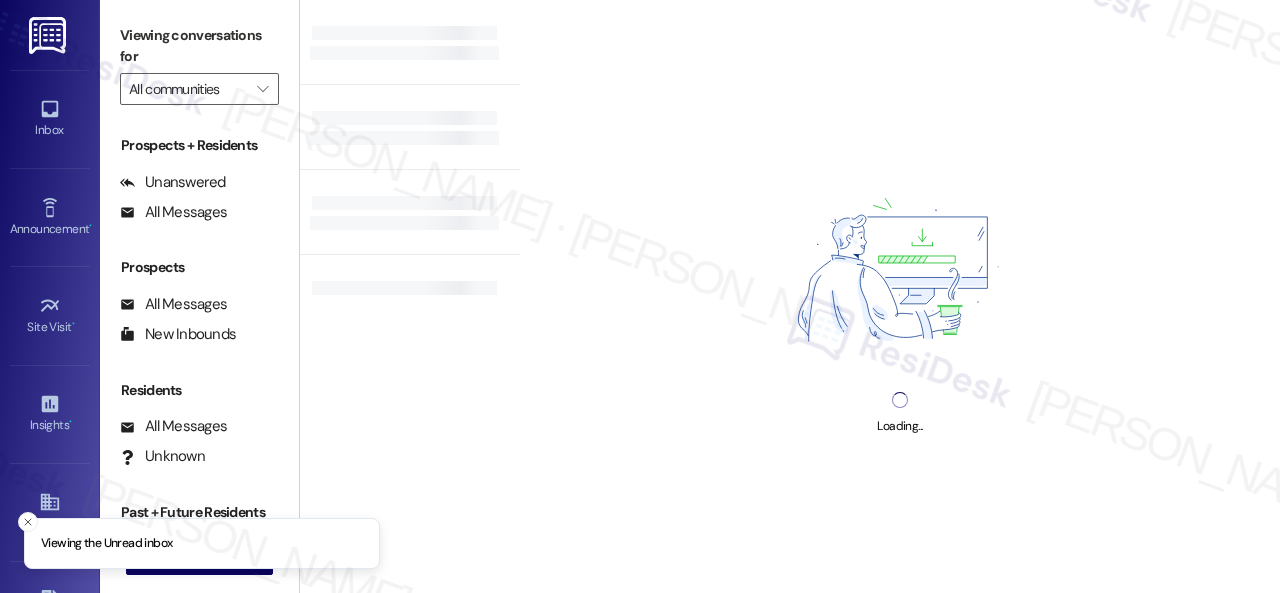 type on "[GEOGRAPHIC_DATA]" 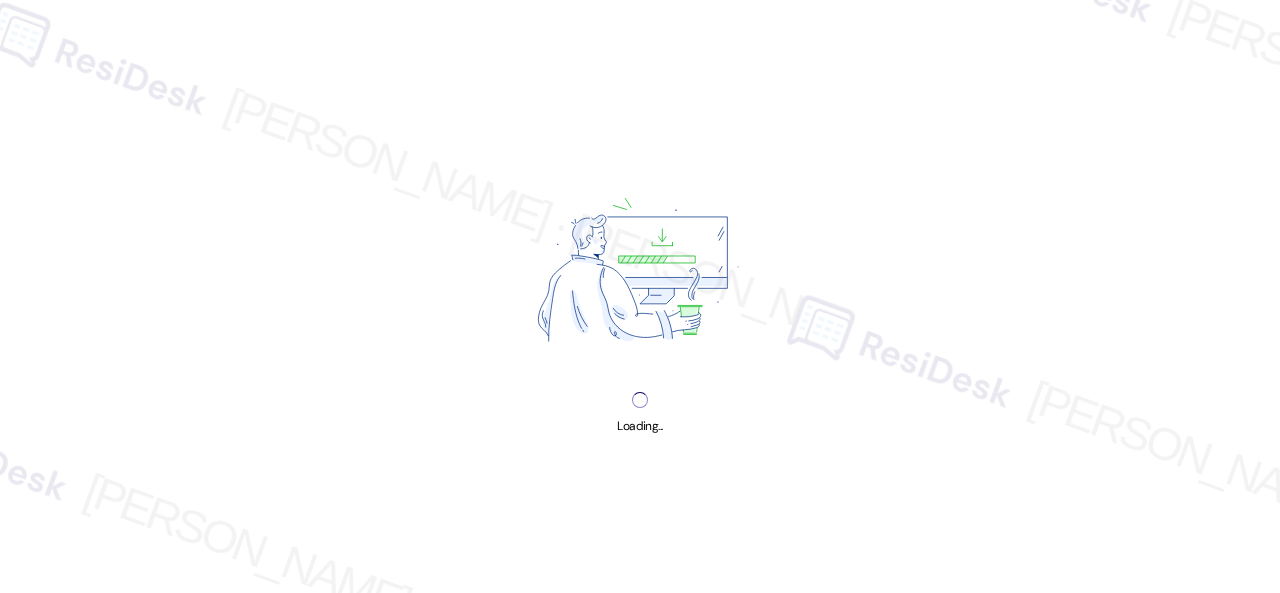 scroll, scrollTop: 0, scrollLeft: 0, axis: both 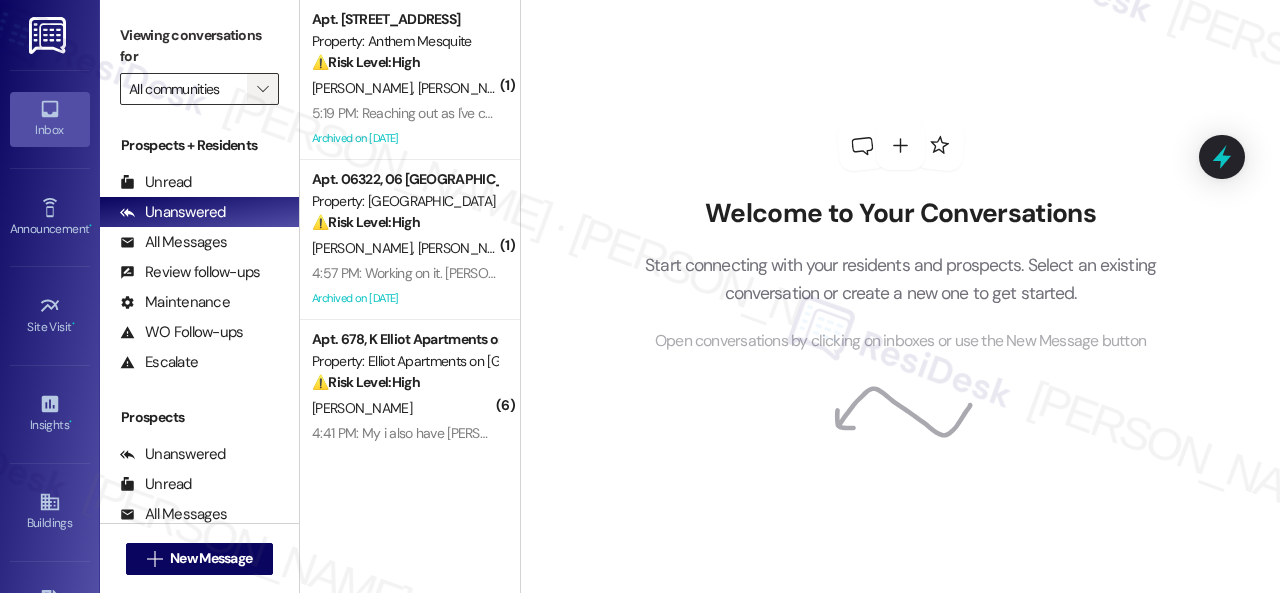 click on "" at bounding box center (263, 89) 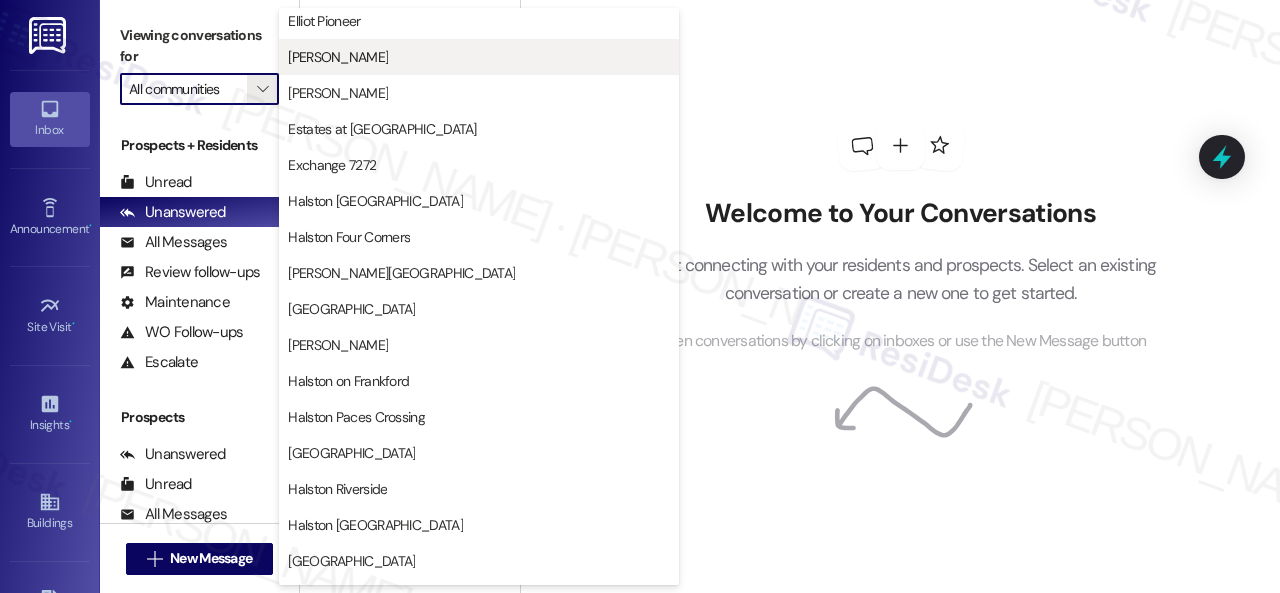 scroll, scrollTop: 600, scrollLeft: 0, axis: vertical 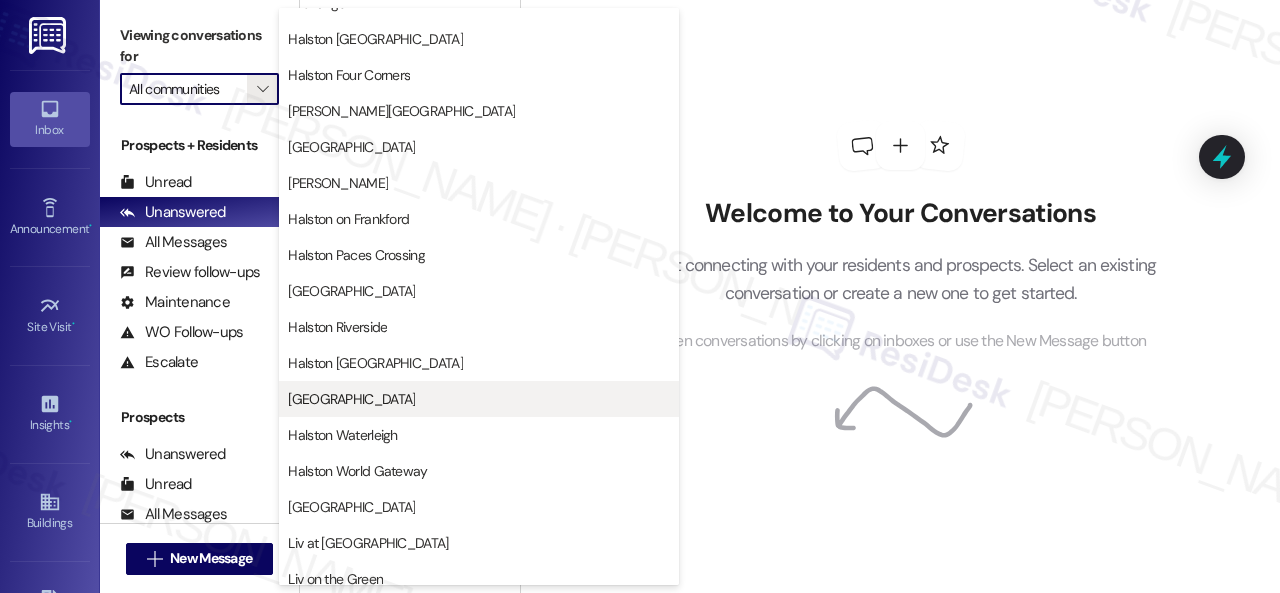 click on "[GEOGRAPHIC_DATA]" at bounding box center (351, 399) 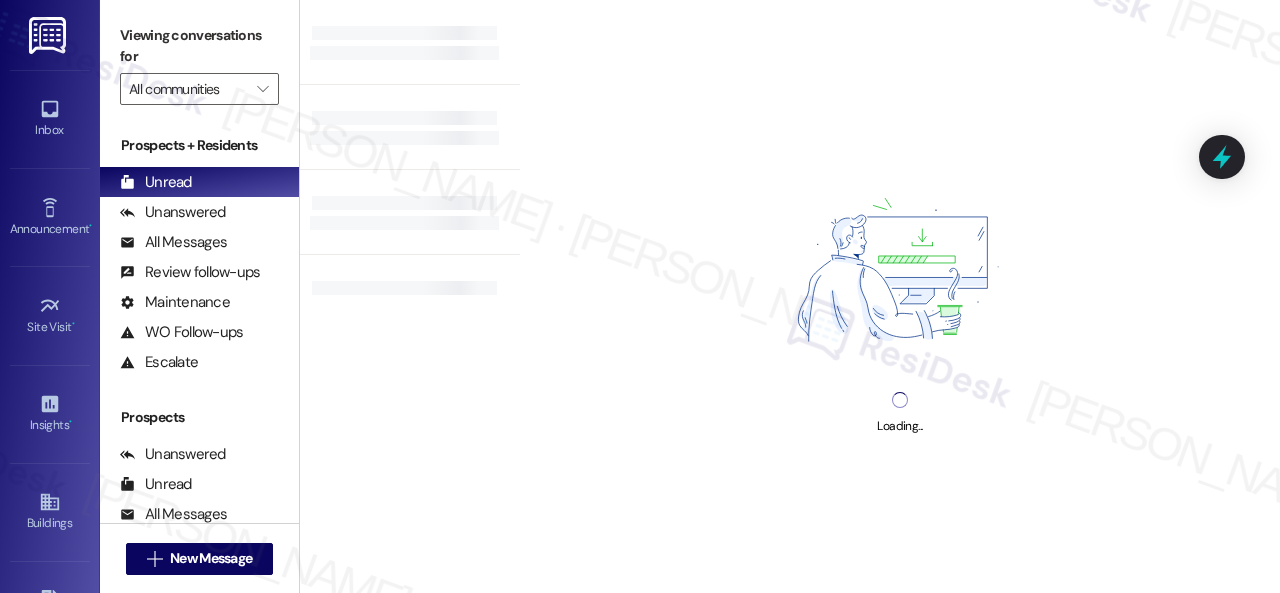 type on "[GEOGRAPHIC_DATA]" 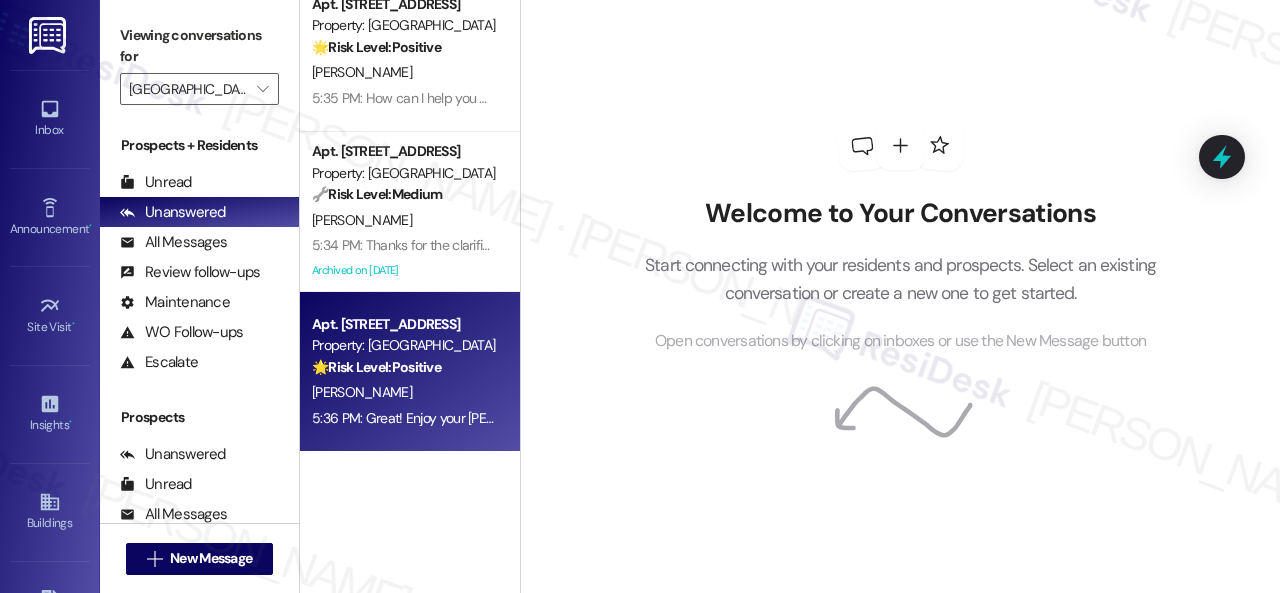 scroll, scrollTop: 0, scrollLeft: 0, axis: both 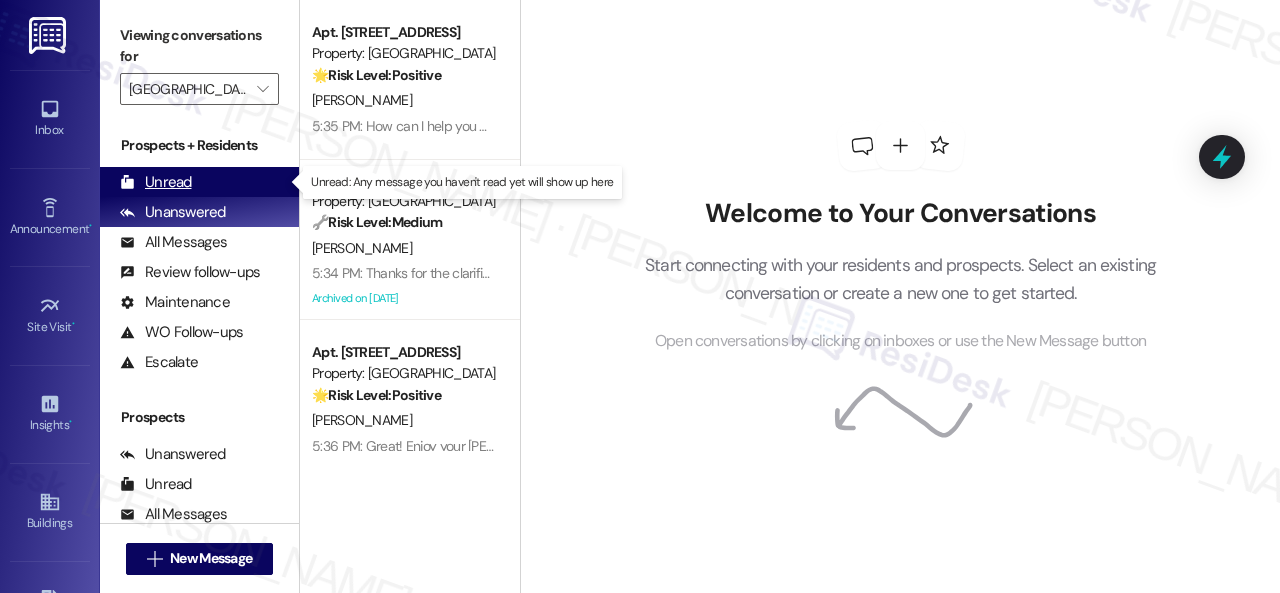 click on "Unread" at bounding box center (156, 182) 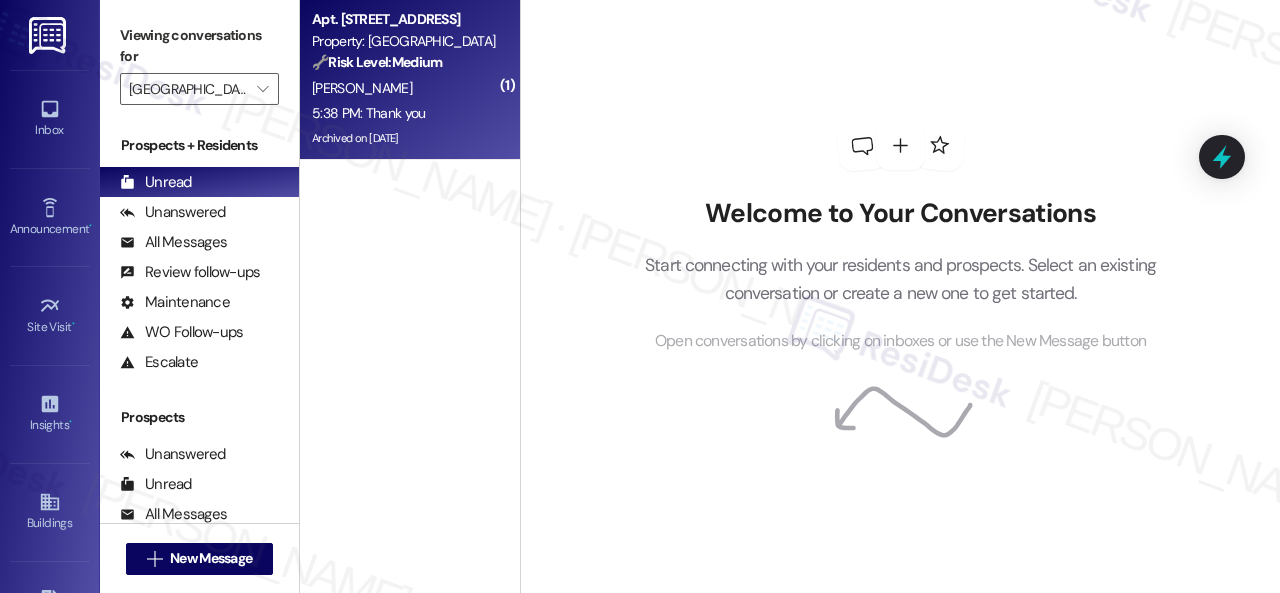 click on "[PERSON_NAME]" at bounding box center (404, 88) 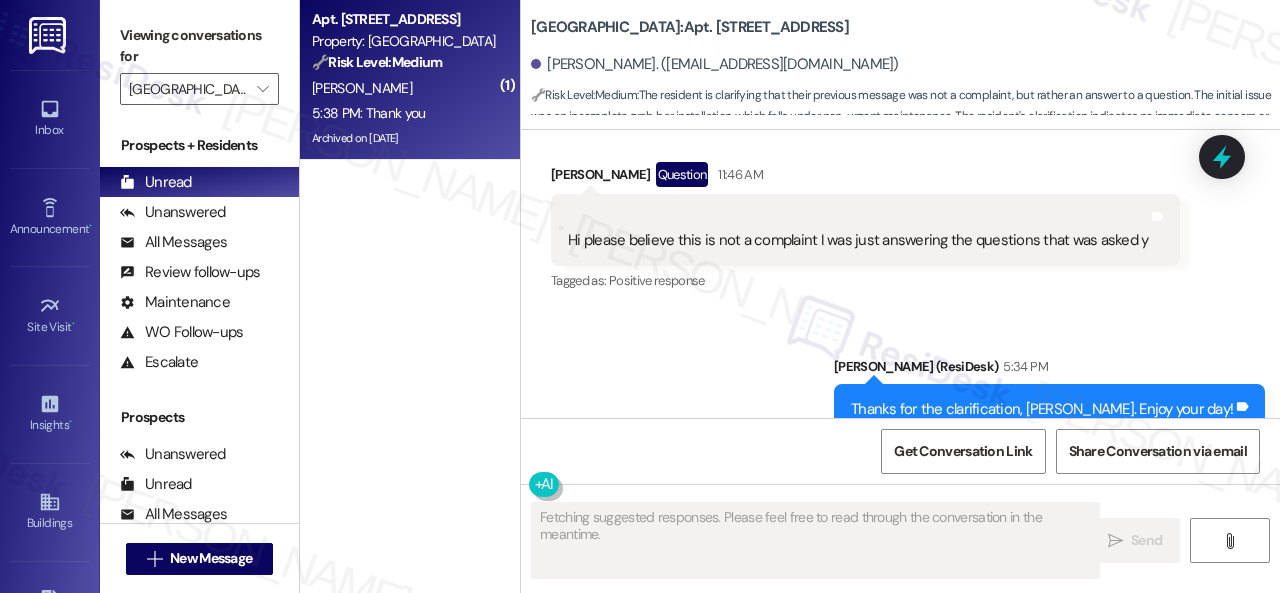 scroll, scrollTop: 24144, scrollLeft: 0, axis: vertical 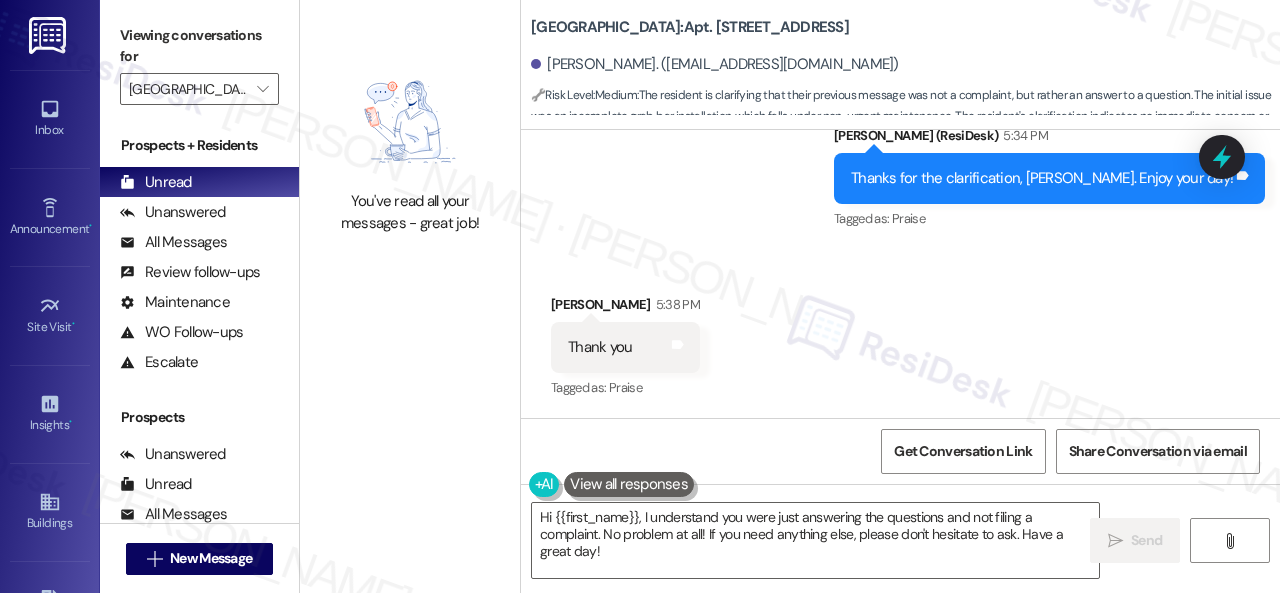 drag, startPoint x: 623, startPoint y: 555, endPoint x: 464, endPoint y: 501, distance: 167.91962 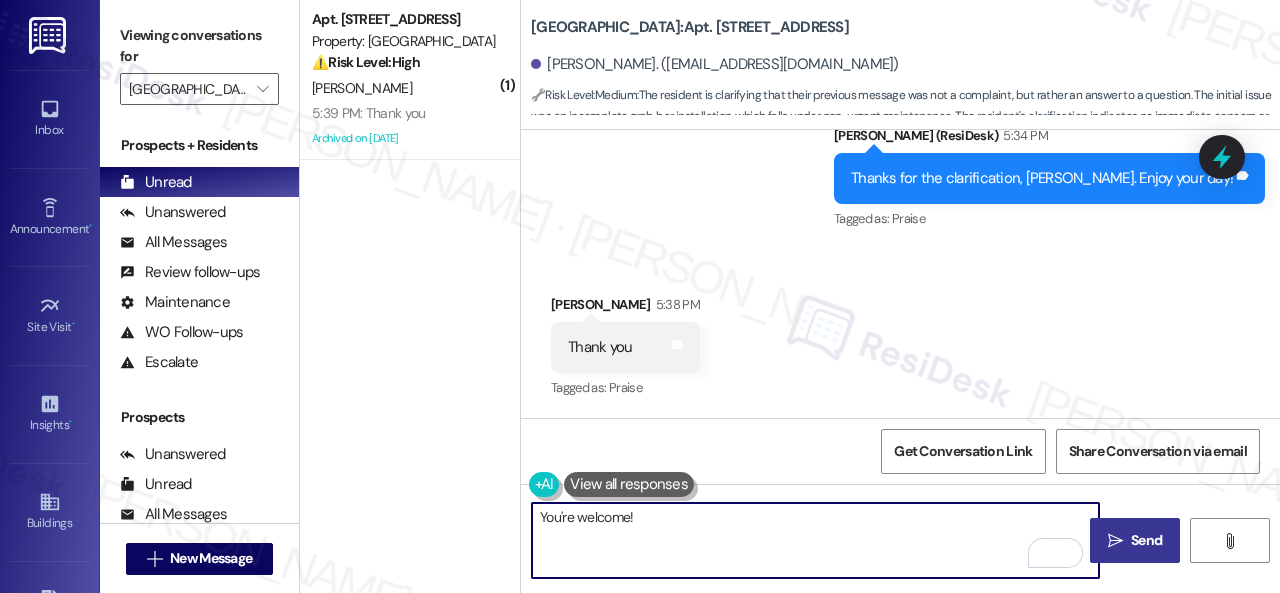 type on "You're welcome!" 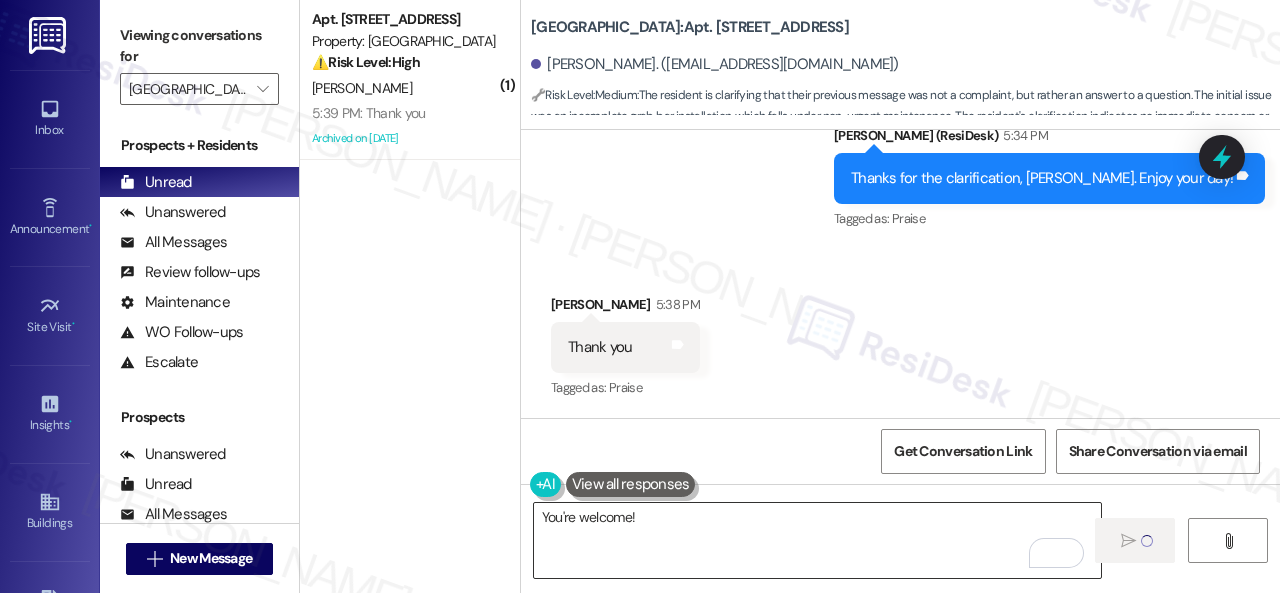 type 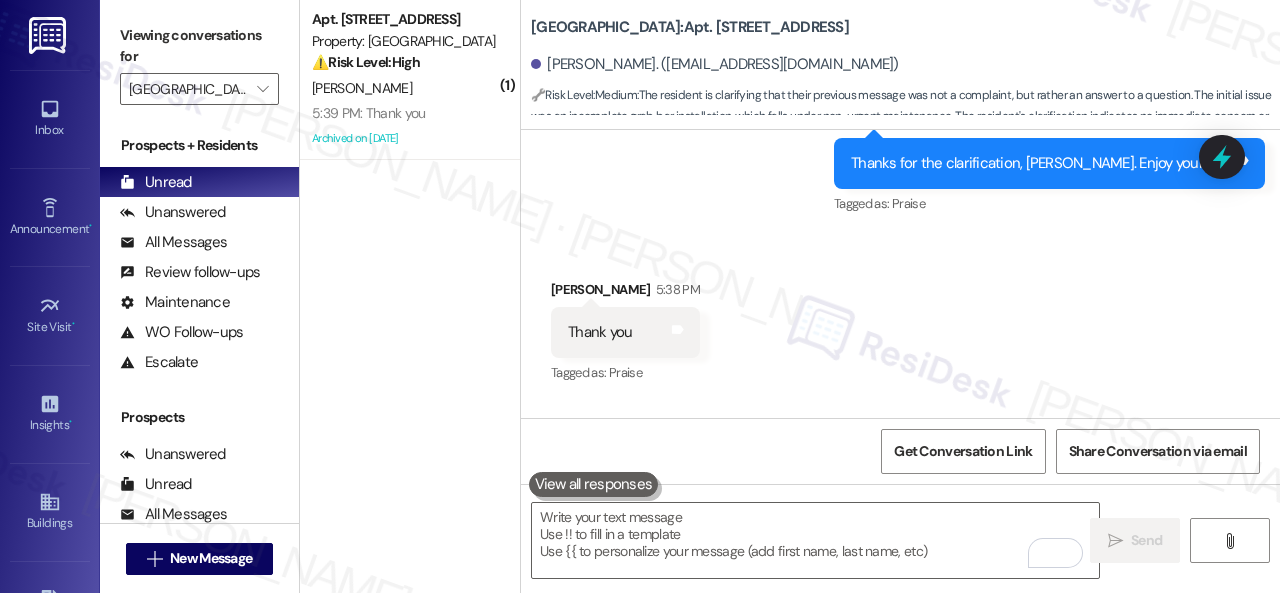 scroll, scrollTop: 24285, scrollLeft: 0, axis: vertical 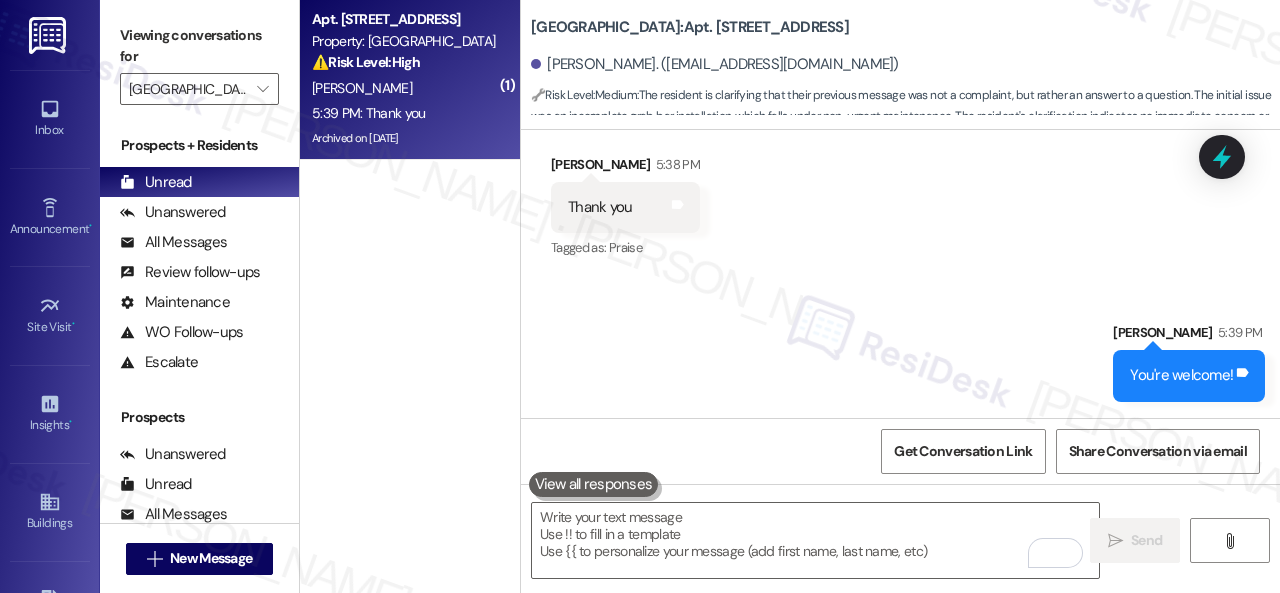 click on "5:39 PM: Thank you  5:39 PM: Thank you" at bounding box center (404, 113) 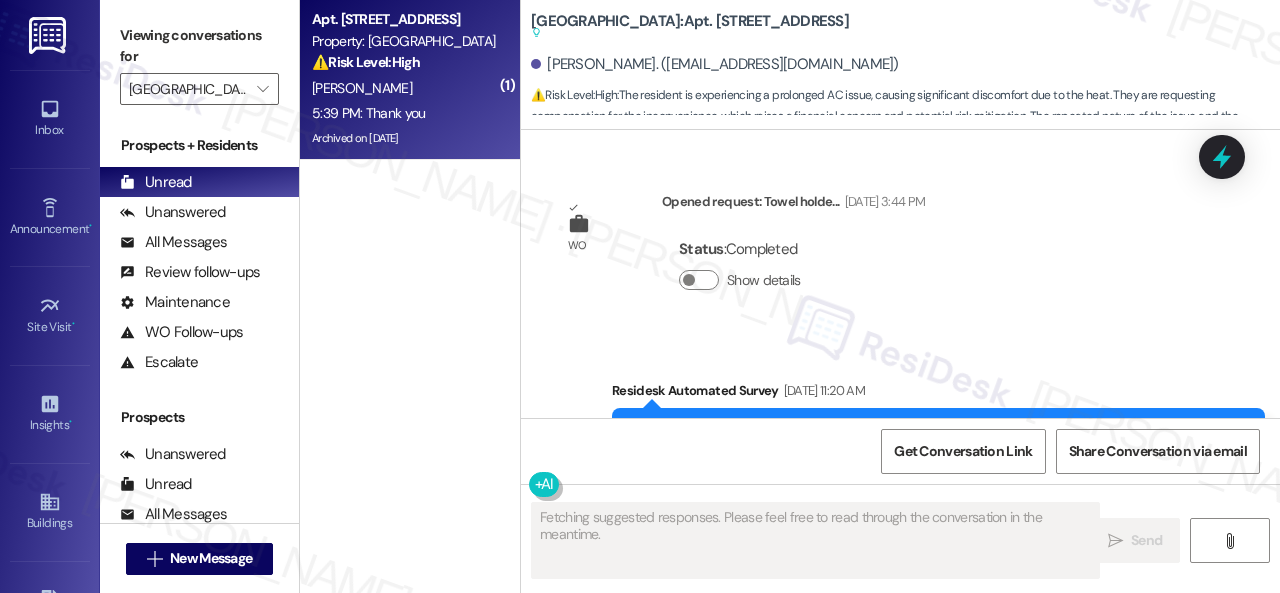 scroll, scrollTop: 31477, scrollLeft: 0, axis: vertical 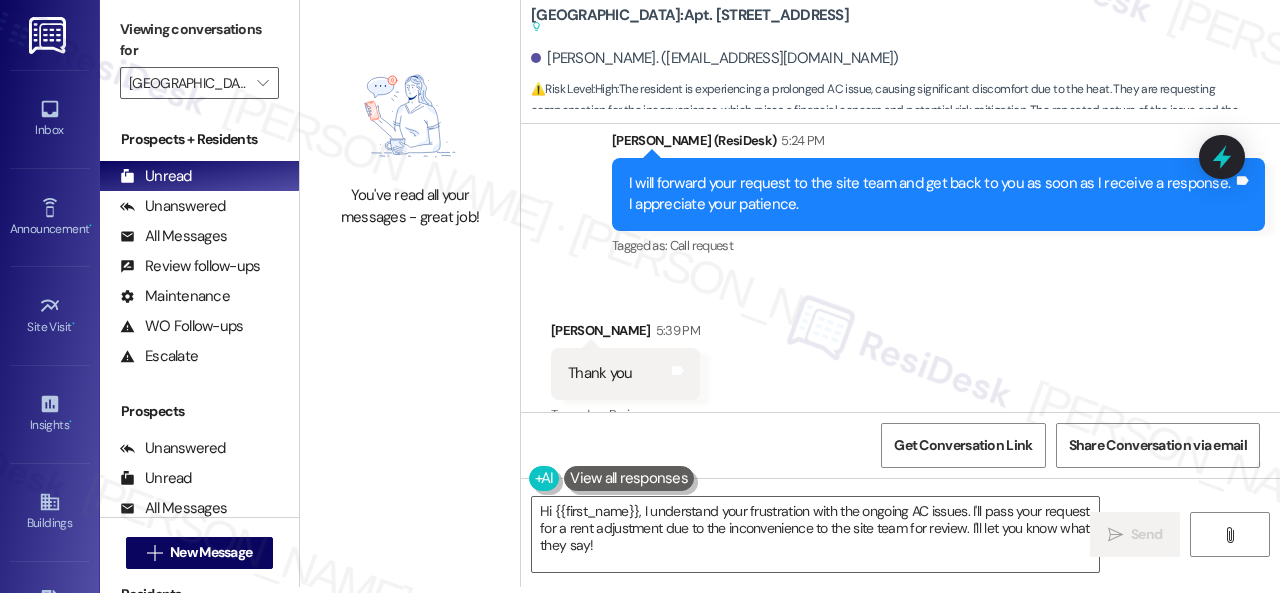 click on "You've read all your messages - great job! [GEOGRAPHIC_DATA]:  Apt. 0306, 1 [GEOGRAPHIC_DATA]   Suggested actions and notes available for this message and will show as you scroll through.     [PERSON_NAME]. ([EMAIL_ADDRESS][DOMAIN_NAME])   ⚠️  Risk Level:  High :  The resident is experiencing a prolonged AC issue, causing significant discomfort due to the heat. They are requesting compensation for the inconvenience, which raises a financial concern and potential risk mitigation. The repeated nature of the issue and the resident's frustration also warrant a higher tier. WO Opened request: Towel holde... [DATE] 3:44 PM Status :  Completed Show details Survey, sent via SMS Residesk Automated Survey [DATE] 11:20 AM Tags and notes Tagged as:   Property launch Click to highlight conversations about Property launch Received via SMS [PERSON_NAME] [DATE] 11:45 AM Tags and notes Tagged as:   Apartment entry ,  Click to highlight conversations about Apartment entry Sent via SMS" at bounding box center [790, 290] 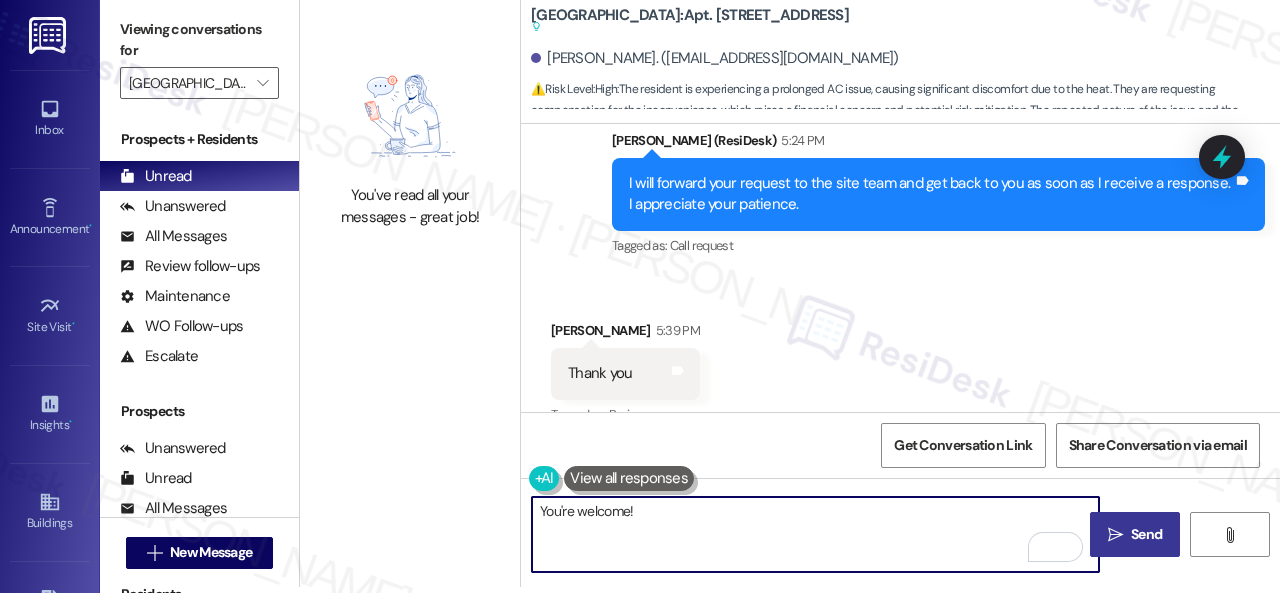 type on "You're welcome!" 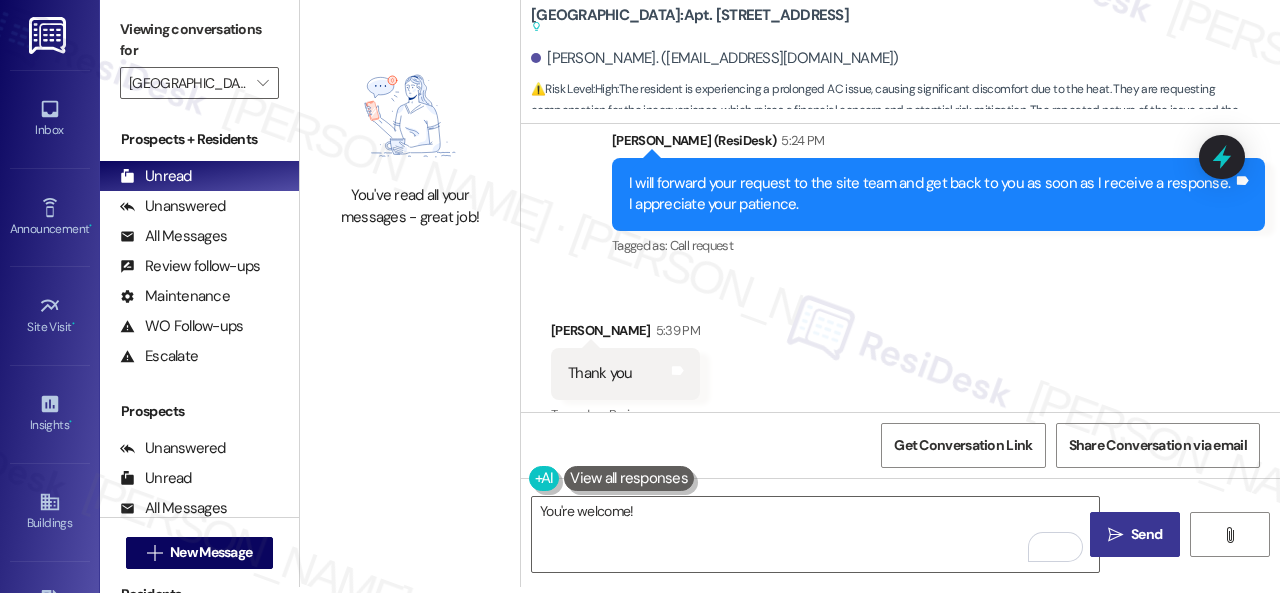 click on " Send" at bounding box center [1135, 534] 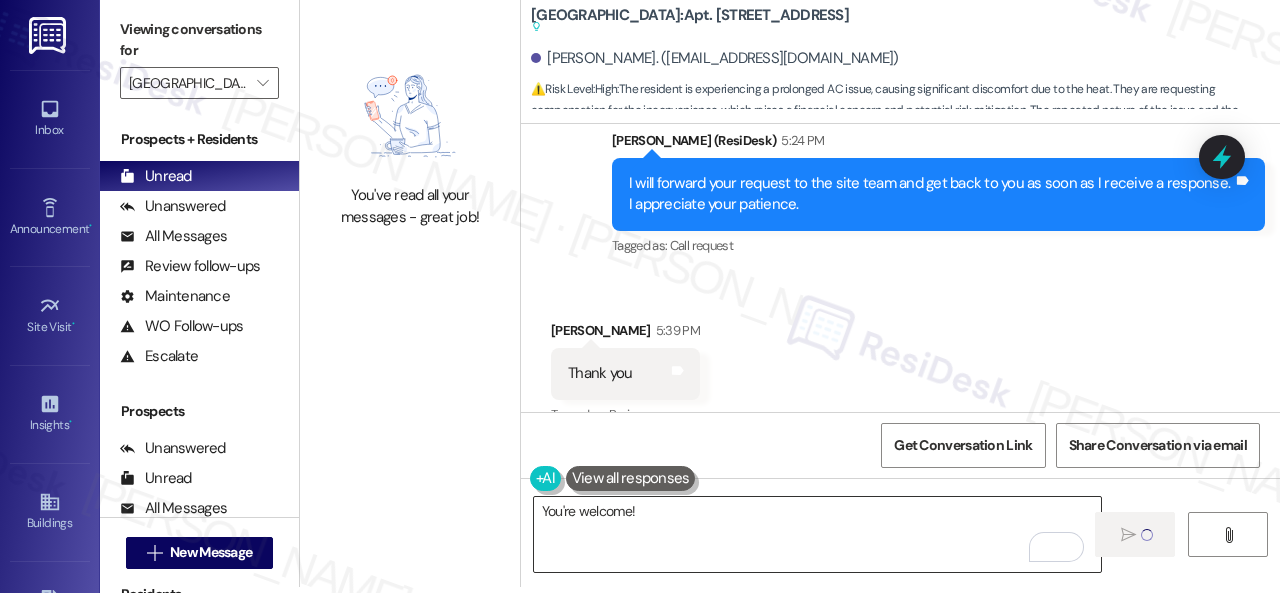type 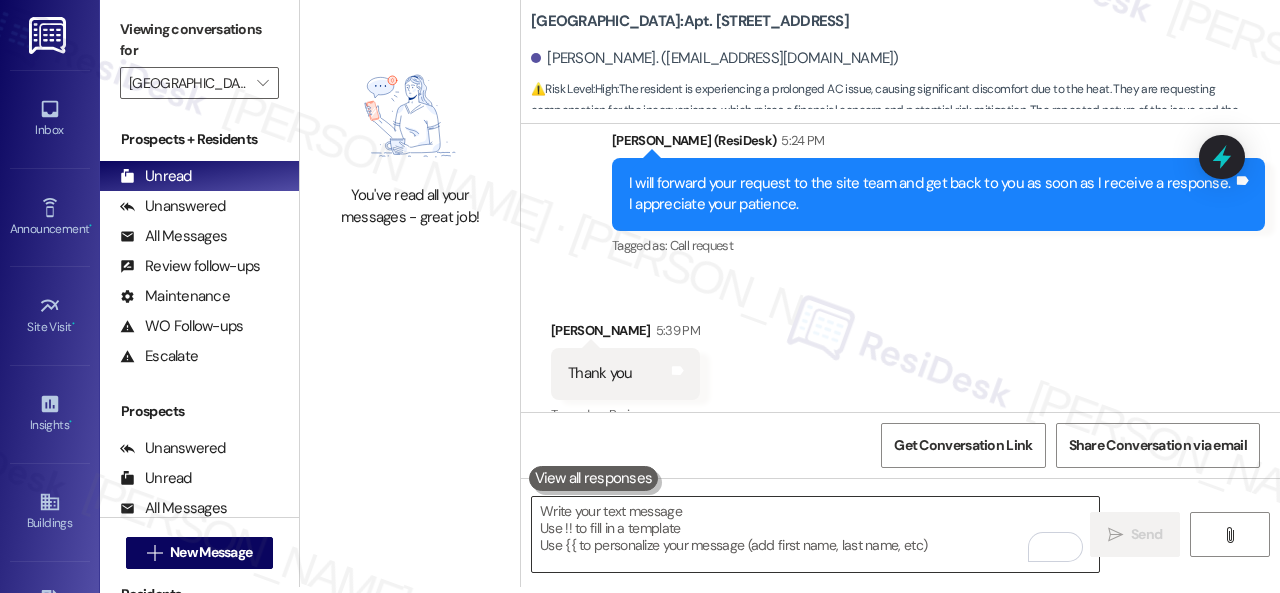 scroll, scrollTop: 0, scrollLeft: 0, axis: both 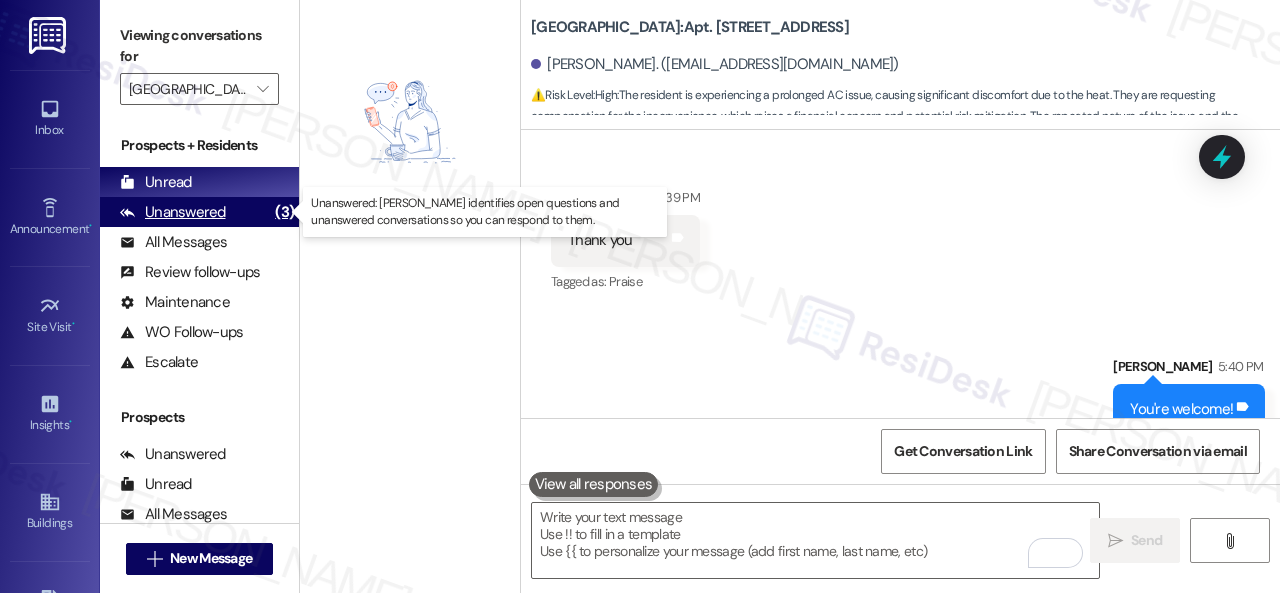 click on "Unanswered" at bounding box center (173, 212) 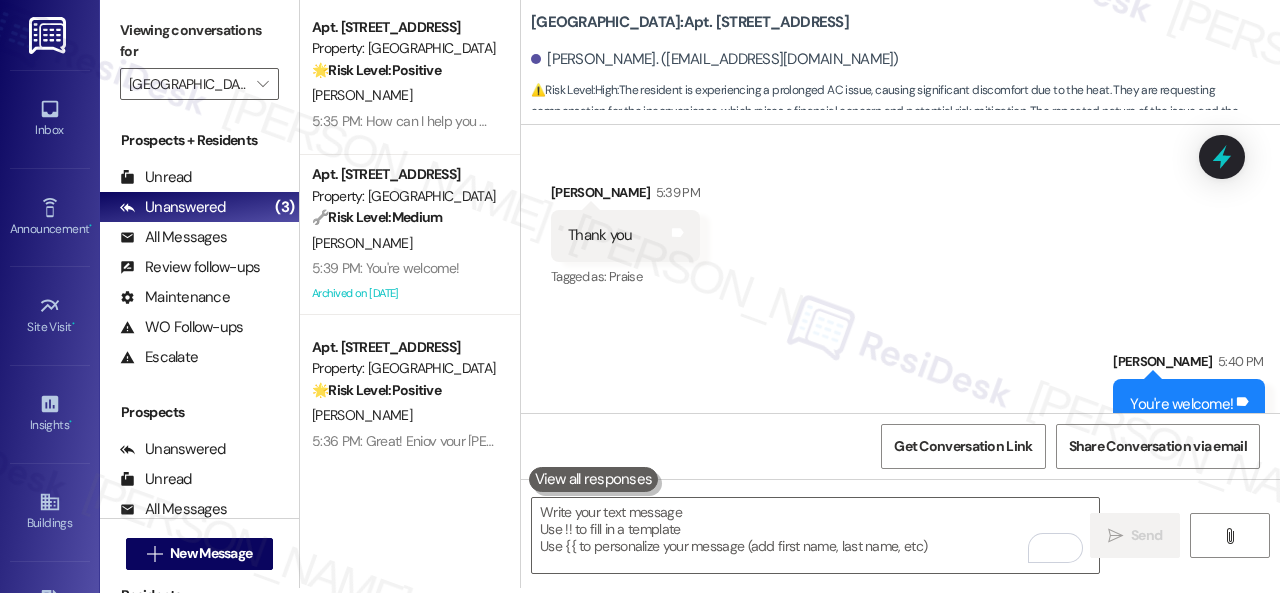 scroll, scrollTop: 6, scrollLeft: 0, axis: vertical 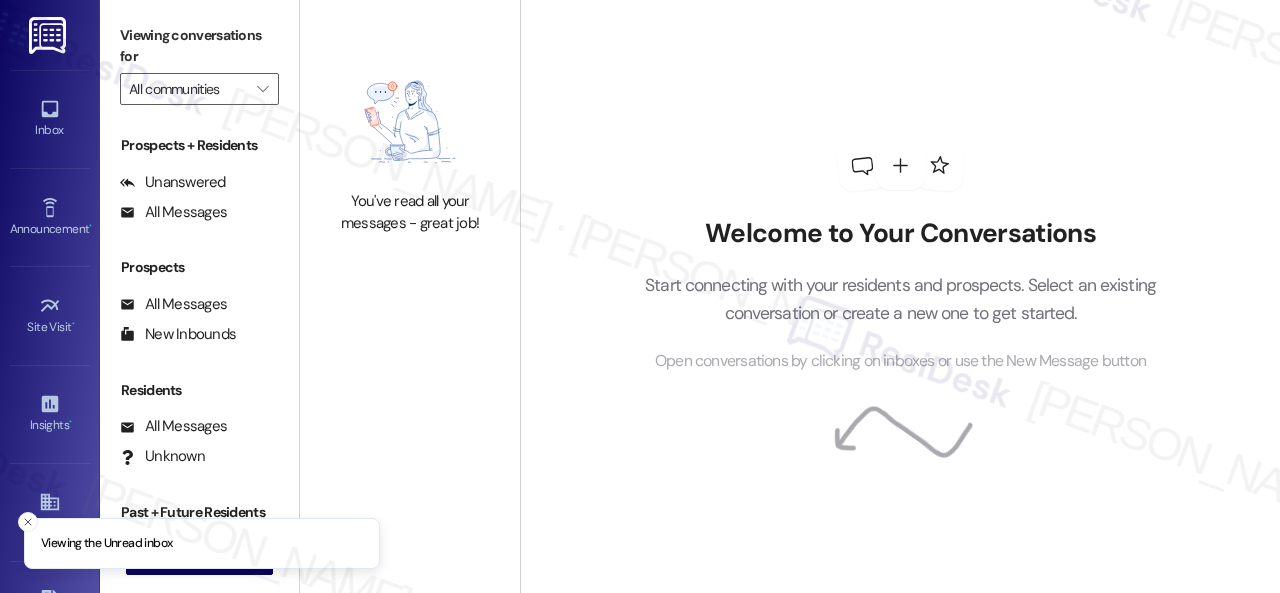 type on "[GEOGRAPHIC_DATA]" 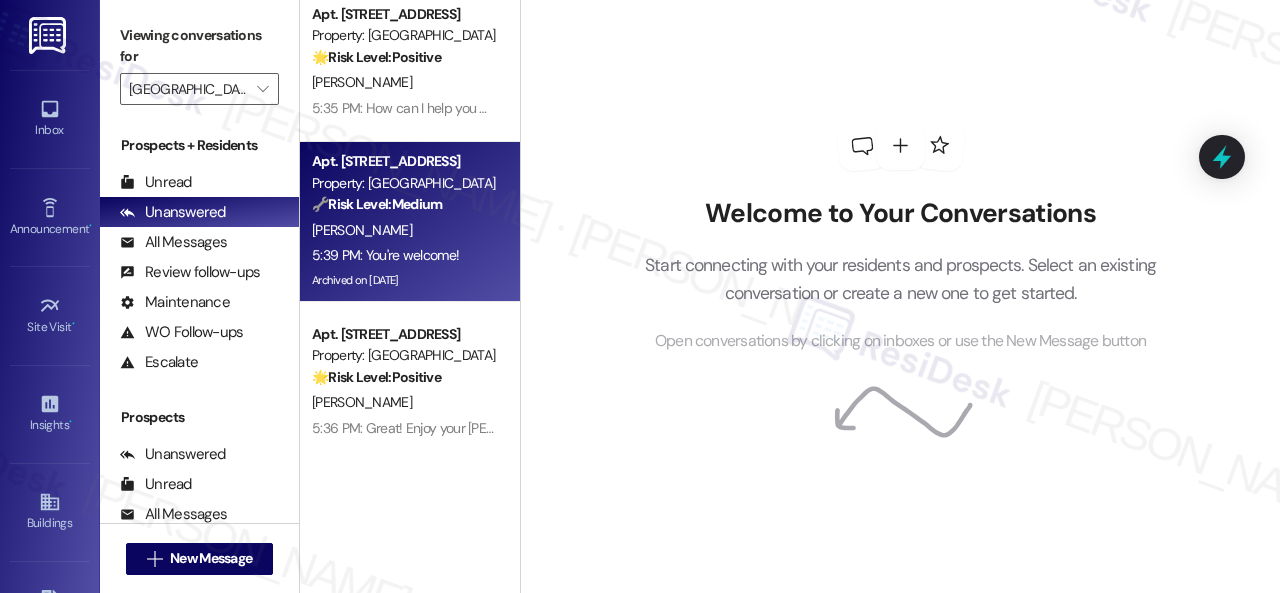 scroll, scrollTop: 28, scrollLeft: 0, axis: vertical 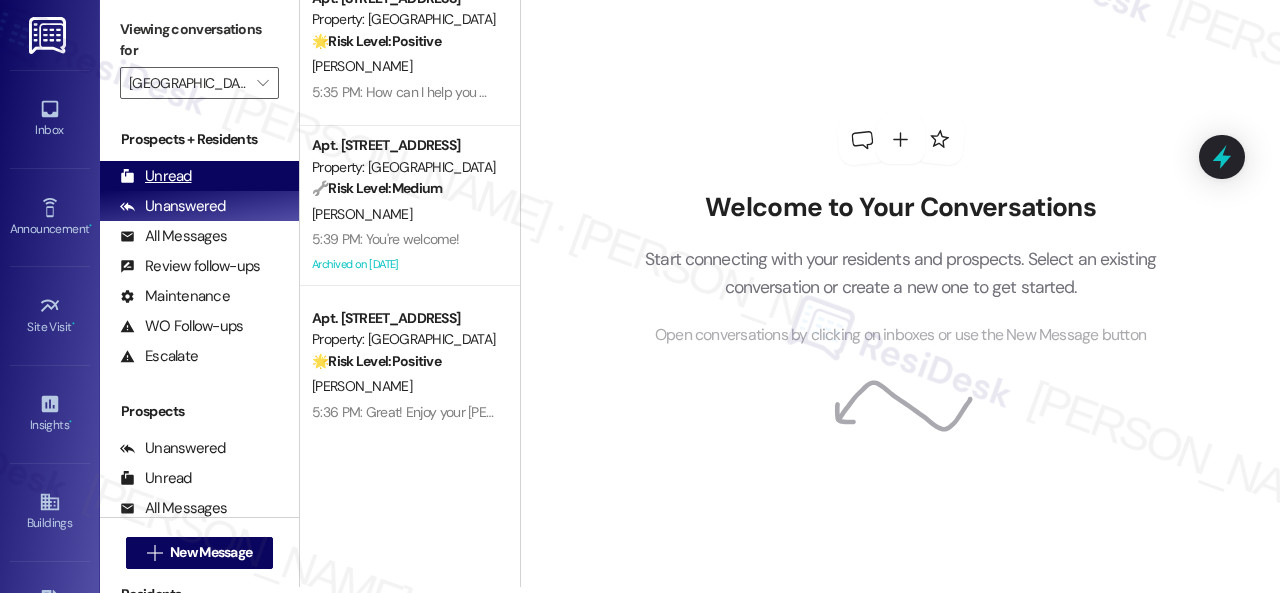 click on "Unread" at bounding box center (156, 176) 